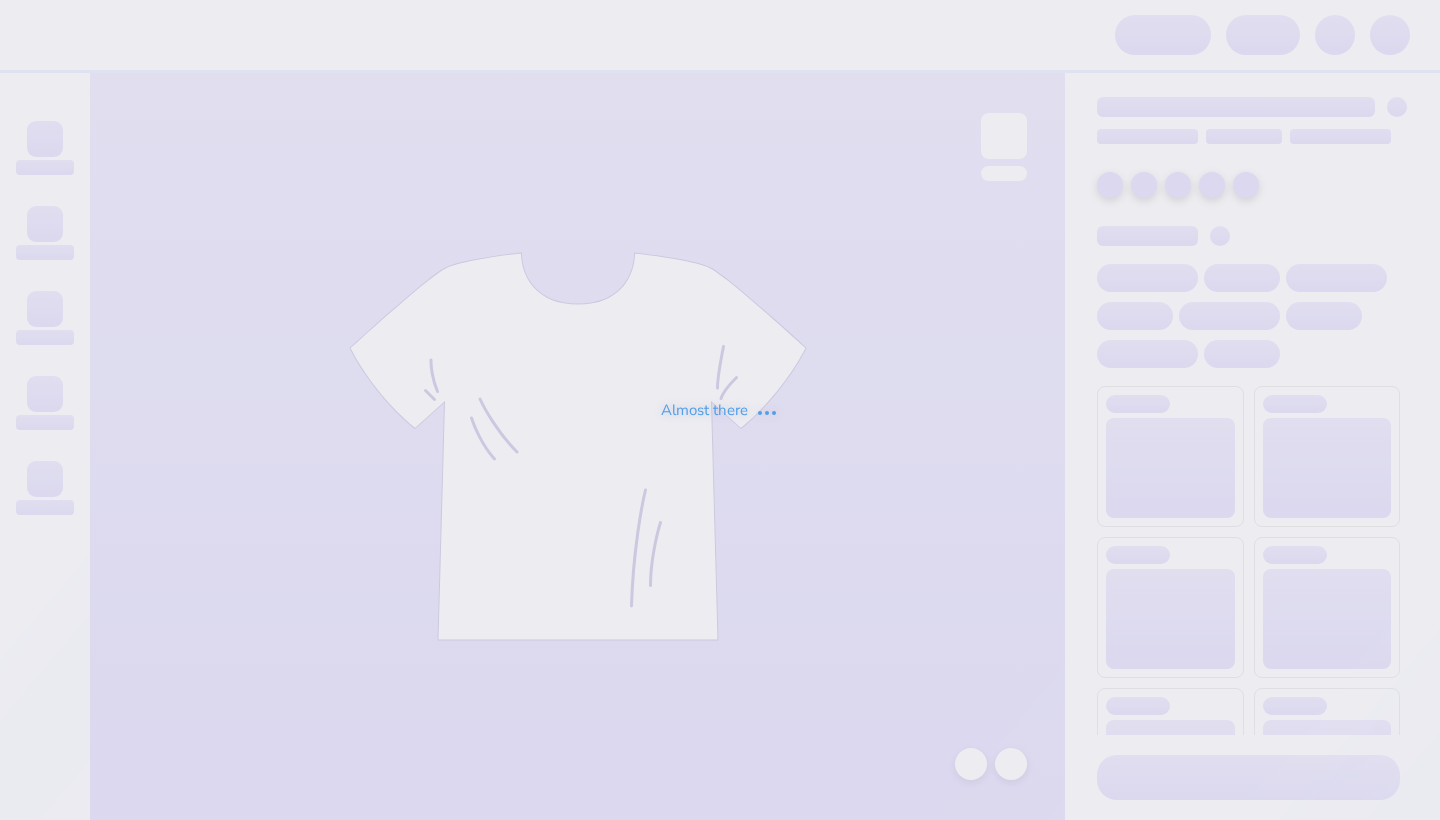 scroll, scrollTop: 0, scrollLeft: 0, axis: both 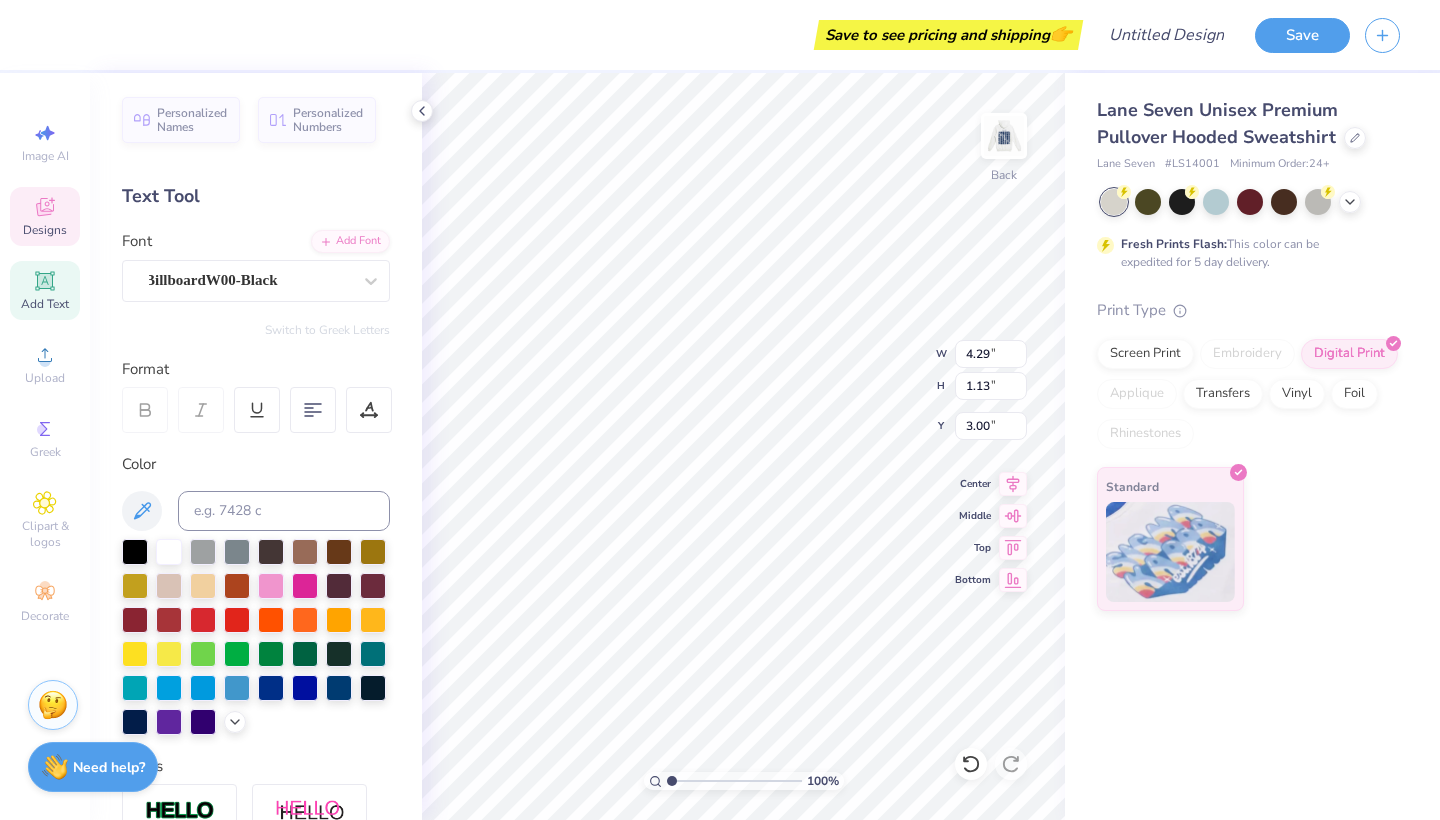 type on "Clarkson" 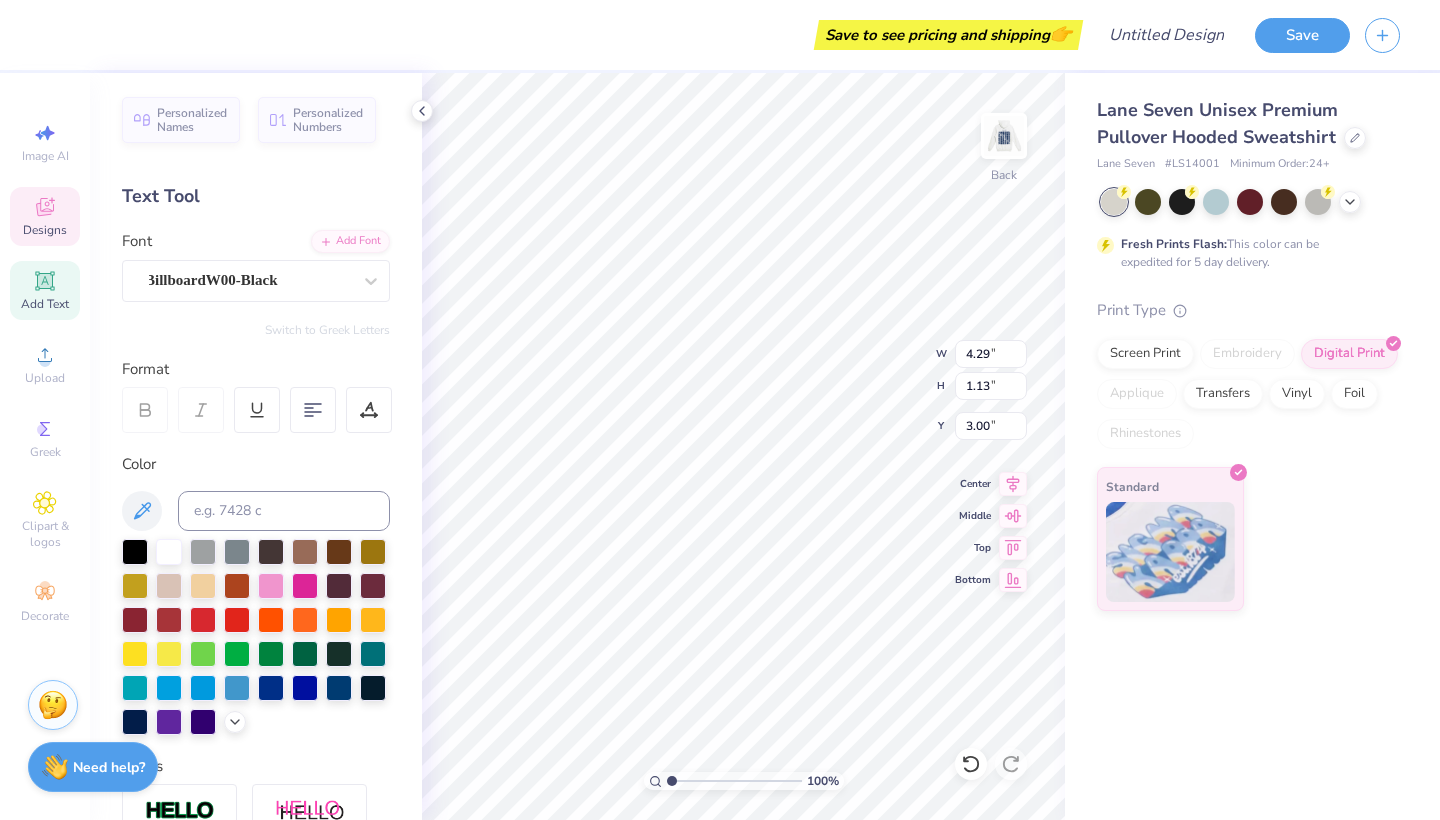 scroll, scrollTop: 0, scrollLeft: 2, axis: horizontal 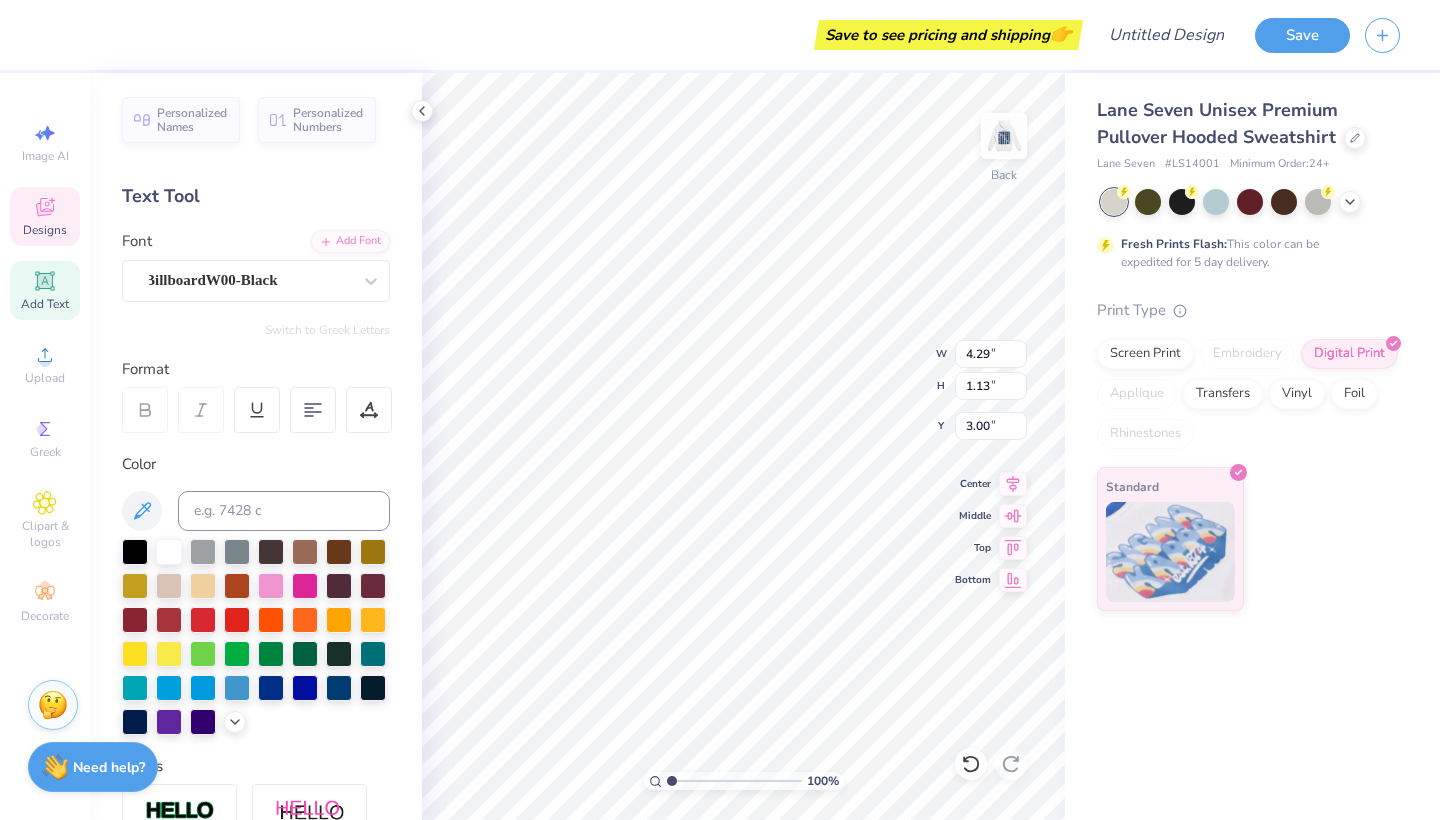 click on "Lane Seven Unisex Premium Pullover Hooded Sweatshirt Lane Seven # LS14001 Minimum Order:  24 +   Fresh Prints Flash:  This color can be expedited for 5 day delivery. Print Type Screen Print Embroidery Digital Print Applique Transfers Vinyl Foil Rhinestones Standard" at bounding box center [1252, 342] 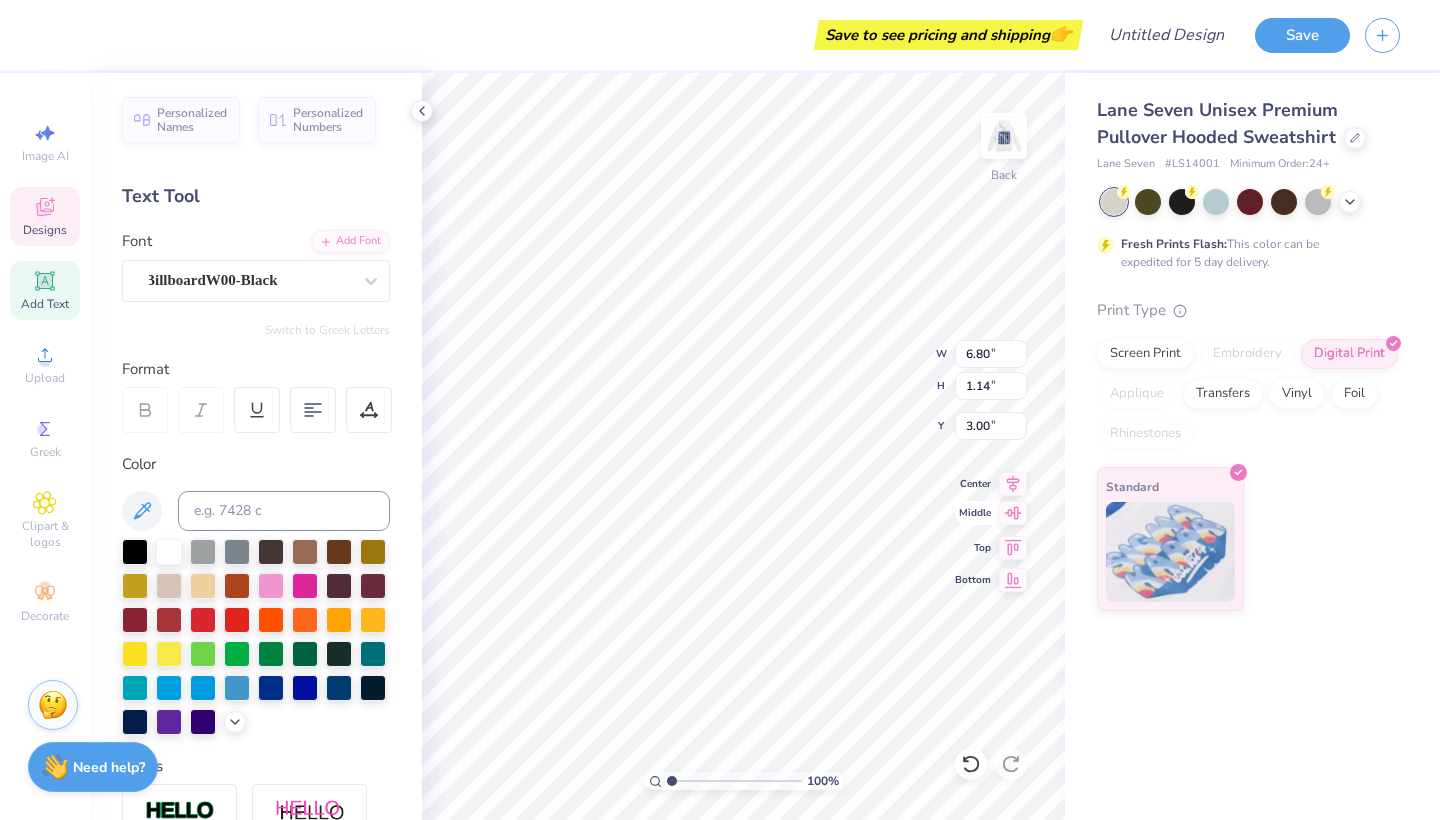 scroll, scrollTop: 0, scrollLeft: 0, axis: both 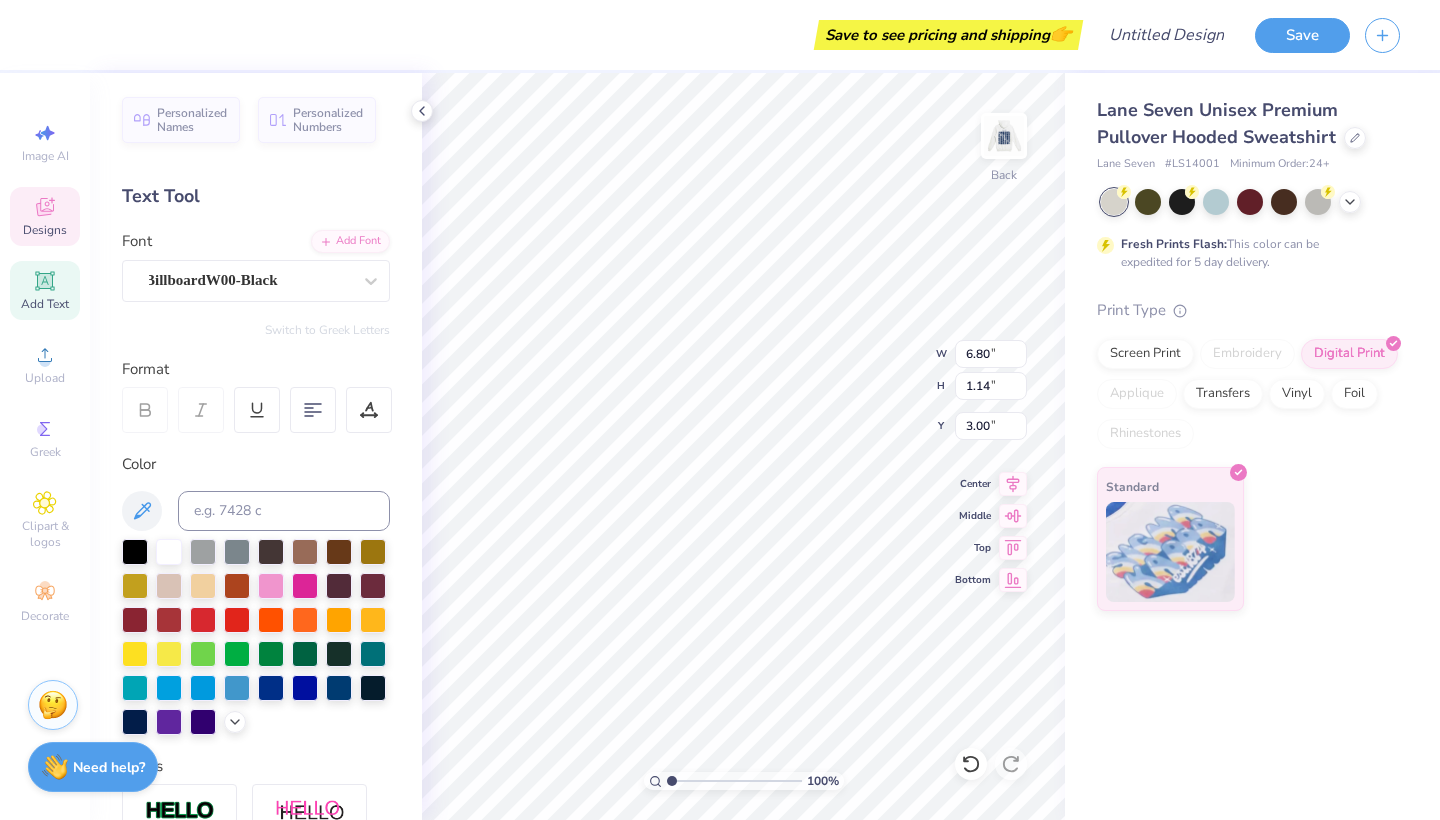 click on "Lane Seven Unisex Premium Pullover Hooded Sweatshirt Lane Seven # LS14001 Minimum Order:  24 +   Fresh Prints Flash:  This color can be expedited for 5 day delivery. Print Type Screen Print Embroidery Digital Print Applique Transfers Vinyl Foil Rhinestones Standard" at bounding box center [1252, 446] 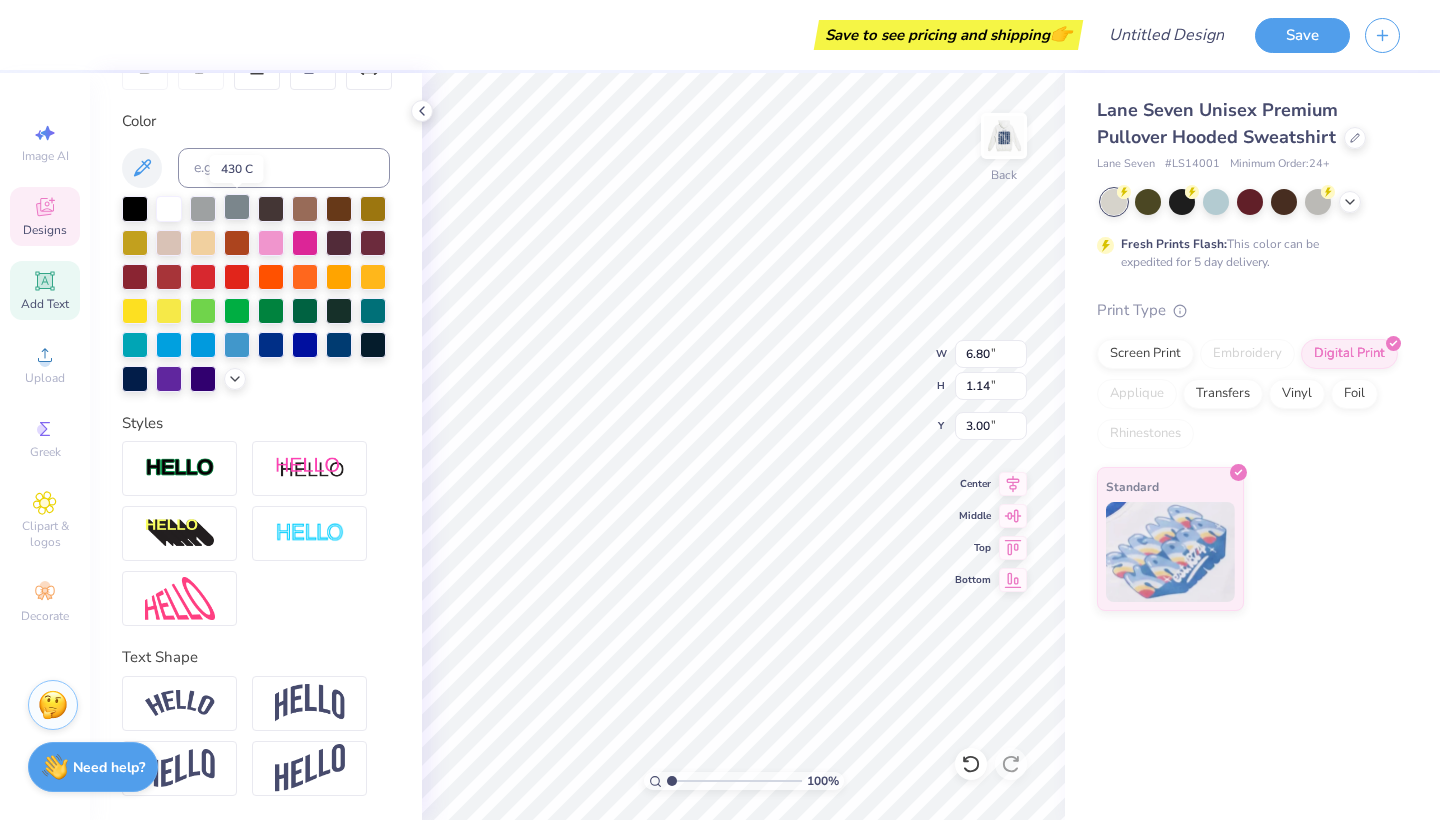 scroll, scrollTop: 343, scrollLeft: 0, axis: vertical 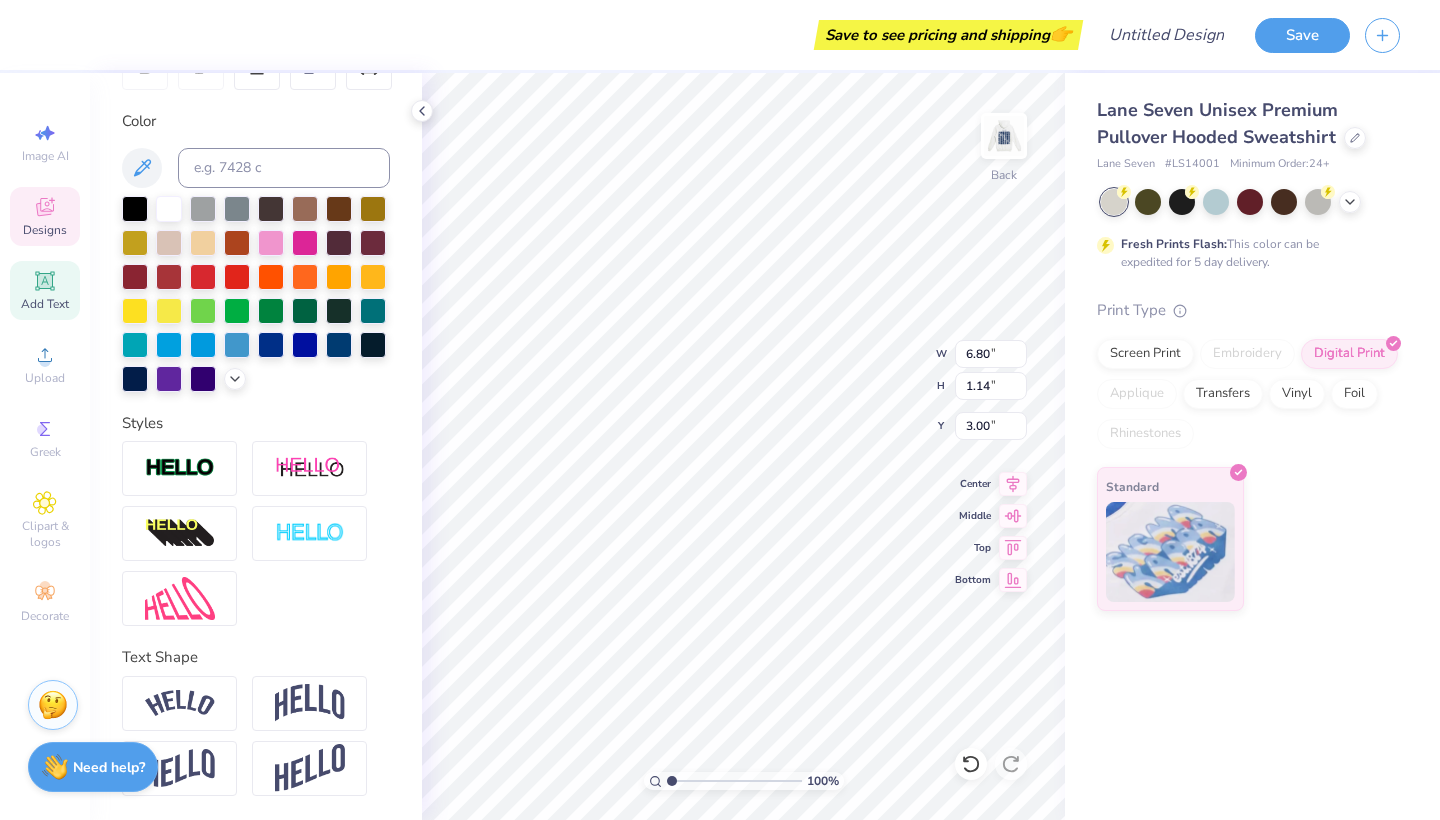 click on "Lane Seven Unisex Premium Pullover Hooded Sweatshirt Lane Seven # LS14001 Minimum Order:  24 +   Fresh Prints Flash:  This color can be expedited for 5 day delivery. Print Type Screen Print Embroidery Digital Print Applique Transfers Vinyl Foil Rhinestones Standard" at bounding box center (1252, 446) 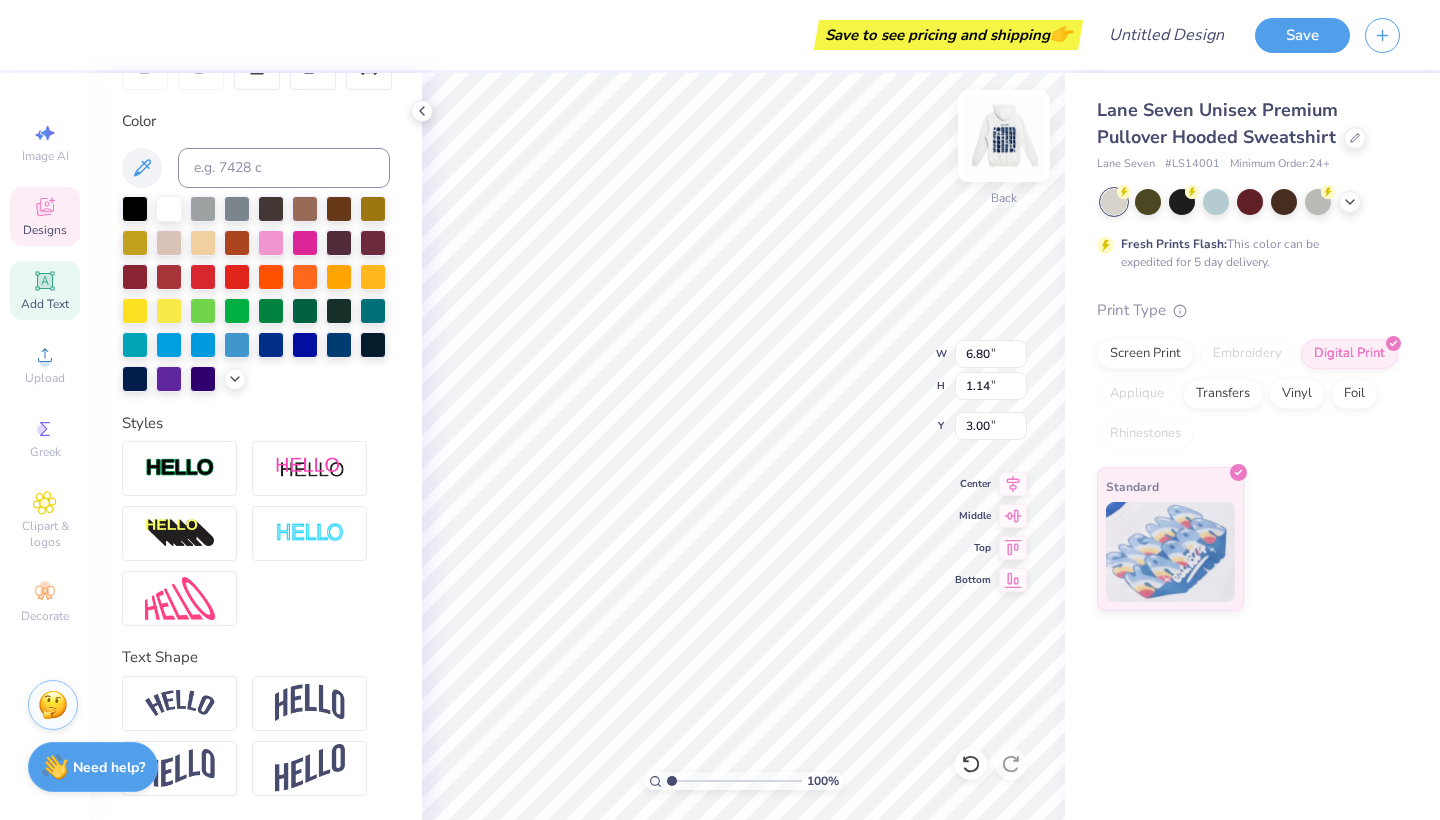 click at bounding box center (1004, 136) 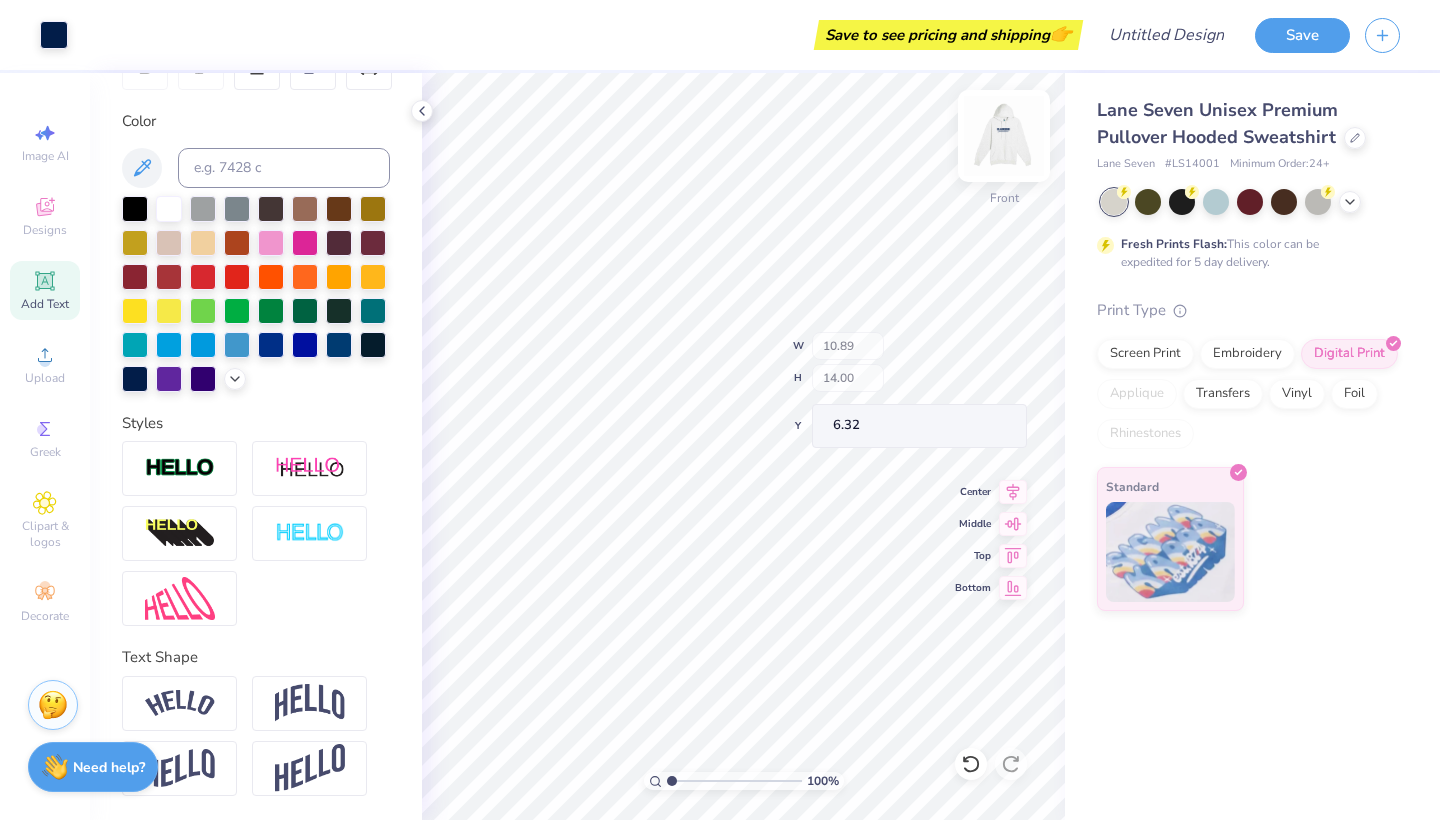 type on "4.09" 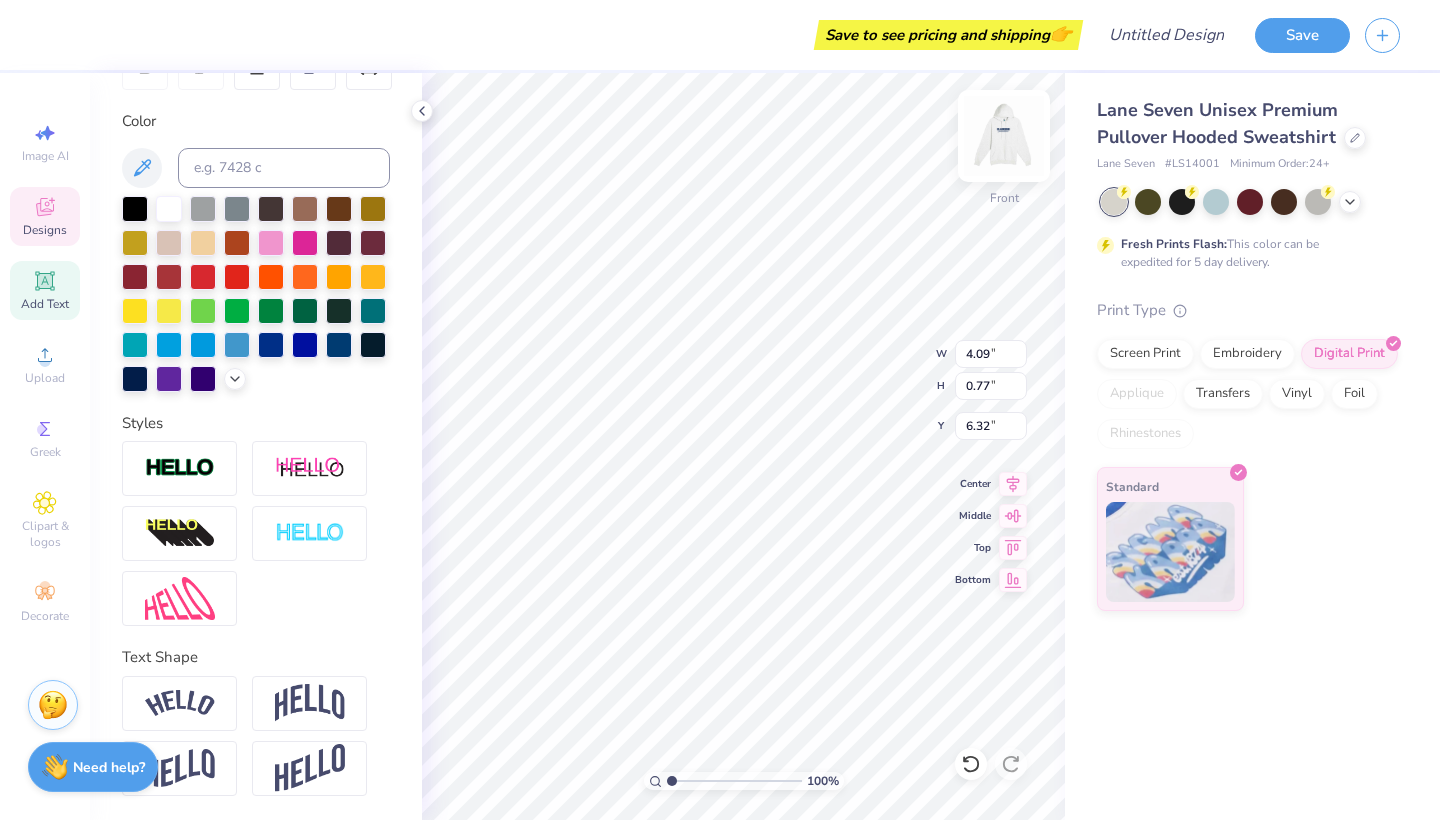 scroll, scrollTop: 0, scrollLeft: 6, axis: horizontal 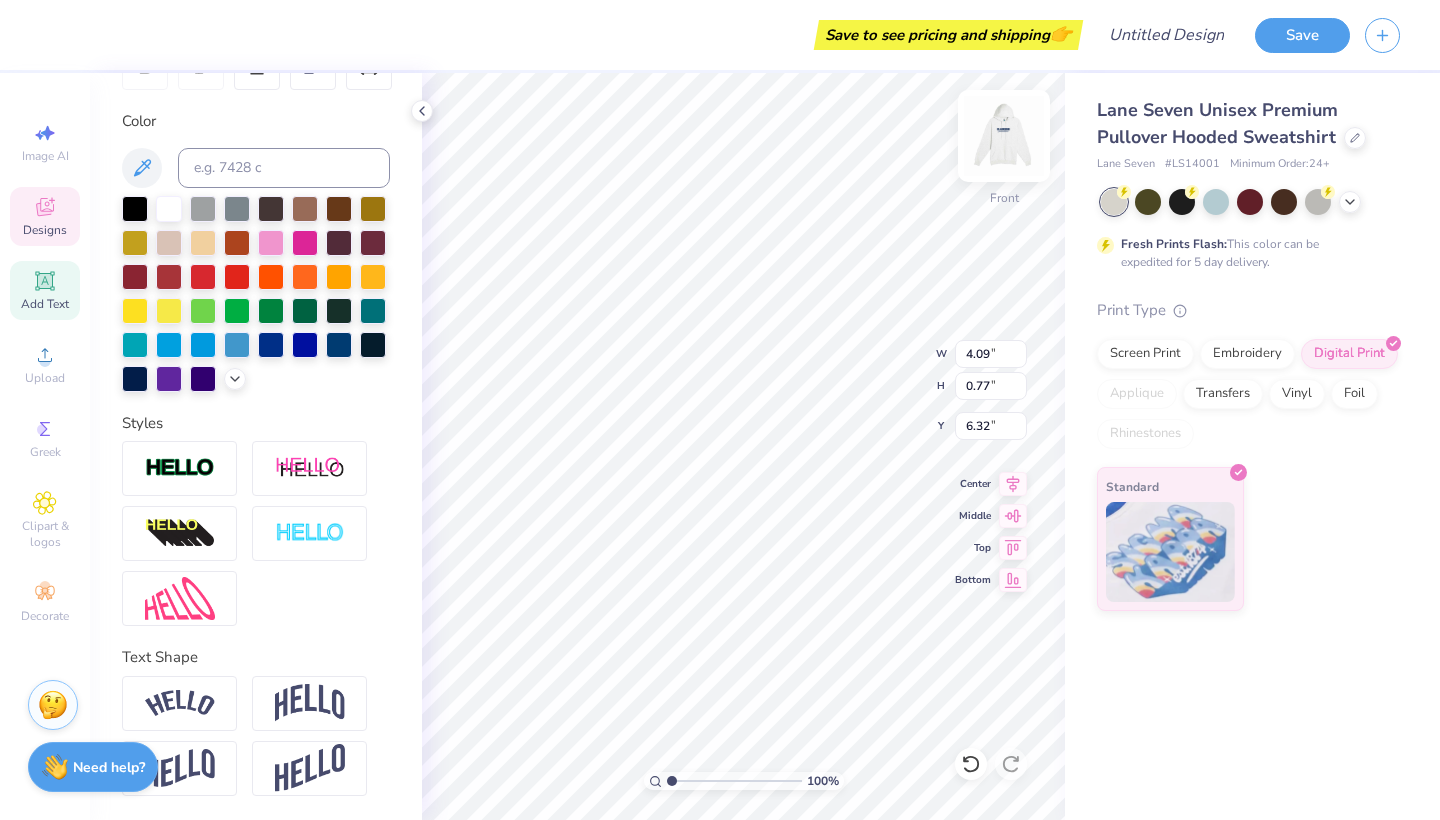 type on "Rrcruitment 2025" 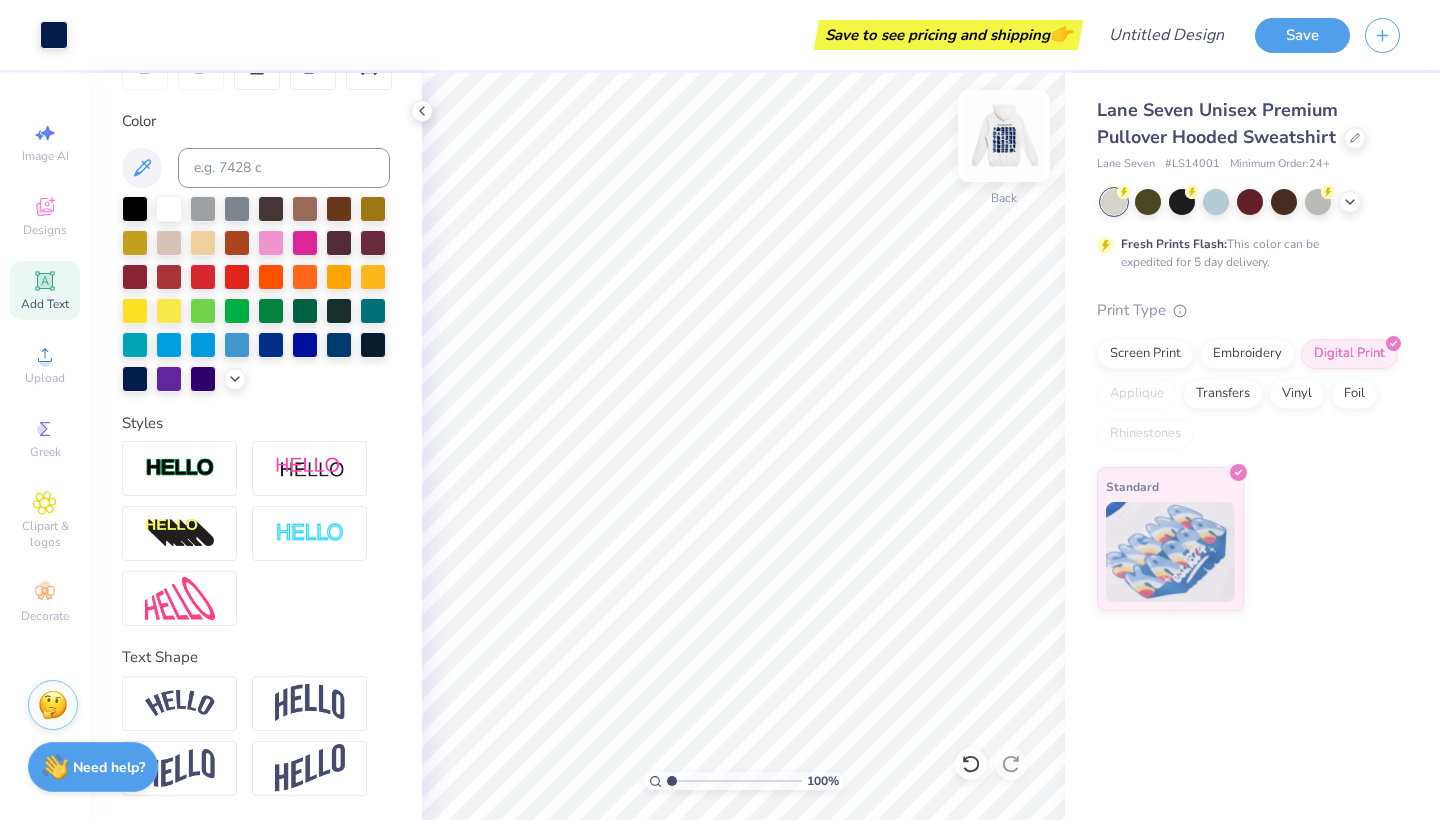 click at bounding box center [1004, 136] 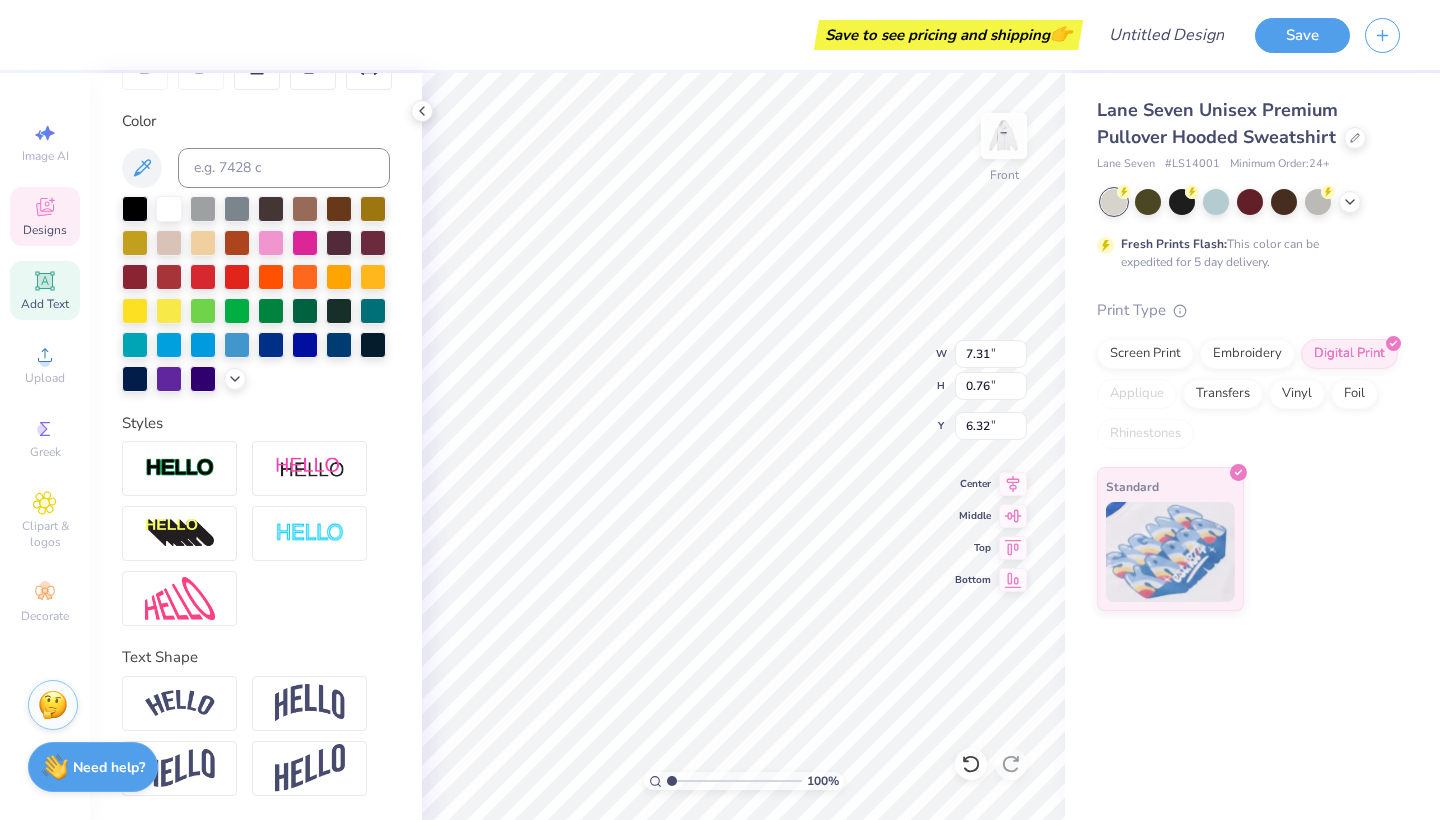 scroll, scrollTop: 0, scrollLeft: 1, axis: horizontal 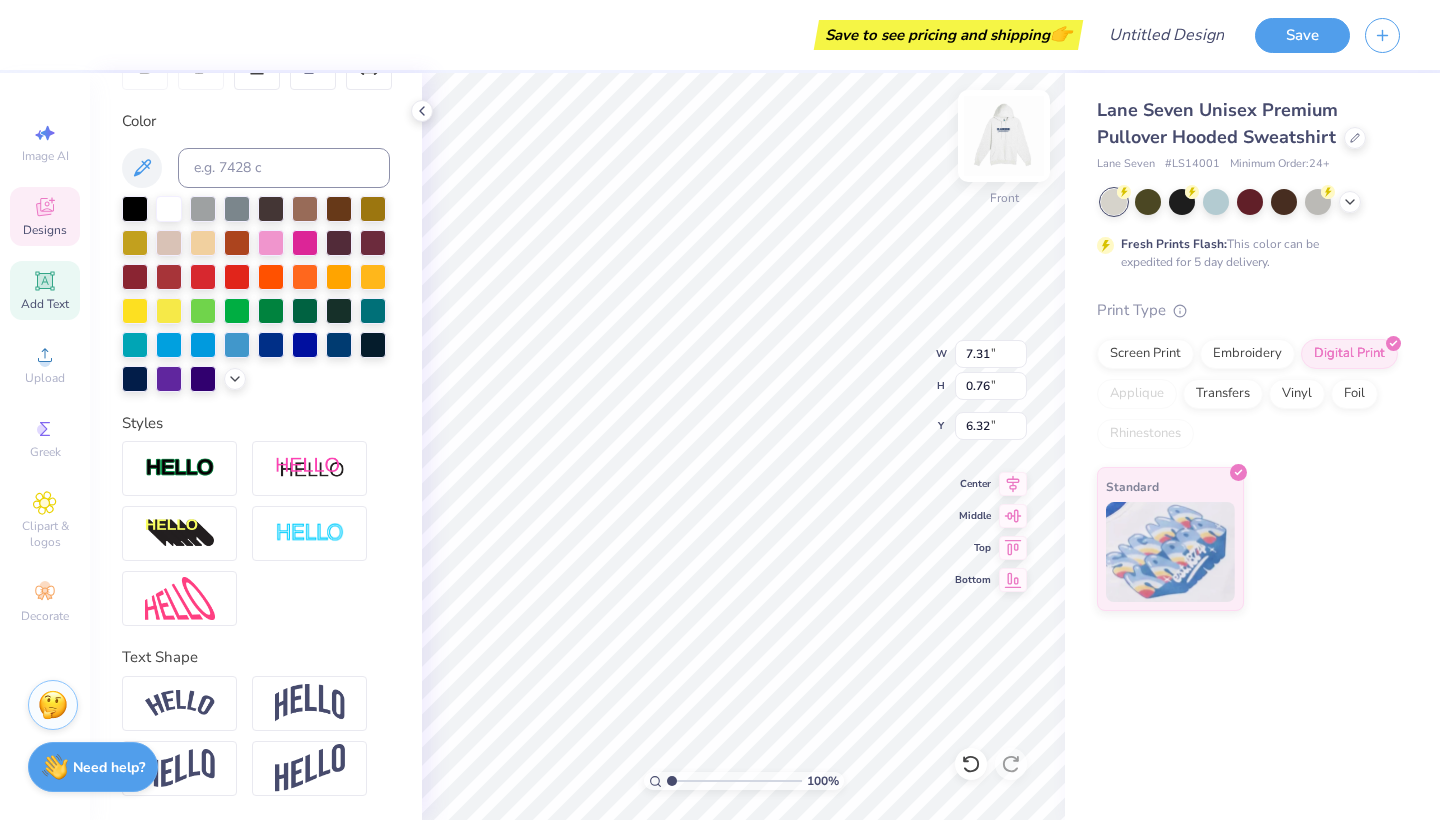 type on "Recruitment 2025" 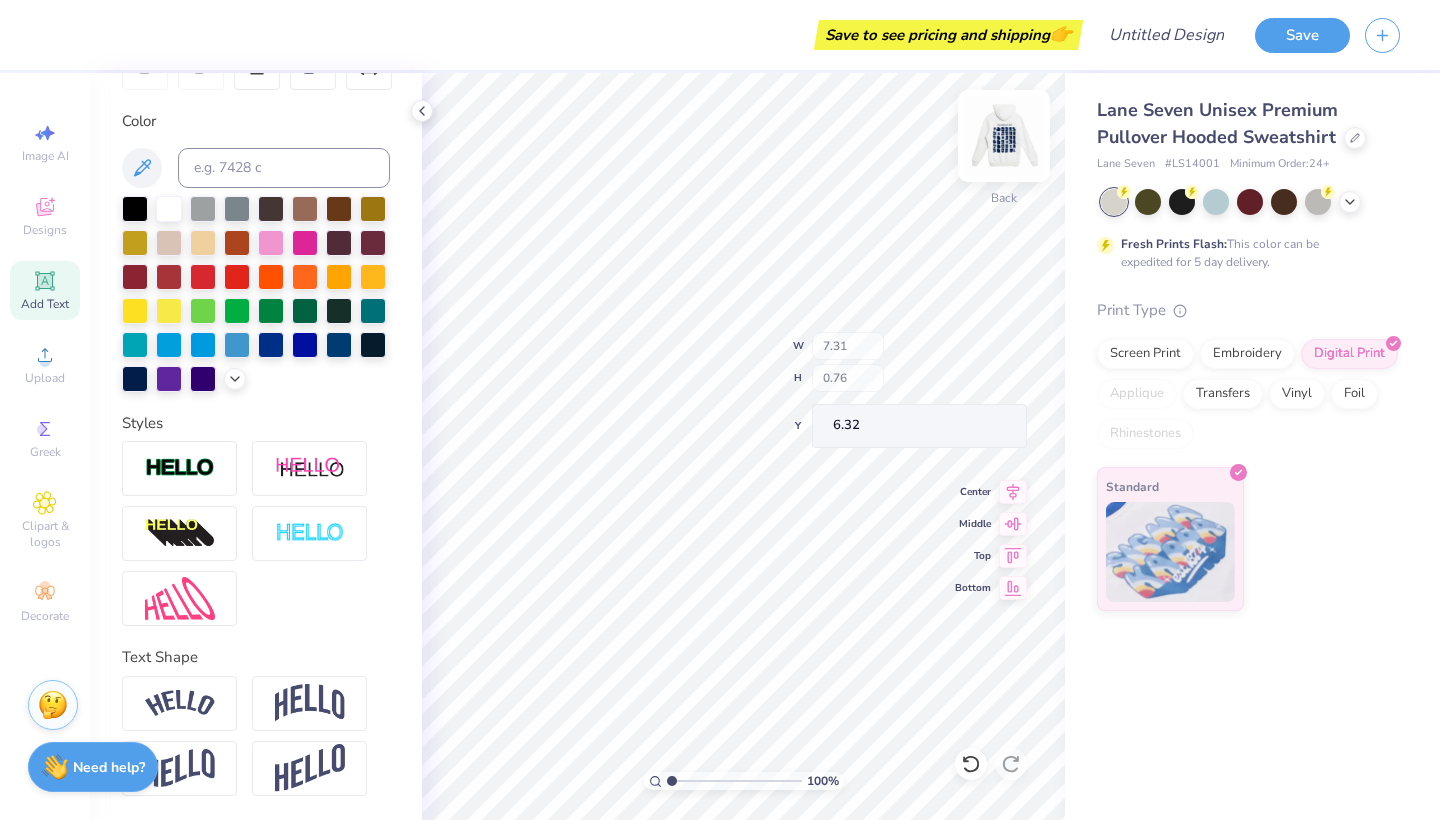 click at bounding box center [1004, 136] 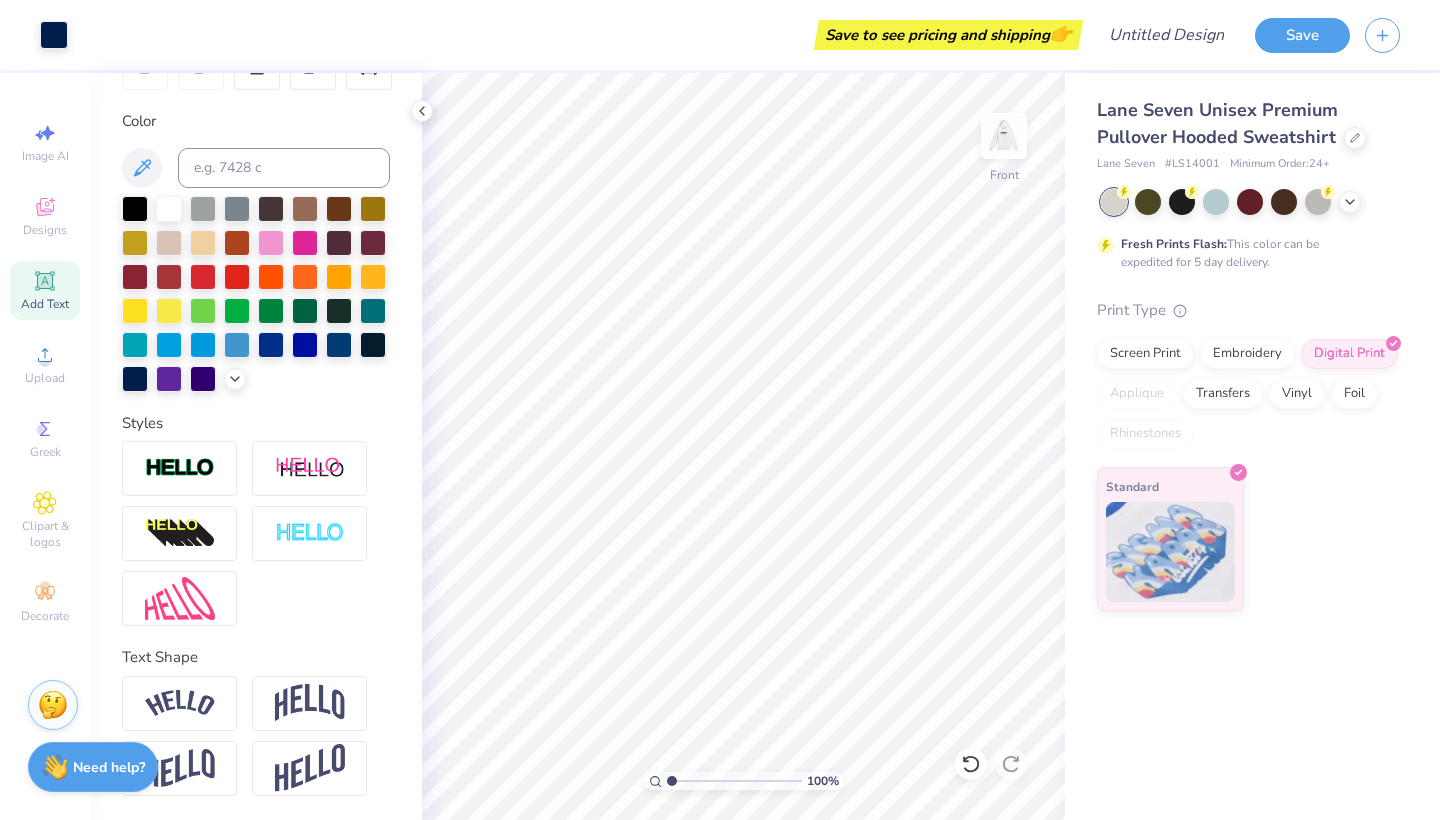 click at bounding box center (1004, 136) 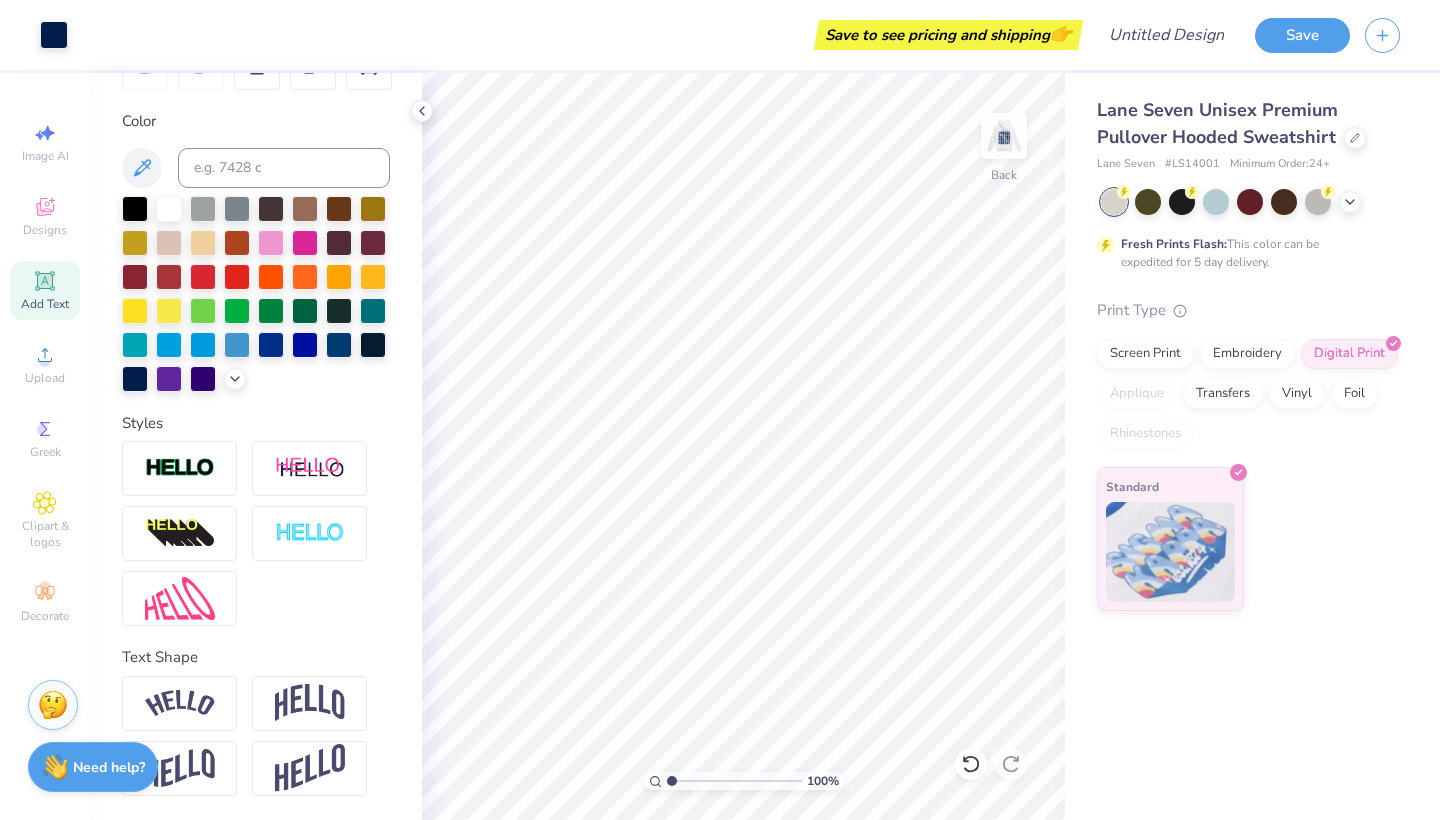scroll, scrollTop: 0, scrollLeft: 0, axis: both 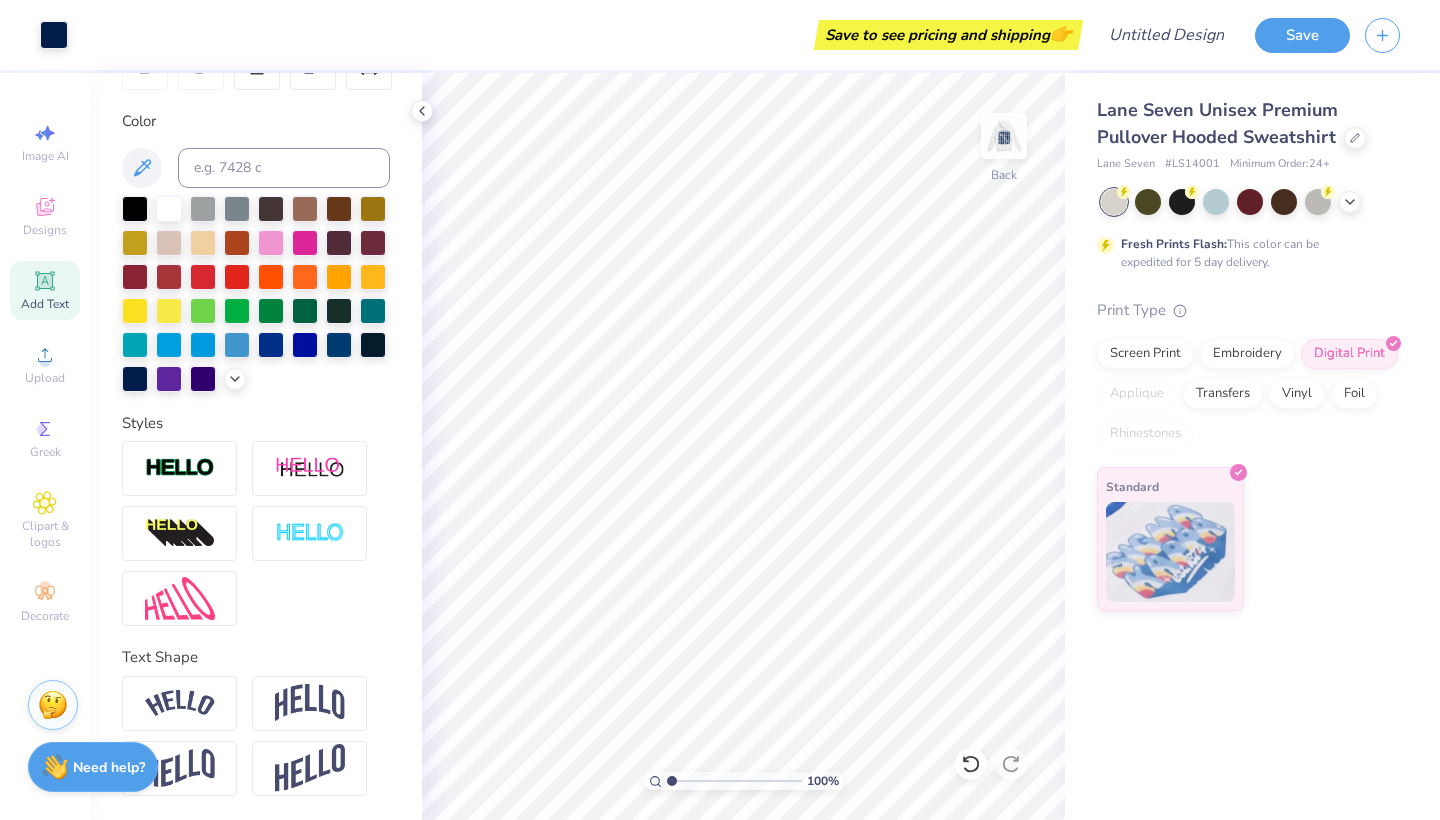 click on "Lane Seven Unisex Premium Pullover Hooded Sweatshirt Lane Seven # LS14001 Minimum Order:  24 +   Fresh Prints Flash:  This color can be expedited for 5 day delivery. Print Type Screen Print Embroidery Digital Print Applique Transfers Vinyl Foil Rhinestones Standard" at bounding box center [1252, 446] 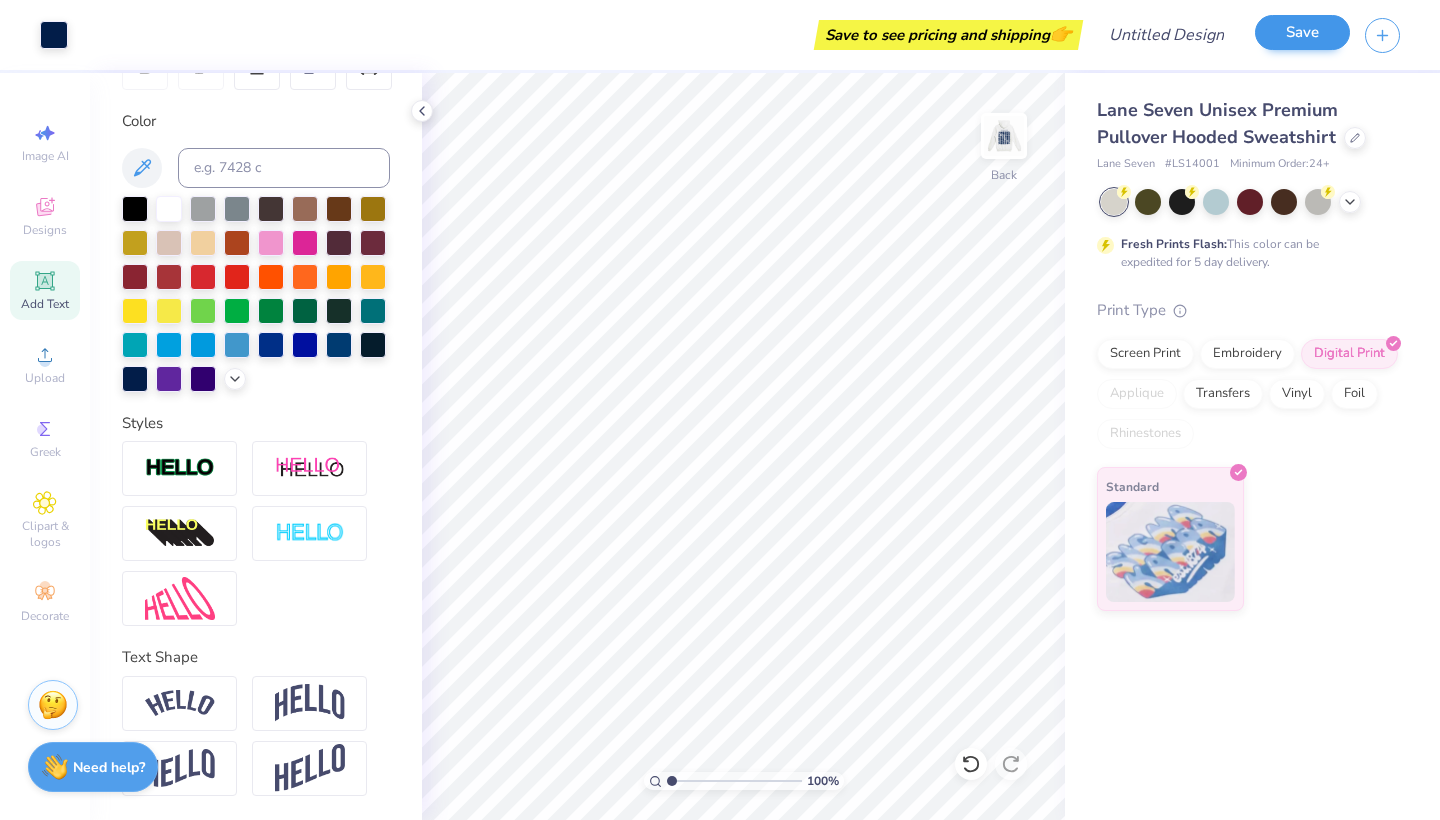 click on "Save" at bounding box center (1302, 32) 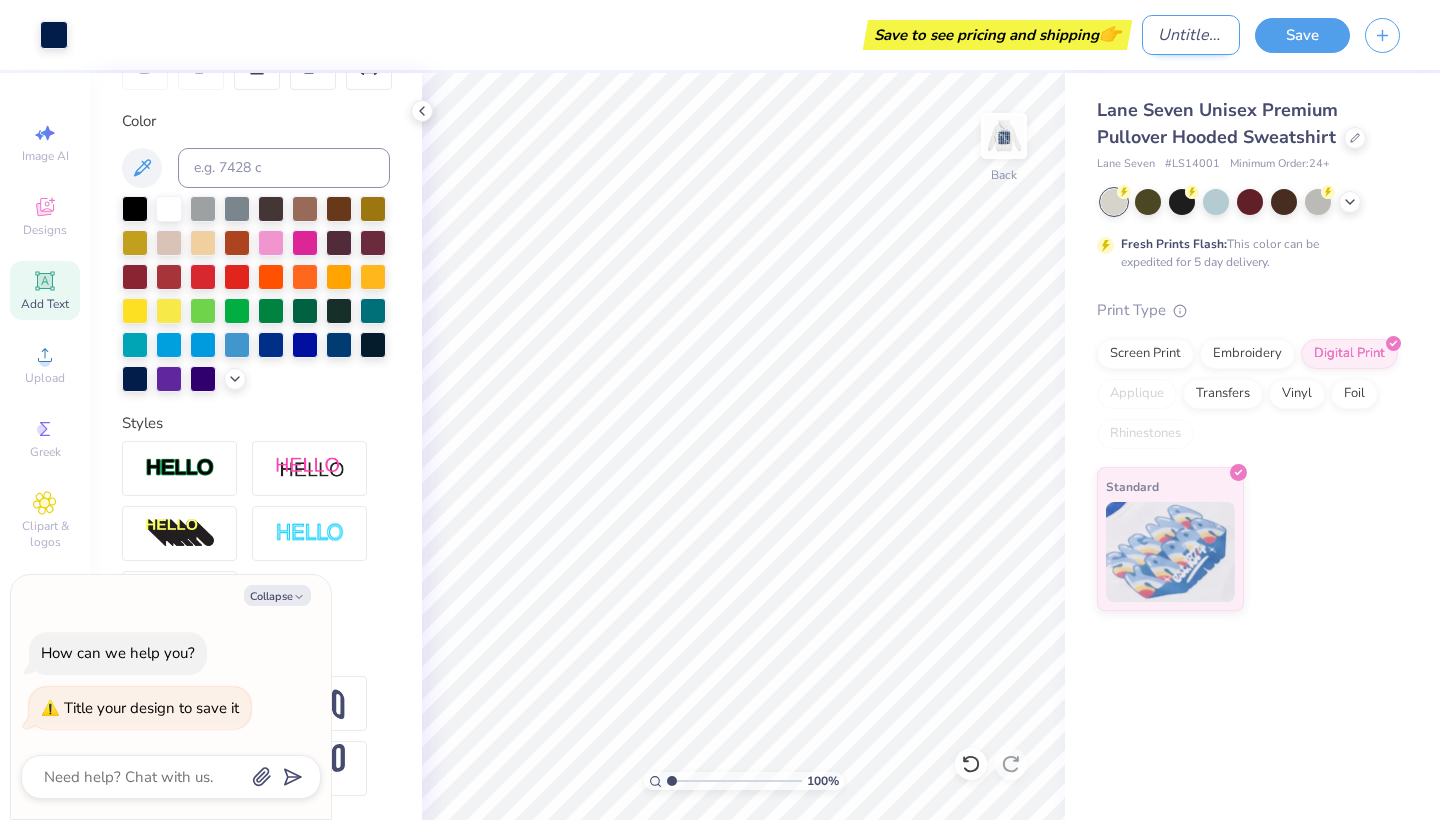 type on "x" 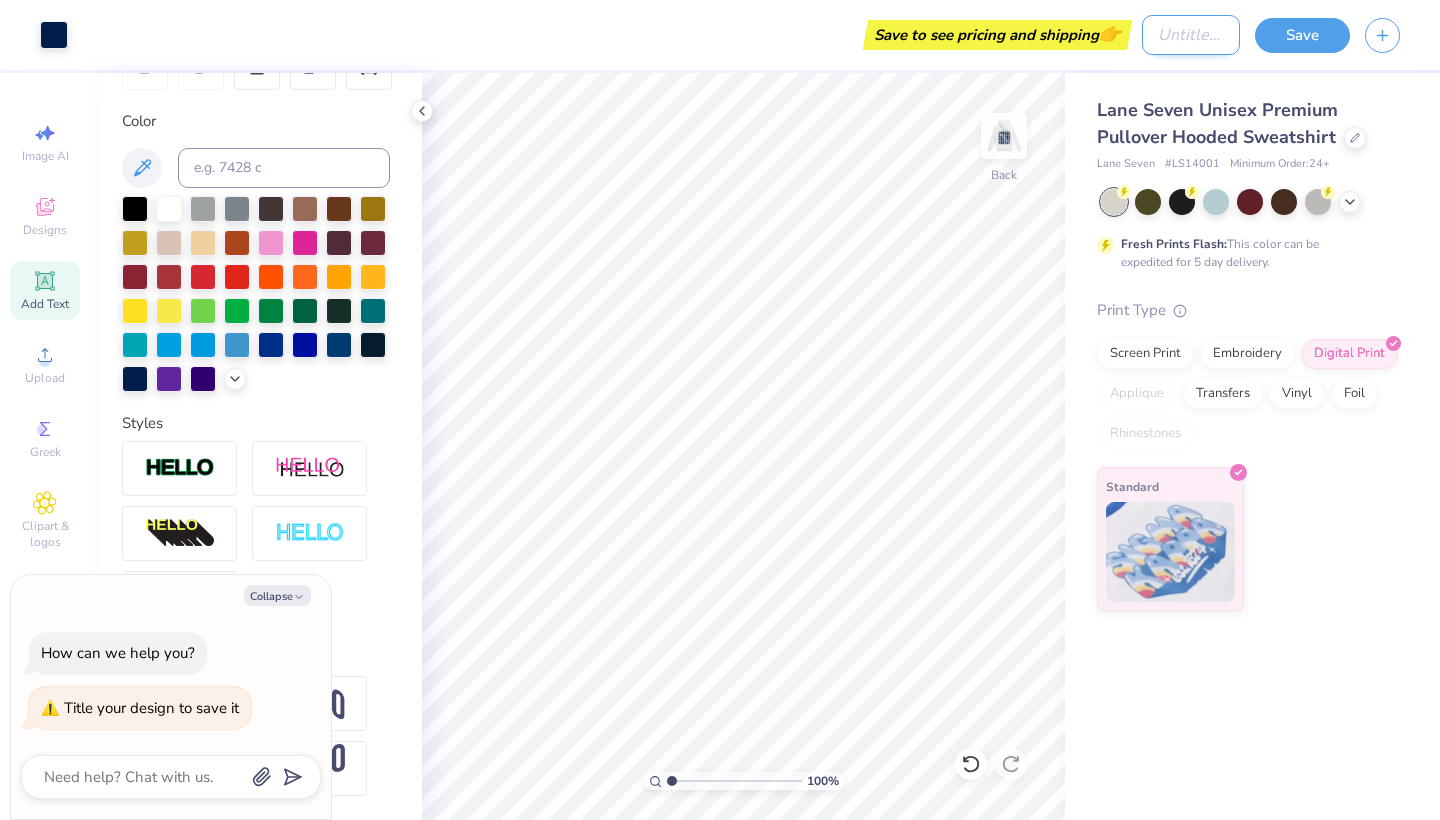 click on "Design Title" at bounding box center (1191, 35) 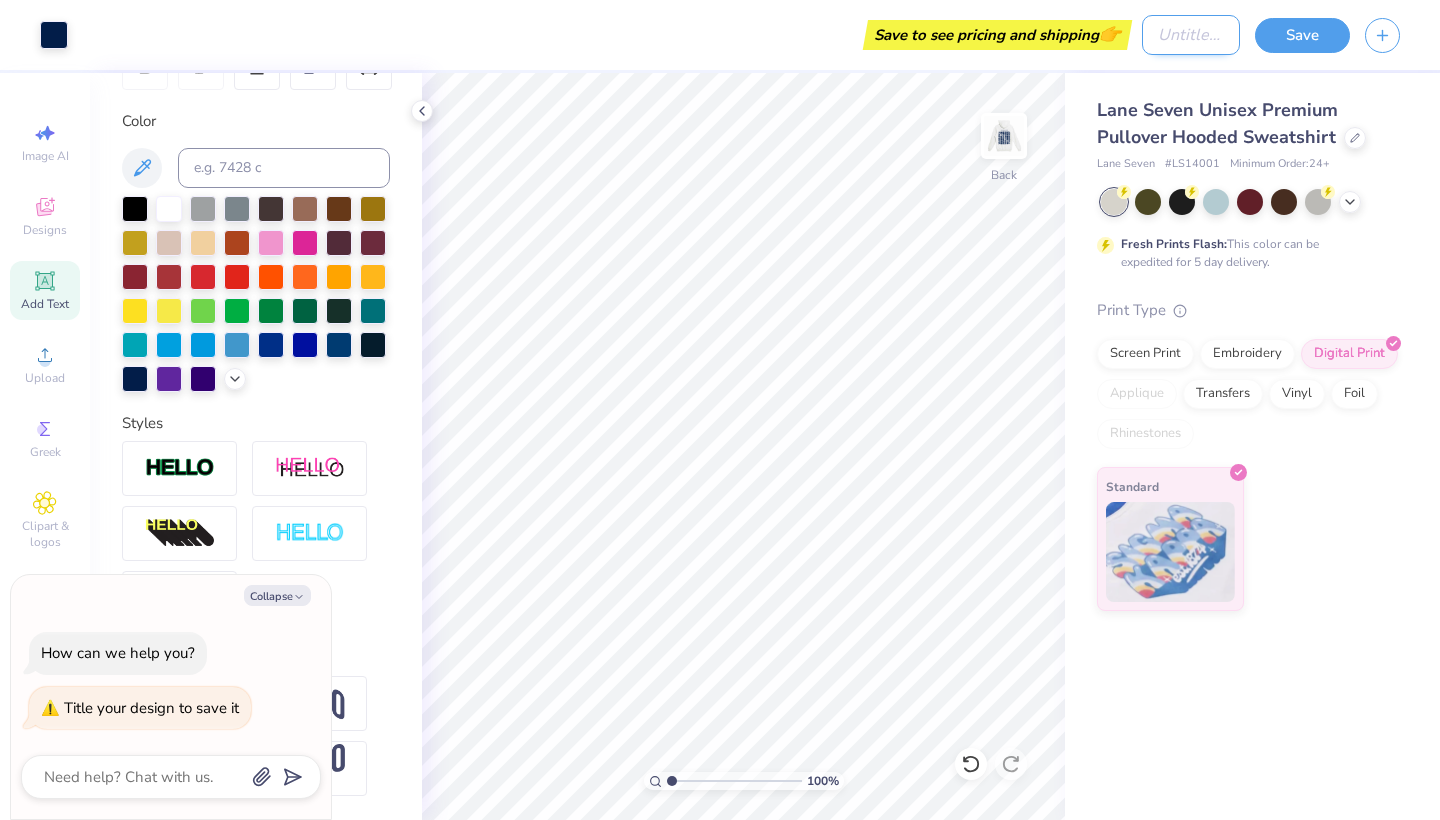 type on "C" 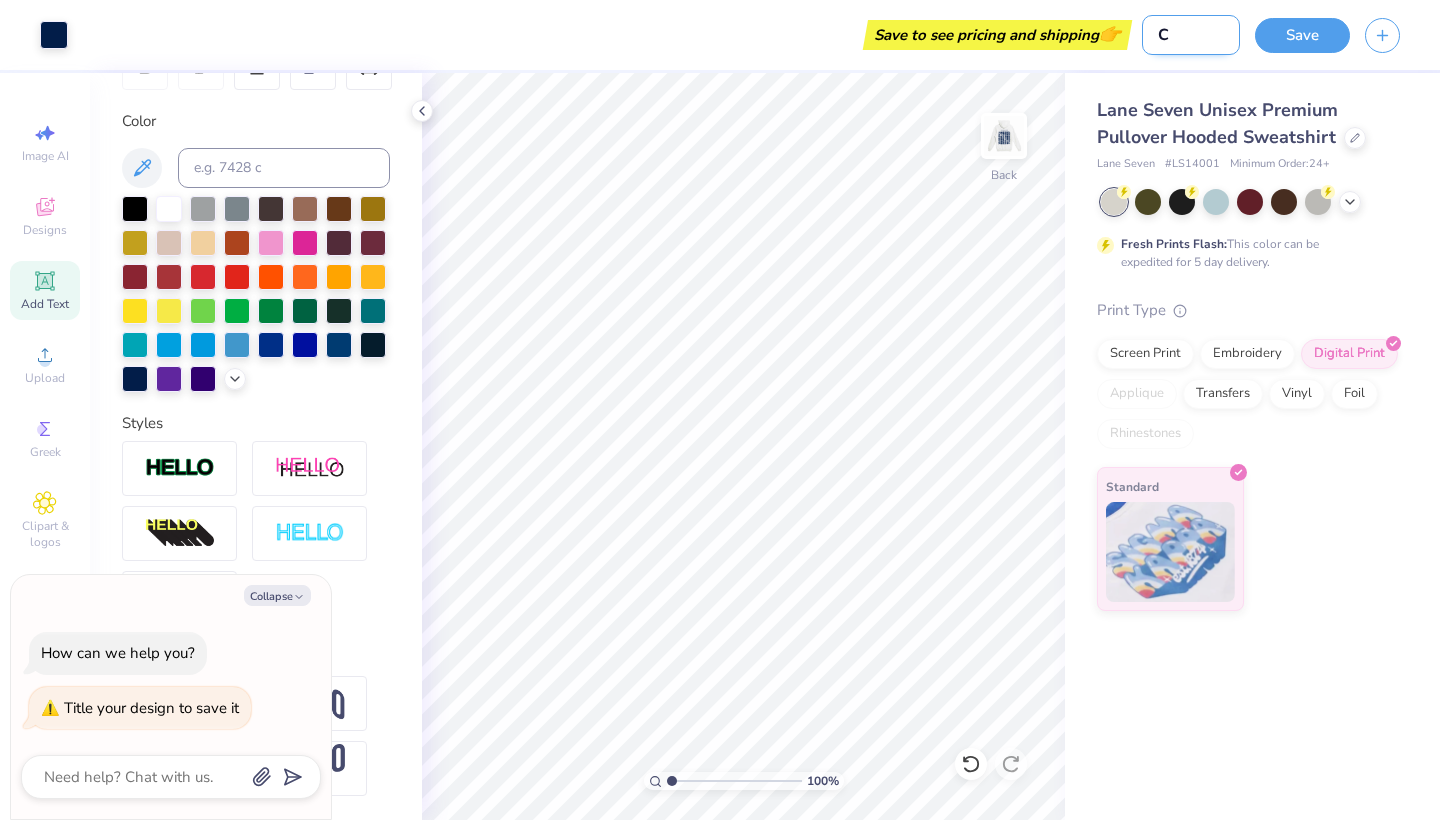 type on "Cl" 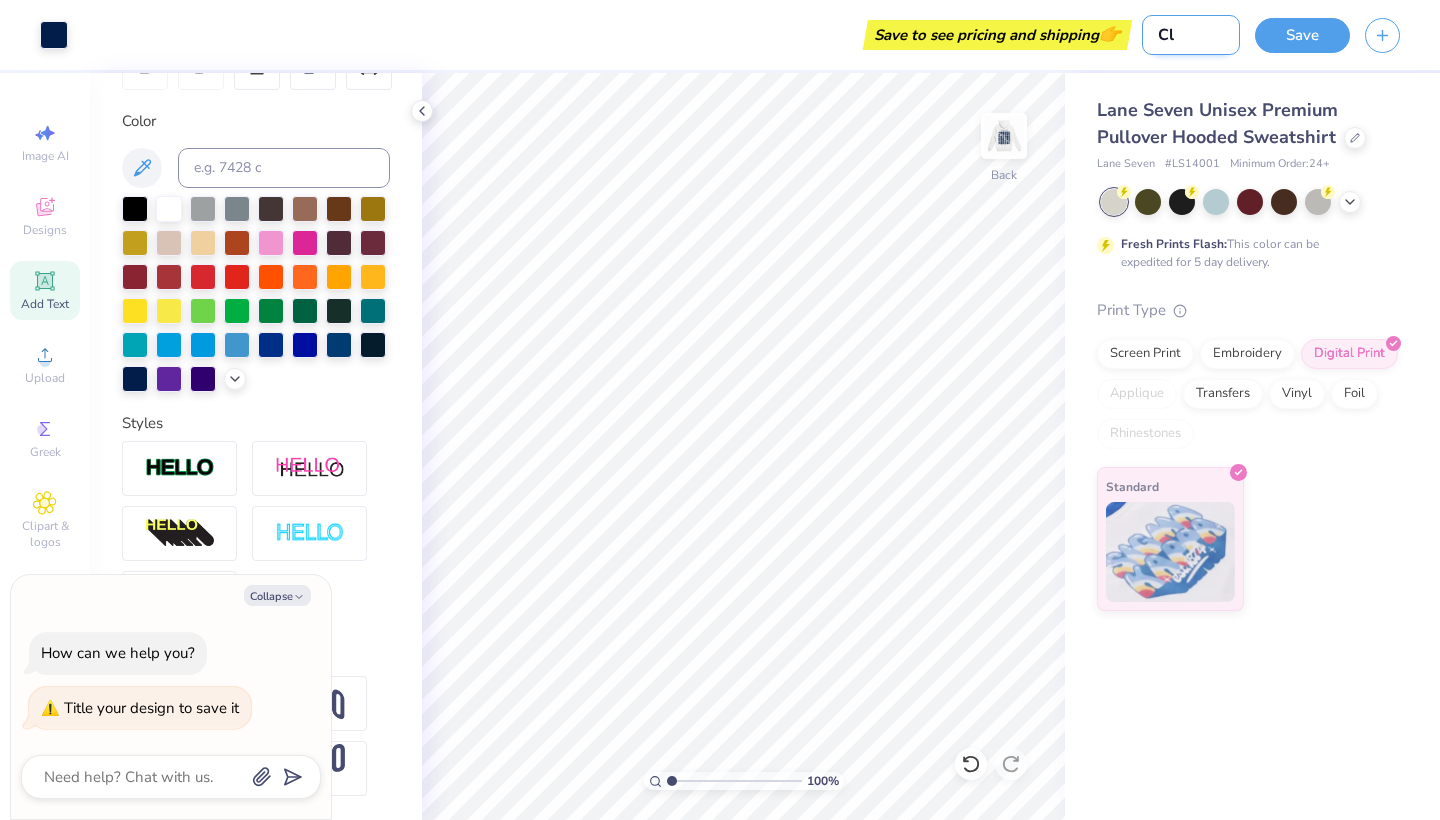 type on "Cla" 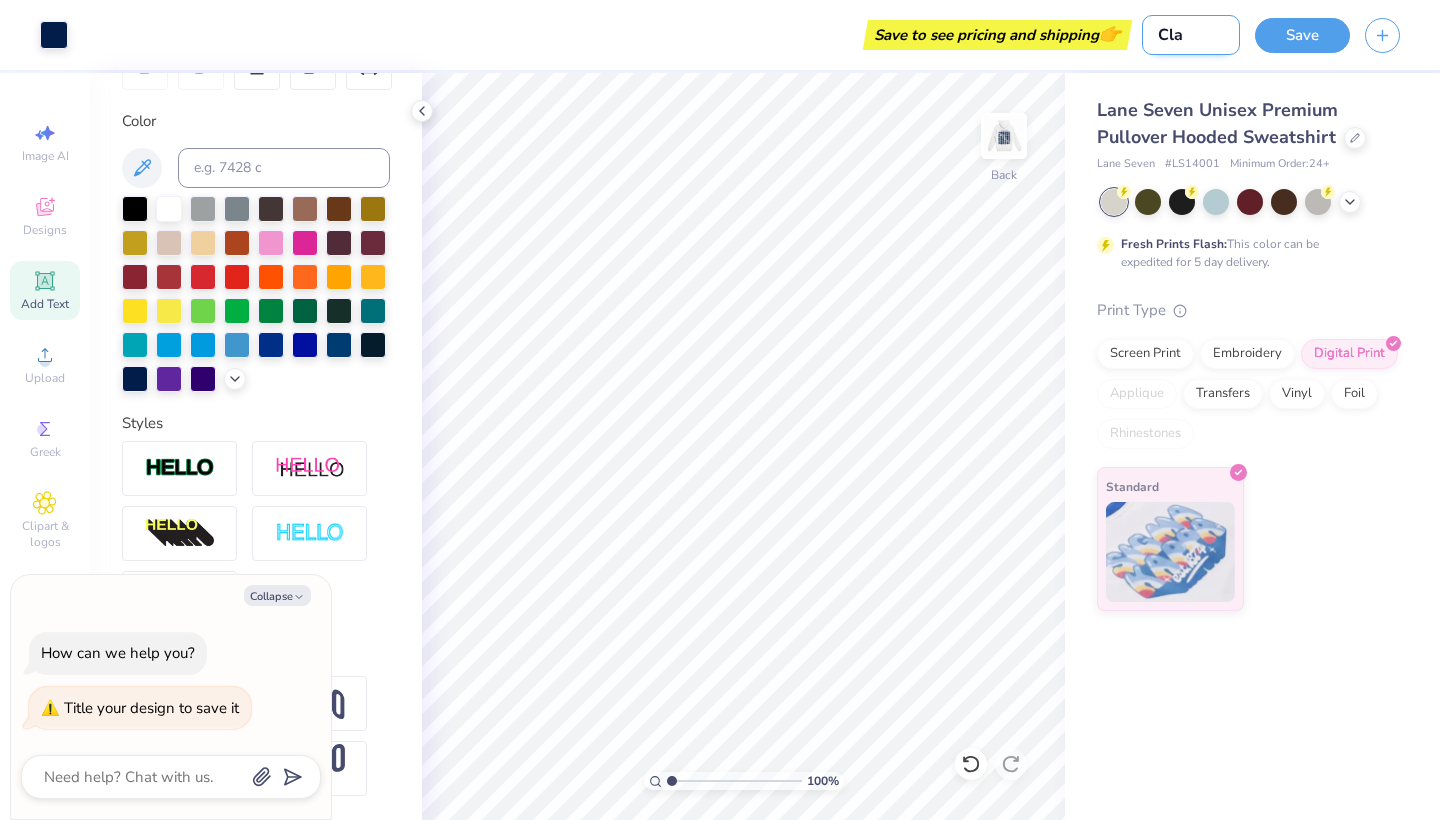 type on "Clar" 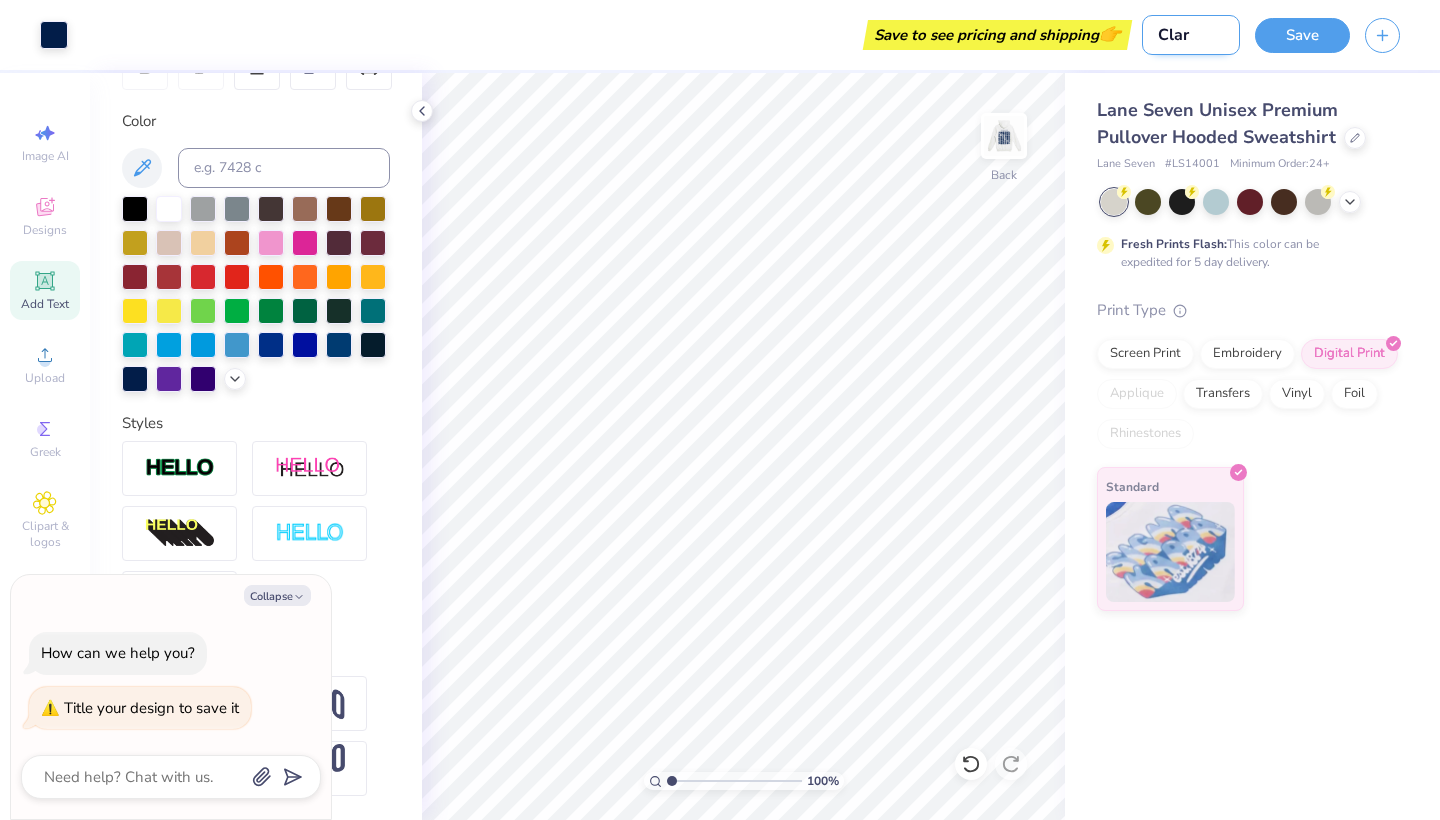 type on "x" 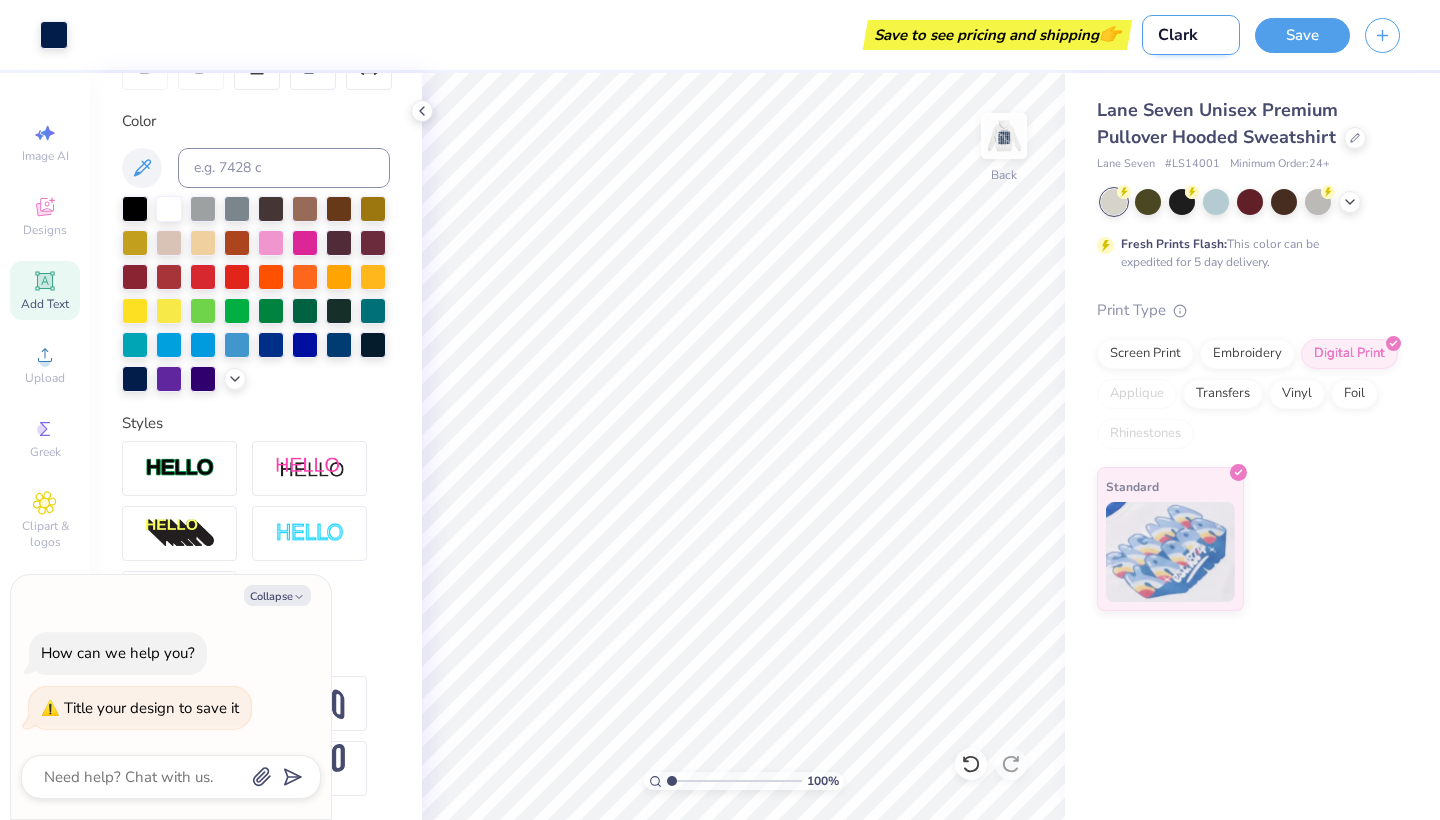 type on "Clarks" 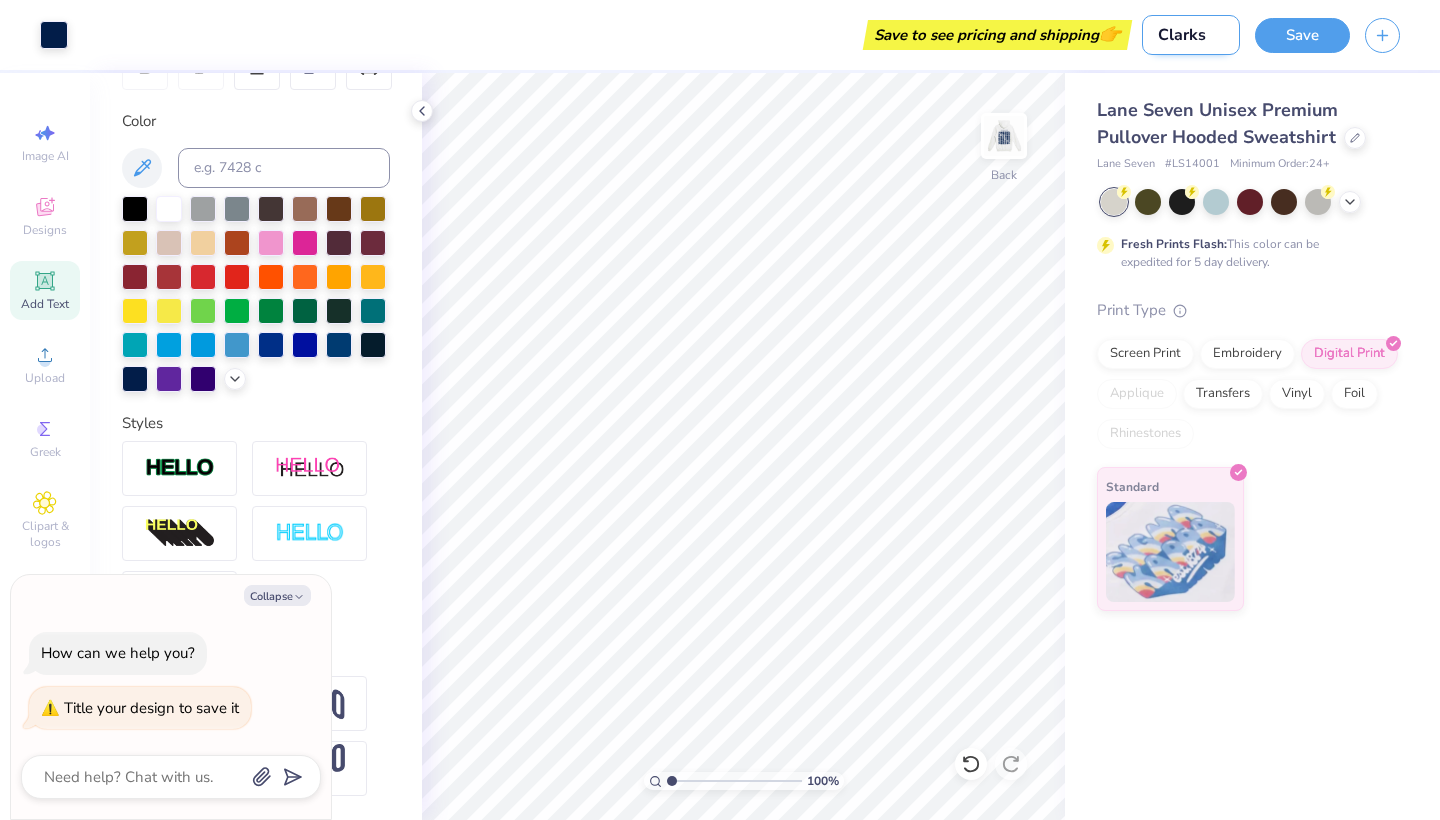 type on "Clarkso" 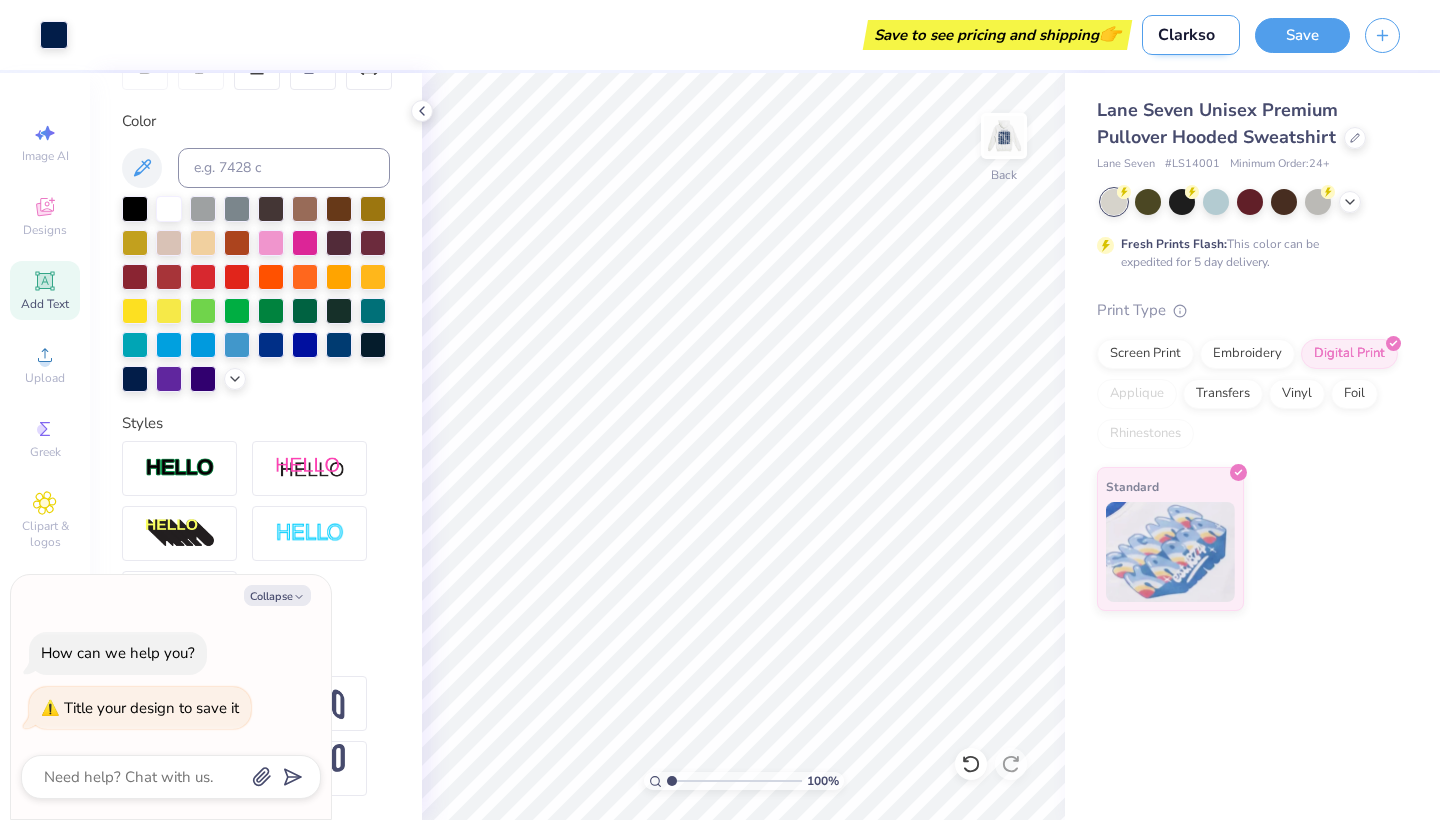 type on "Clarkso" 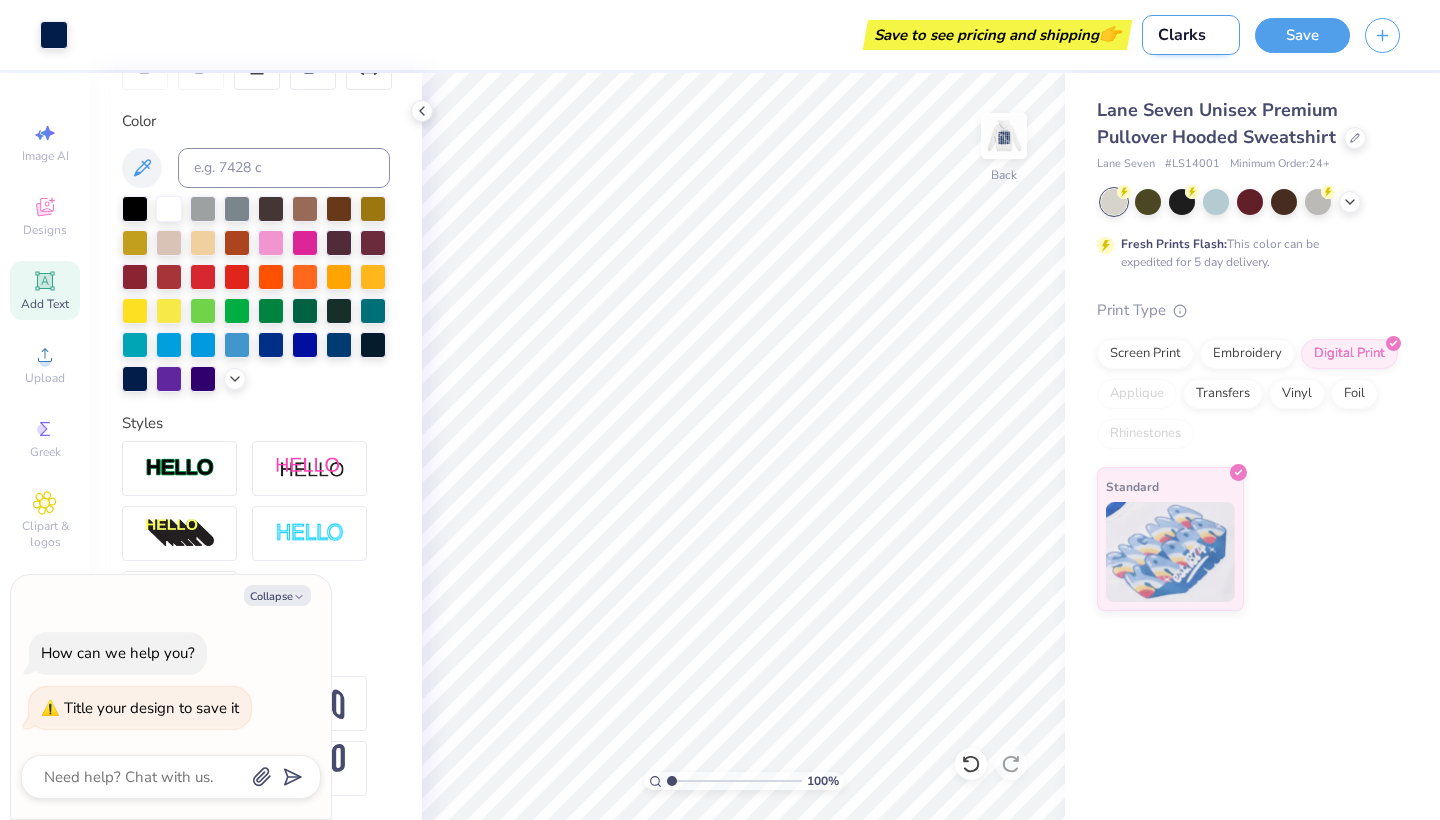 type on "Clark" 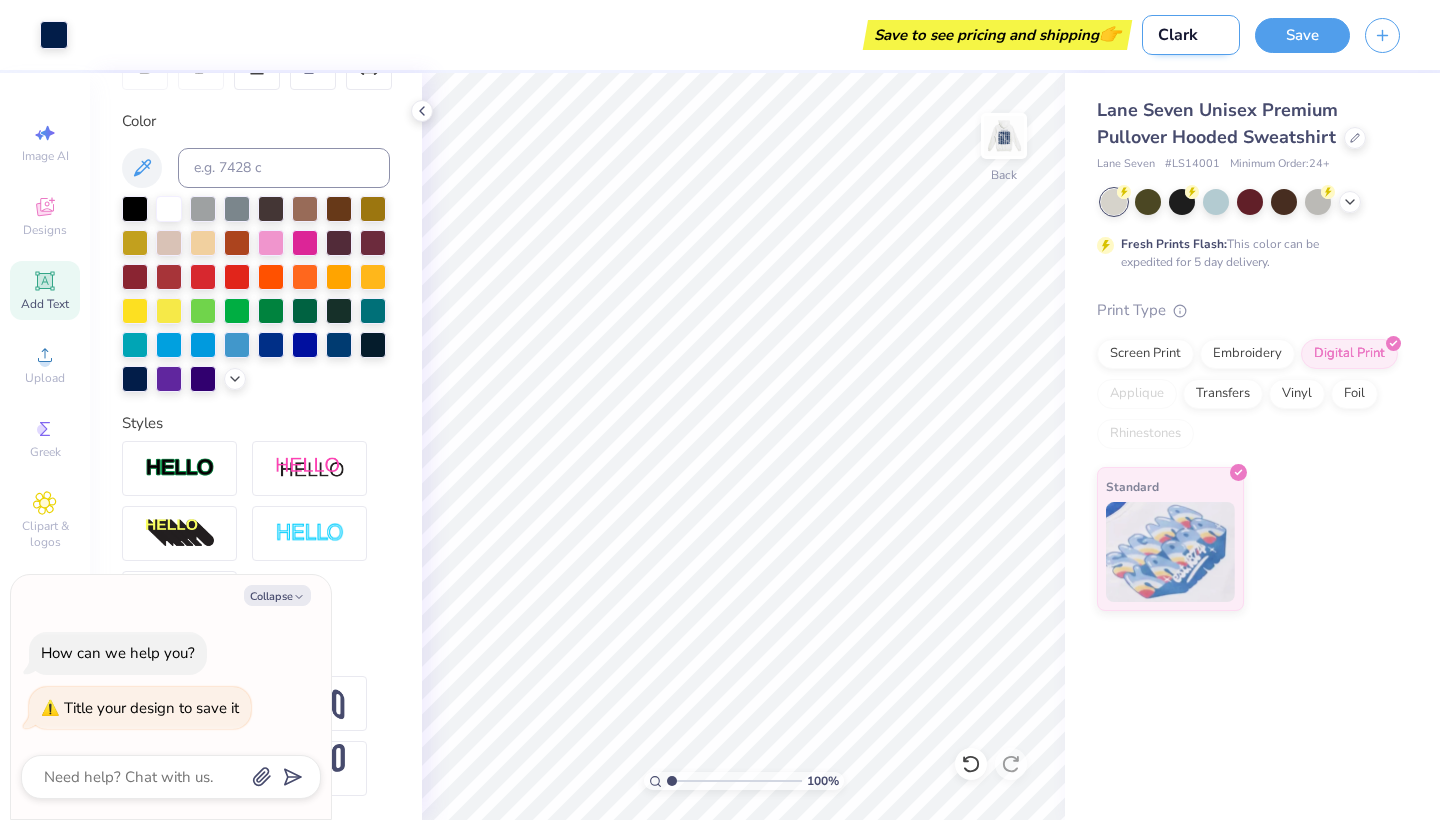 type on "Clar" 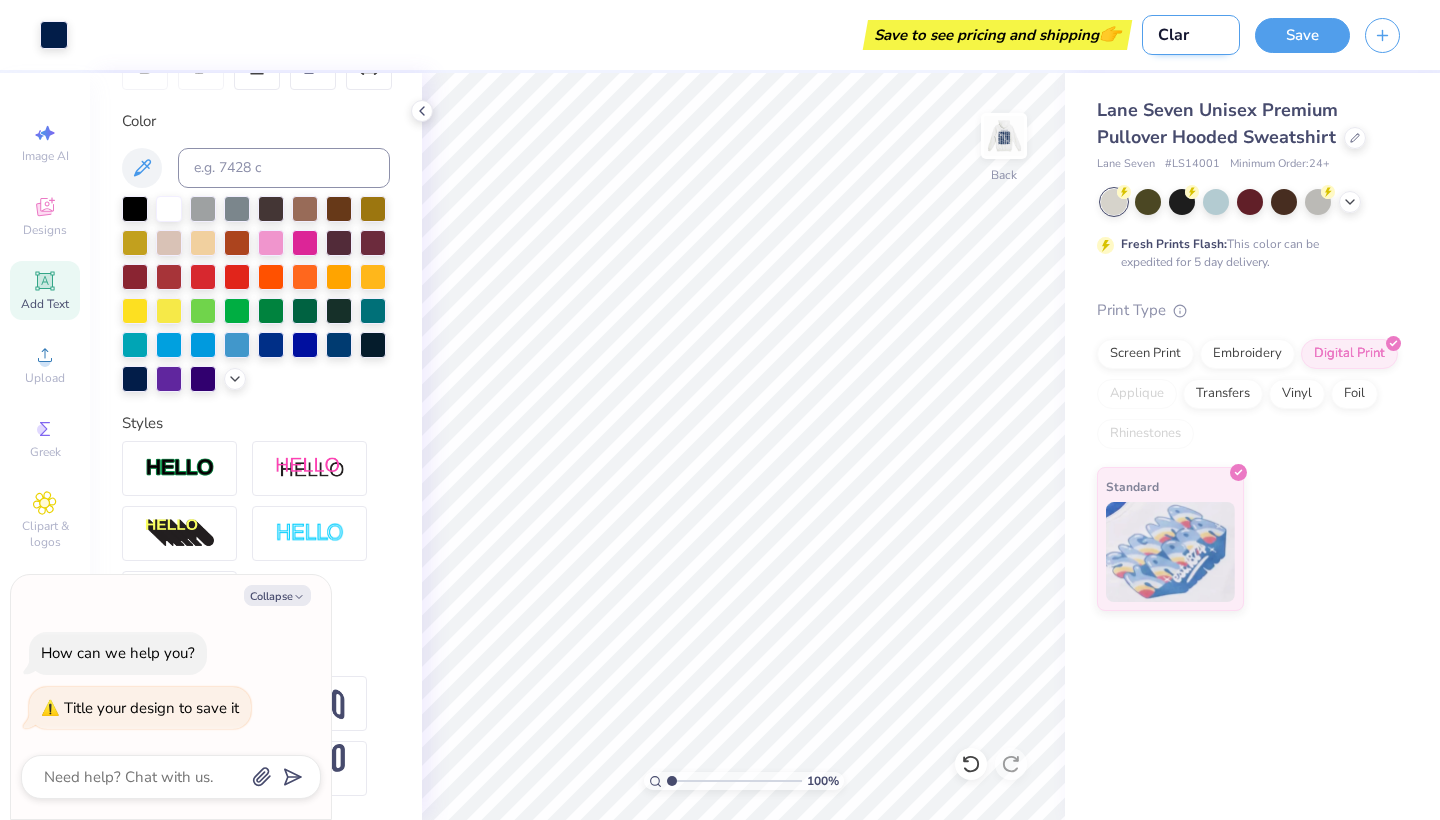 type on "Cla" 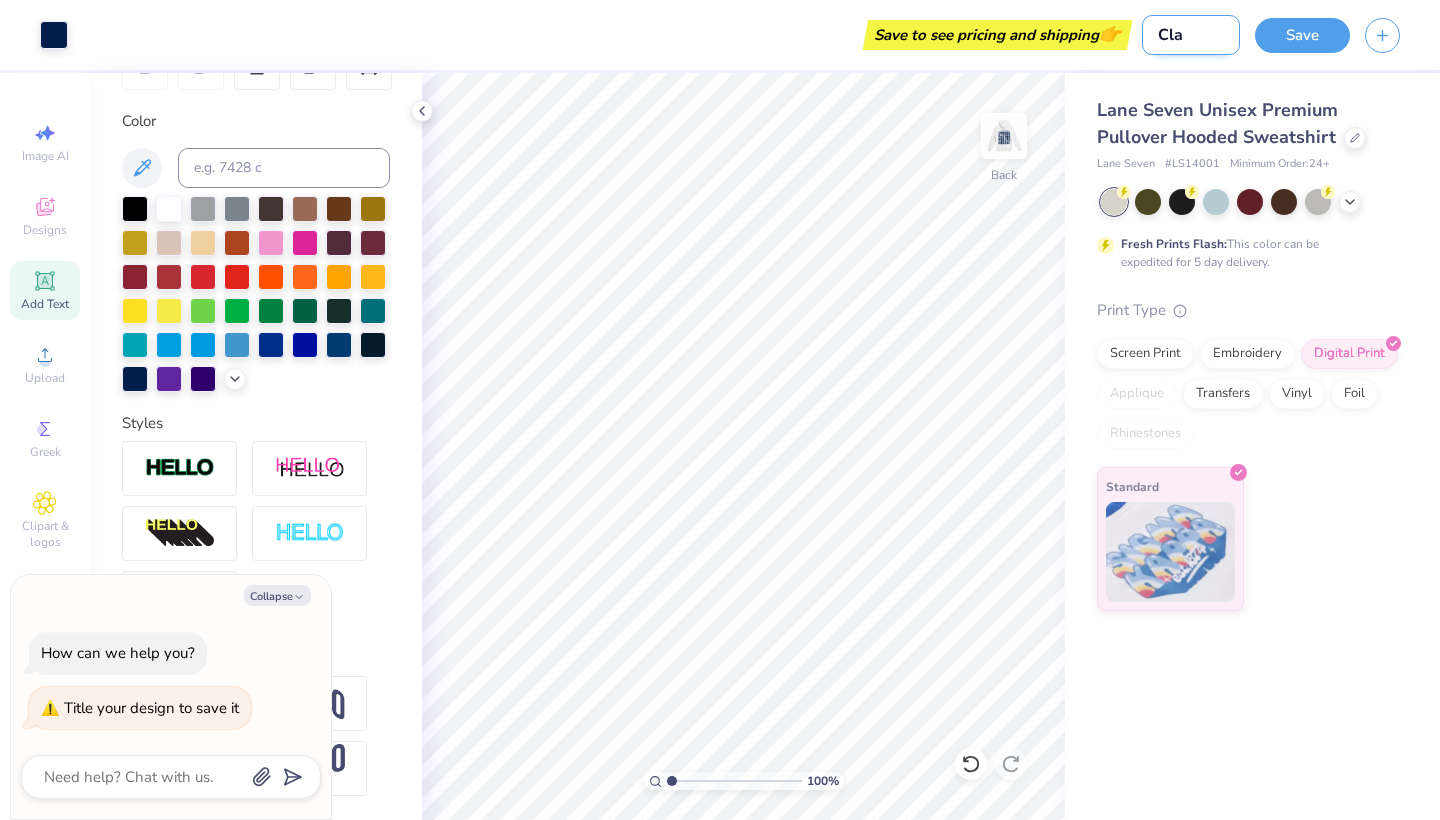 type on "Cl" 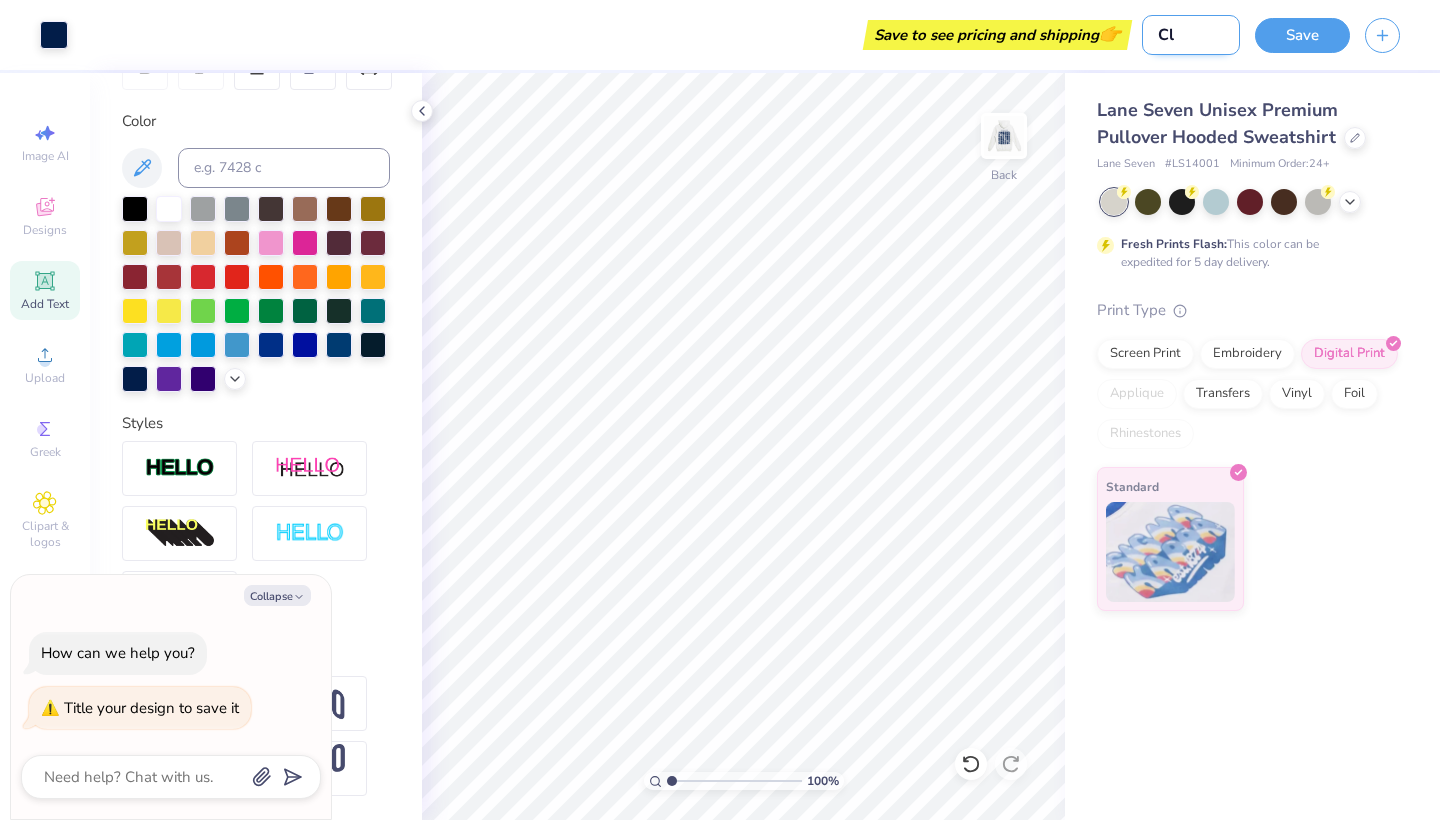 type on "C" 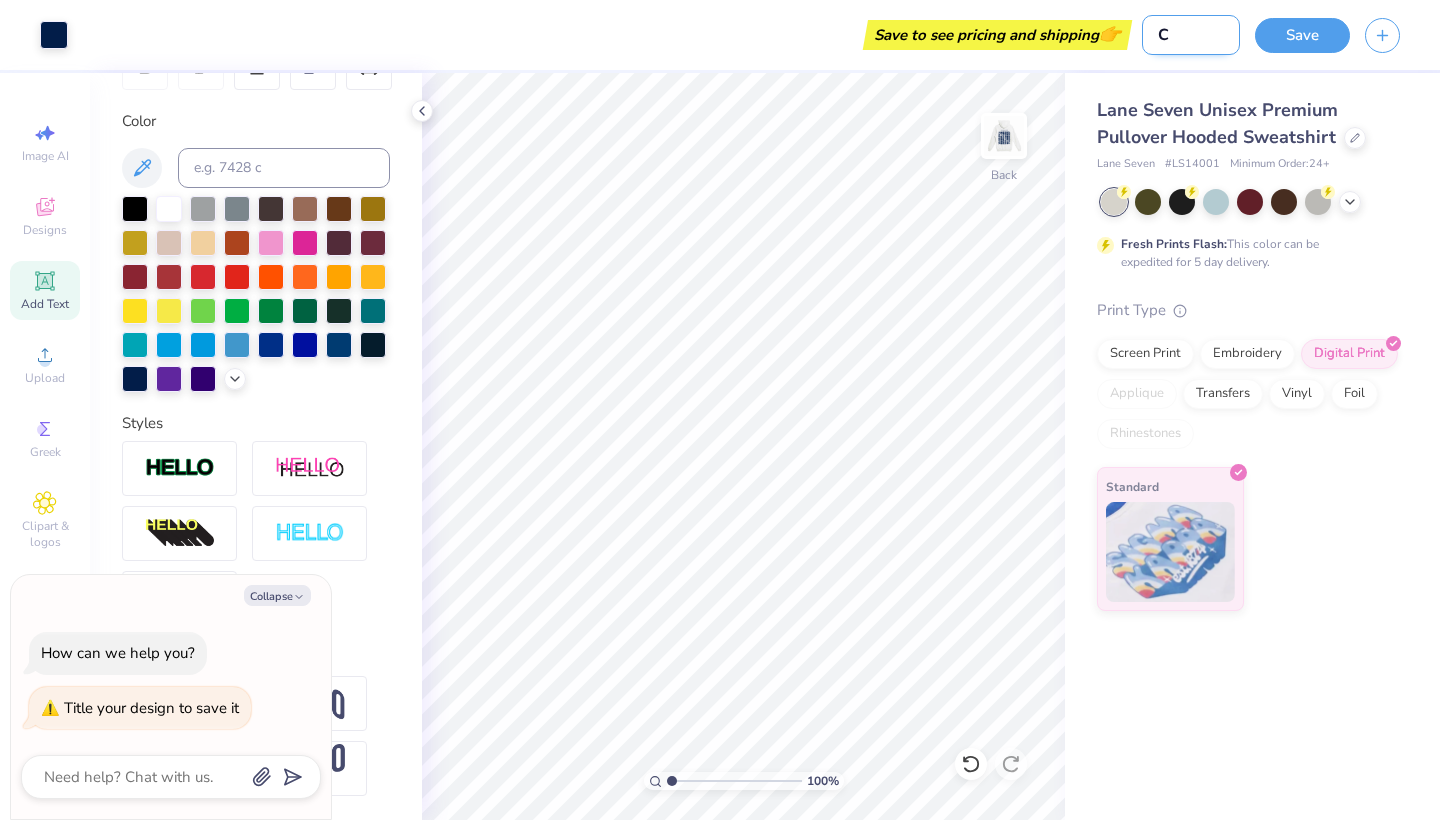 type 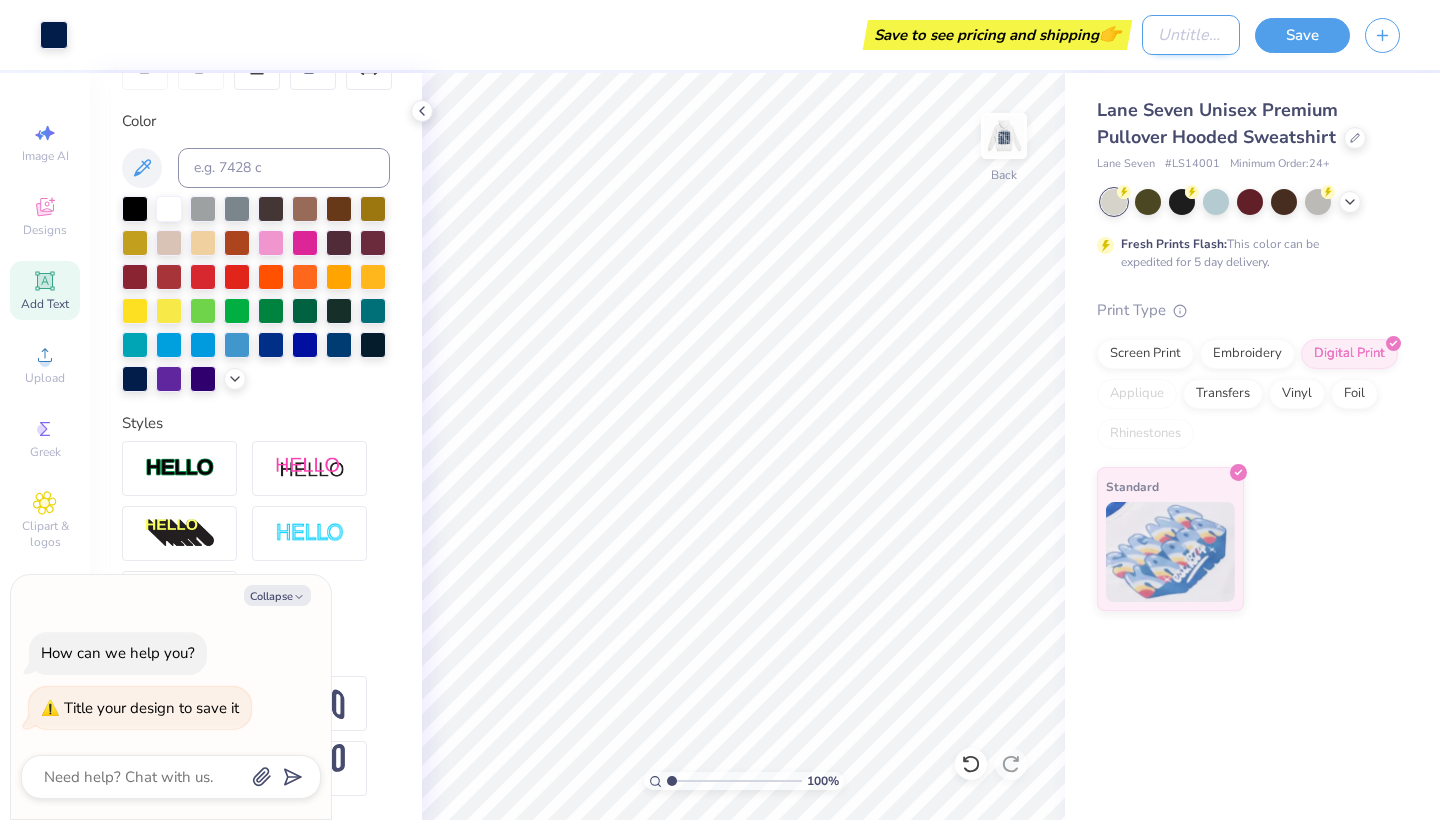 type on "2" 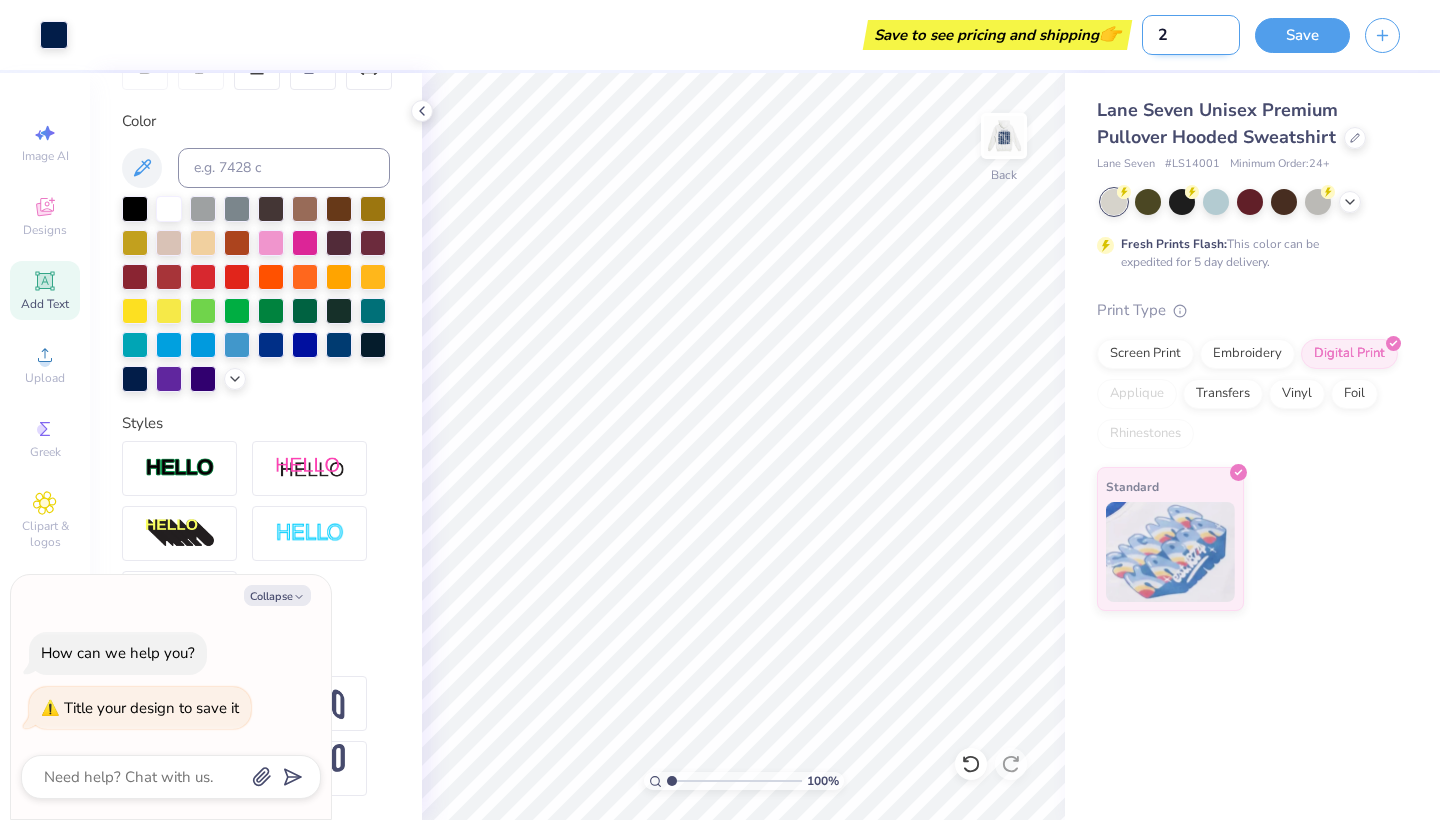 type on "25" 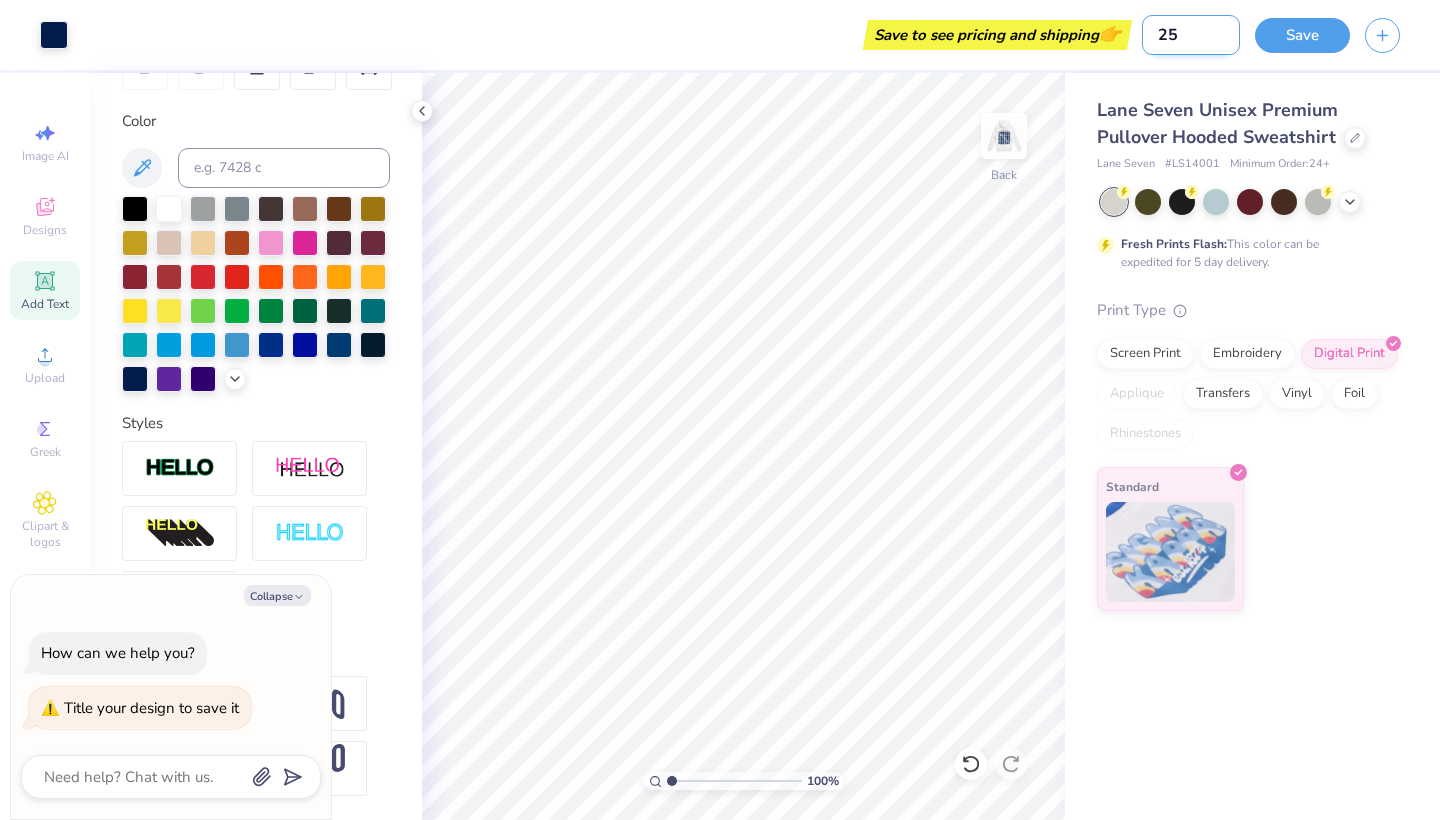 type on "25" 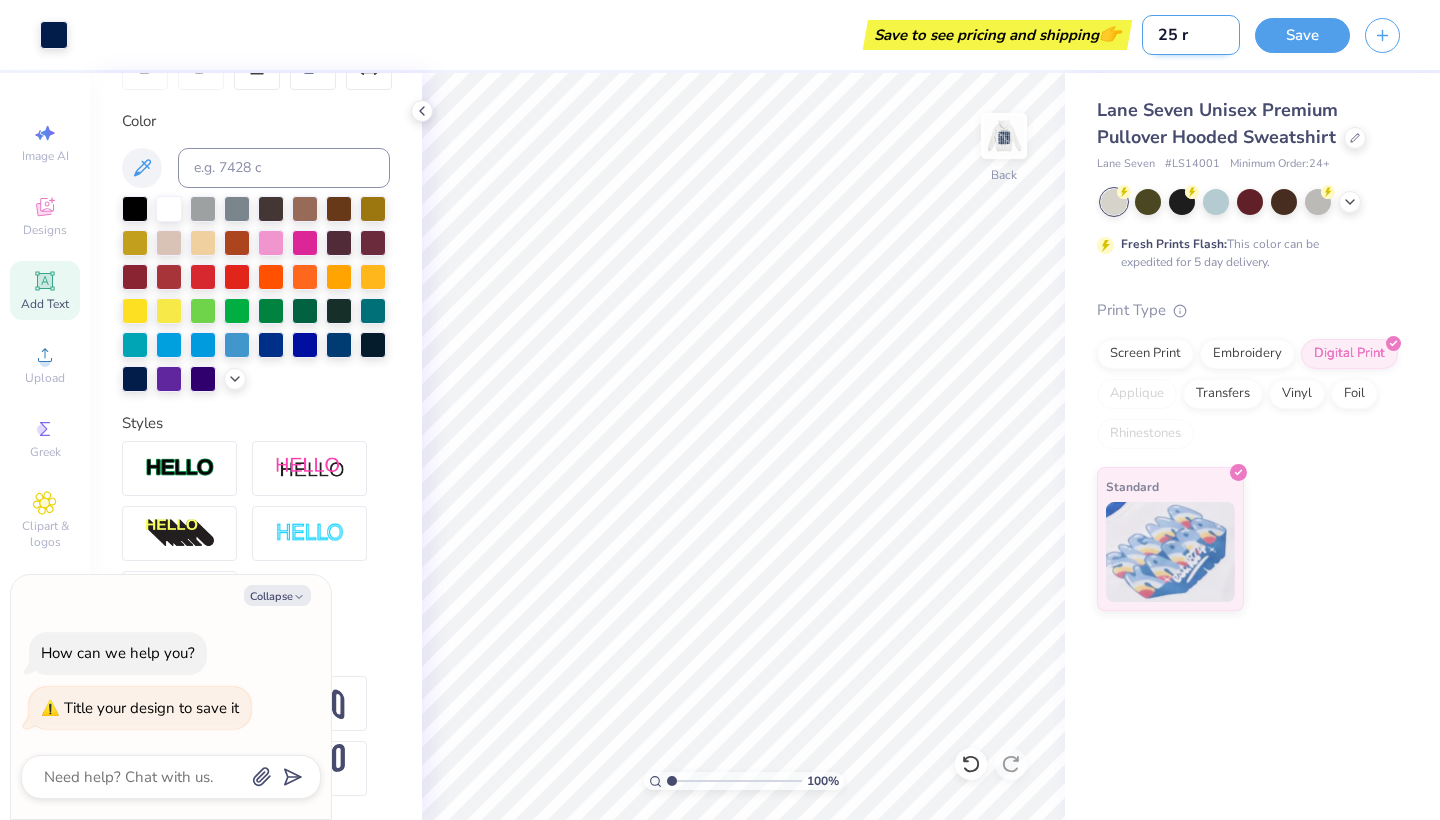 type on "25 re" 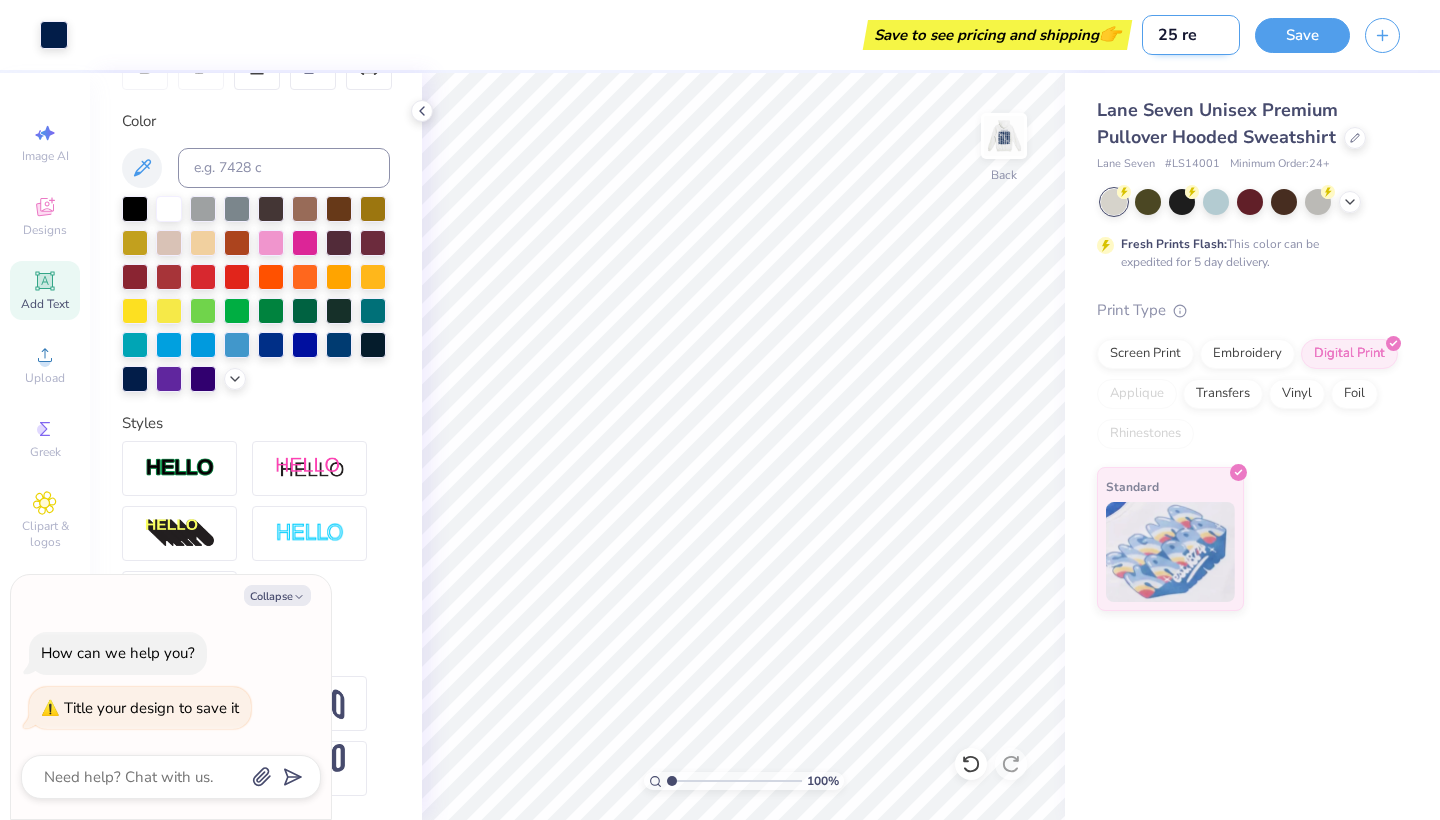type on "25 rec" 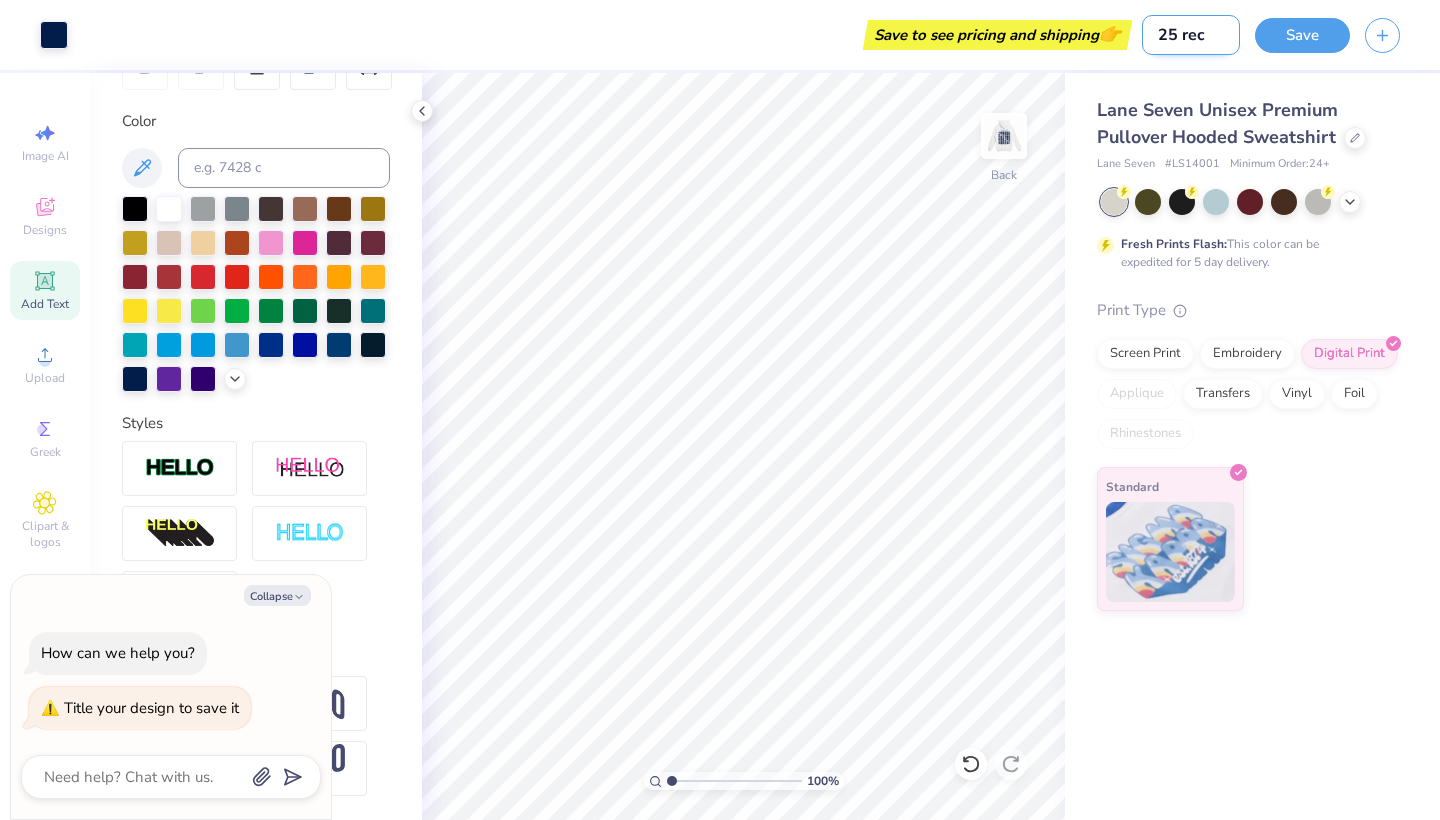 type on "25 recr" 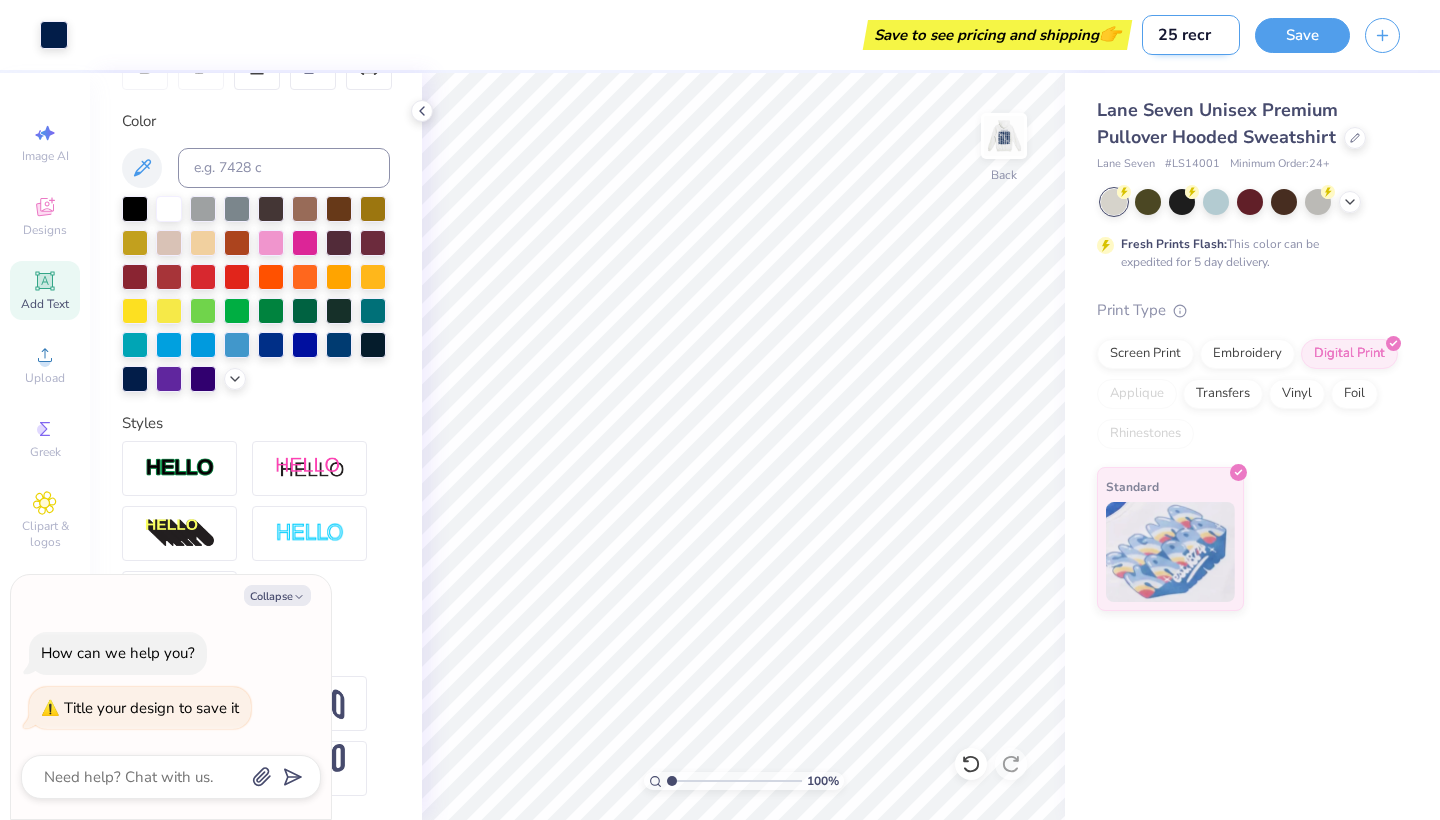 type on "25 recru" 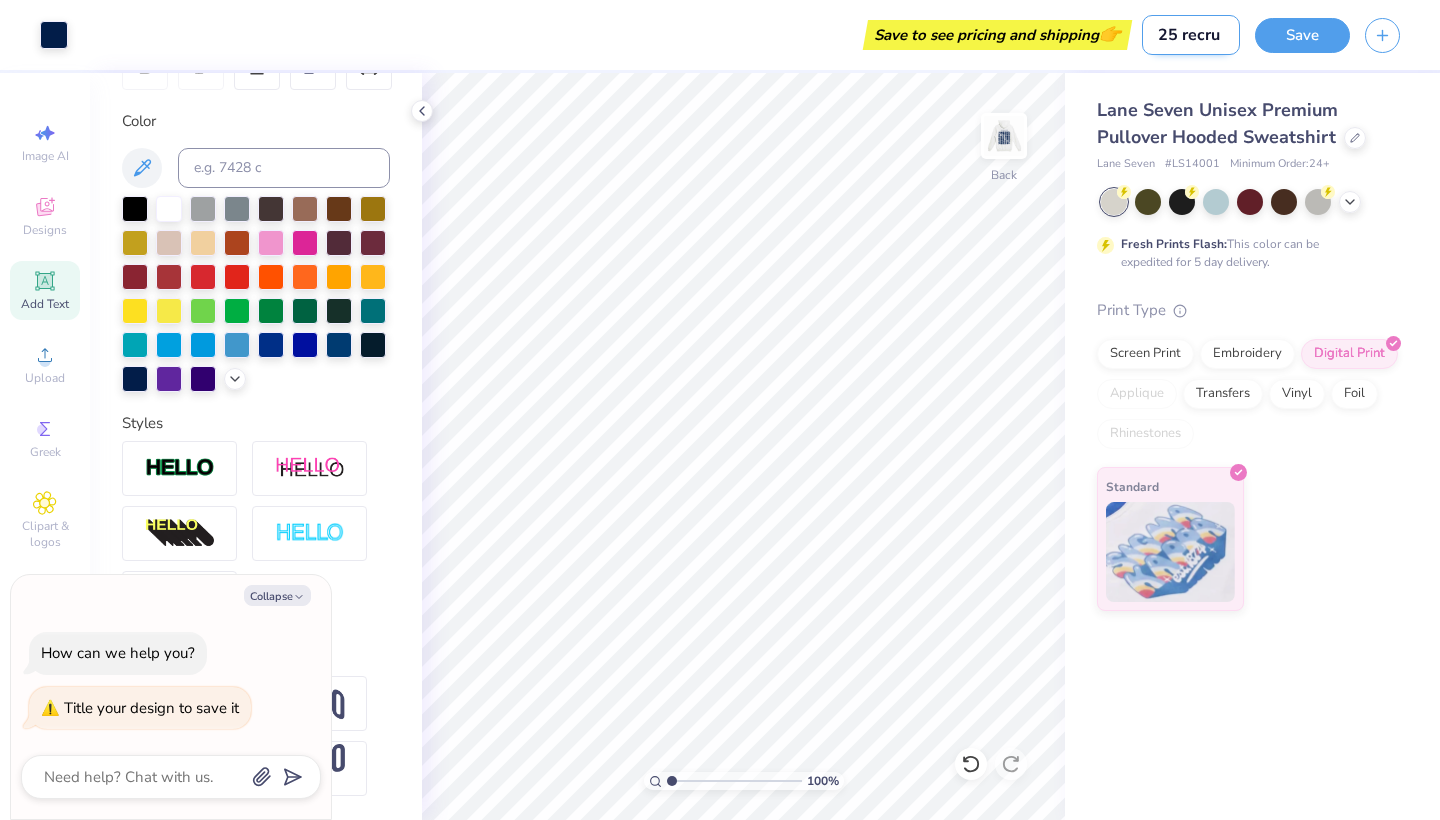 type on "25 recrui" 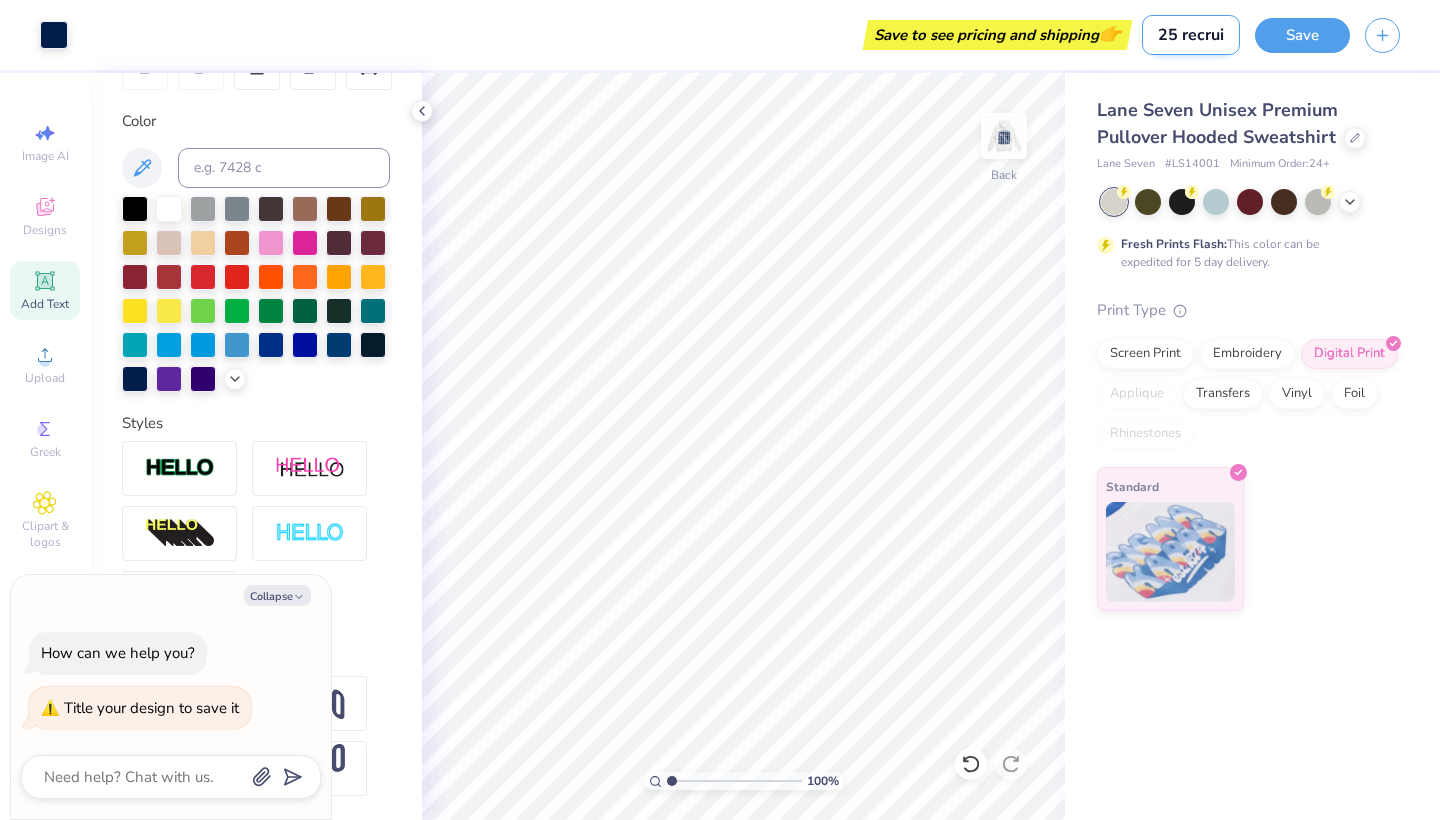 type on "25 recruit" 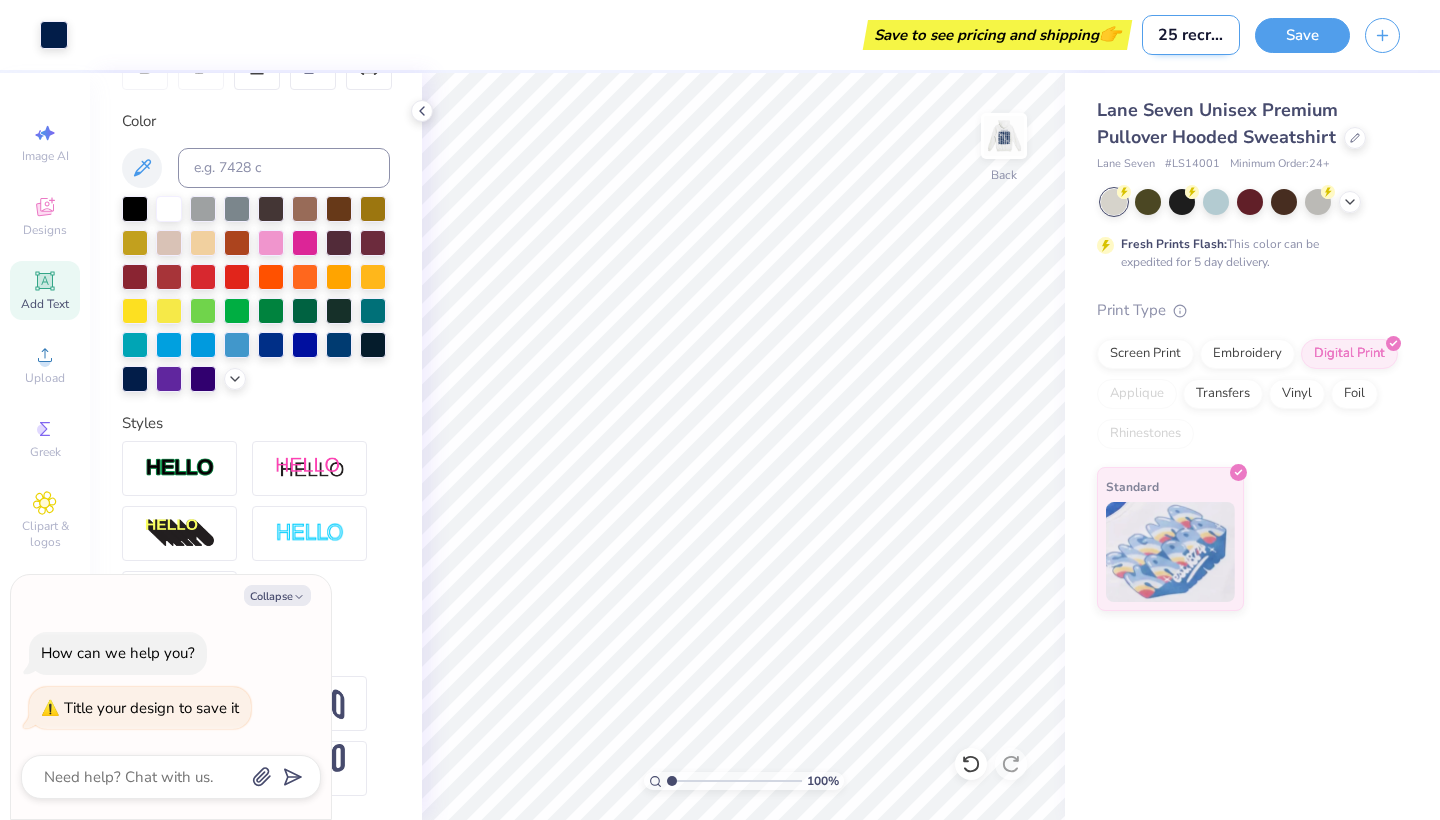 type on "25 recruitm" 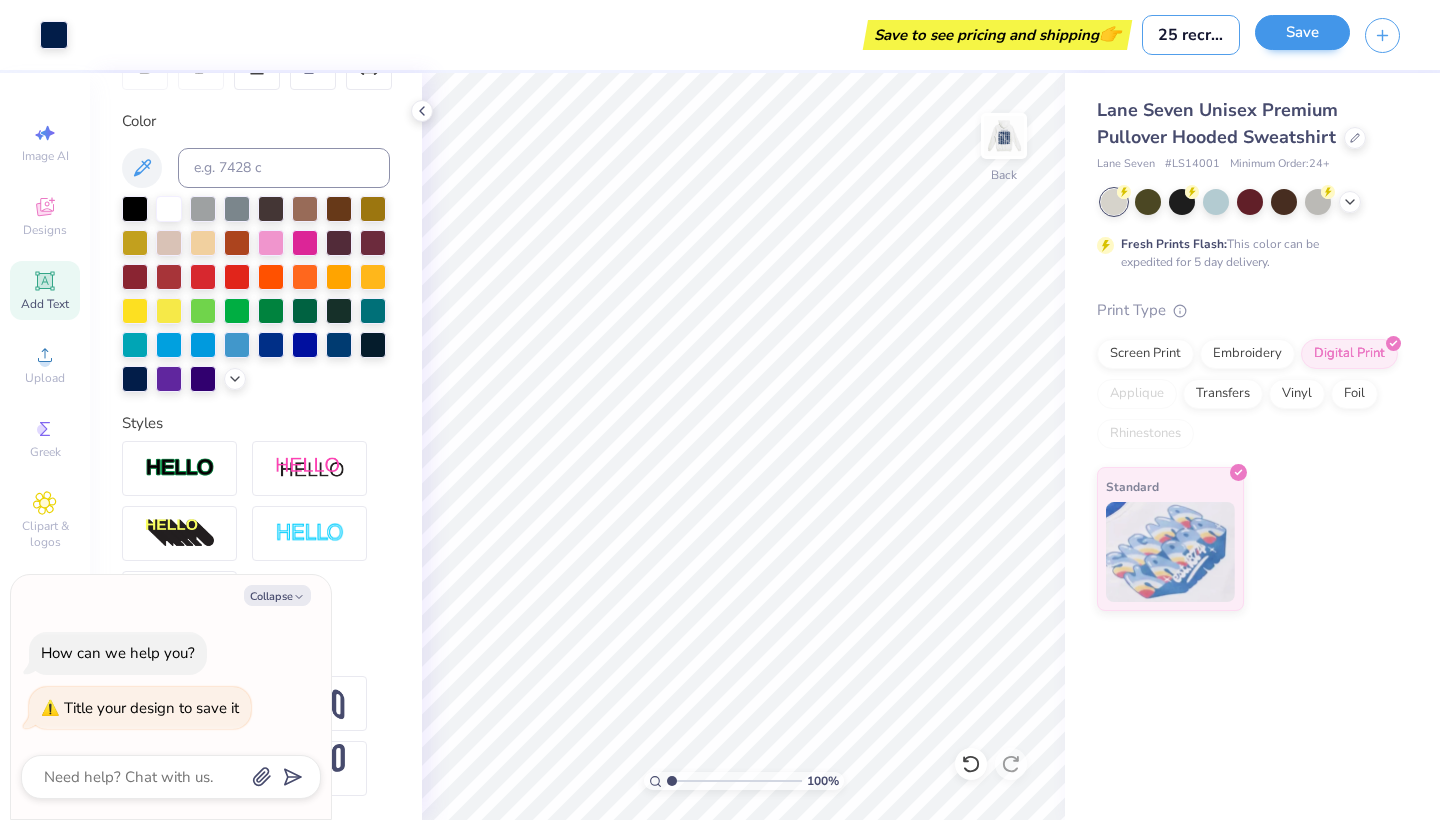 type on "25 recruitment" 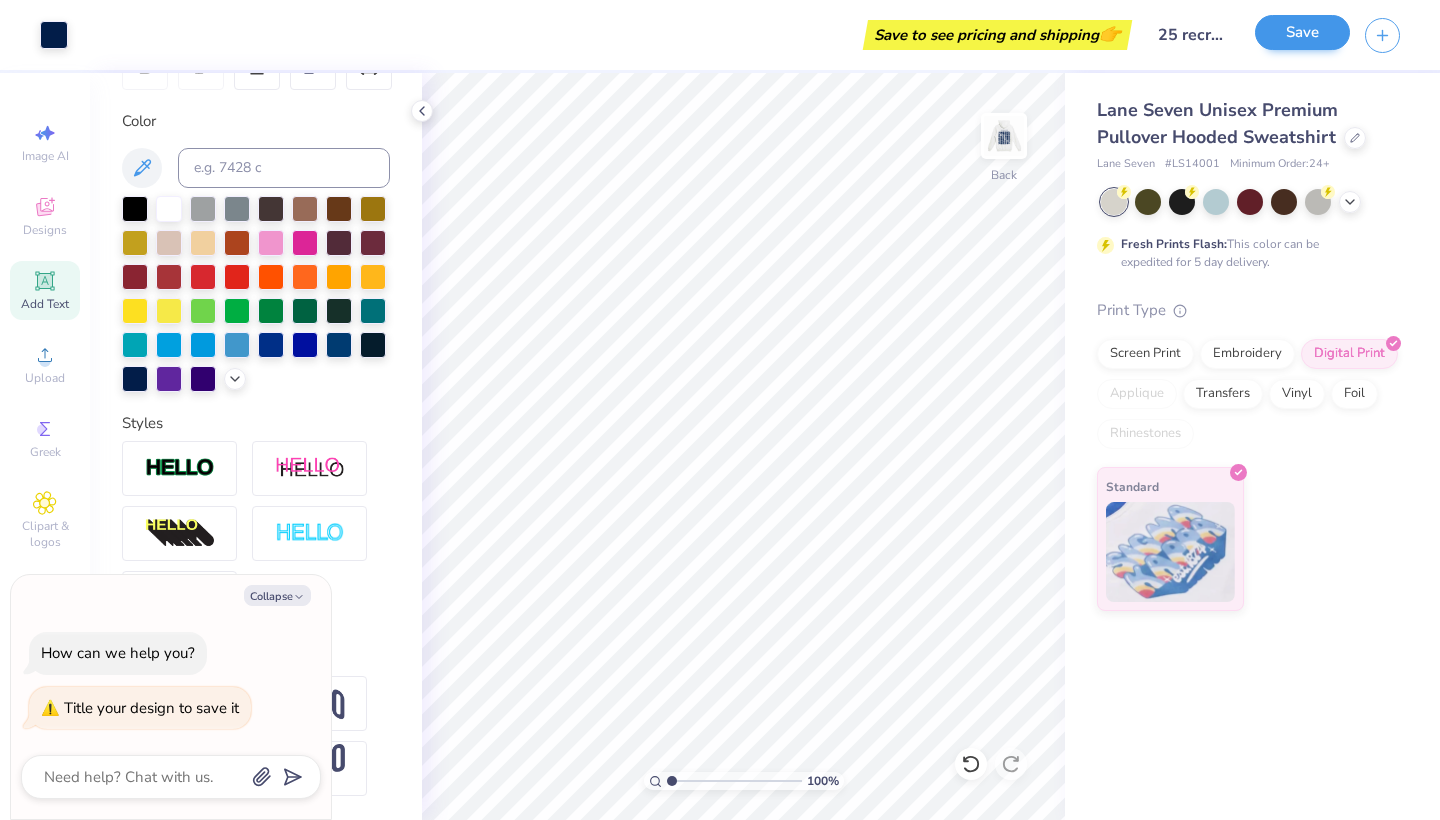 click on "Save" at bounding box center (1302, 32) 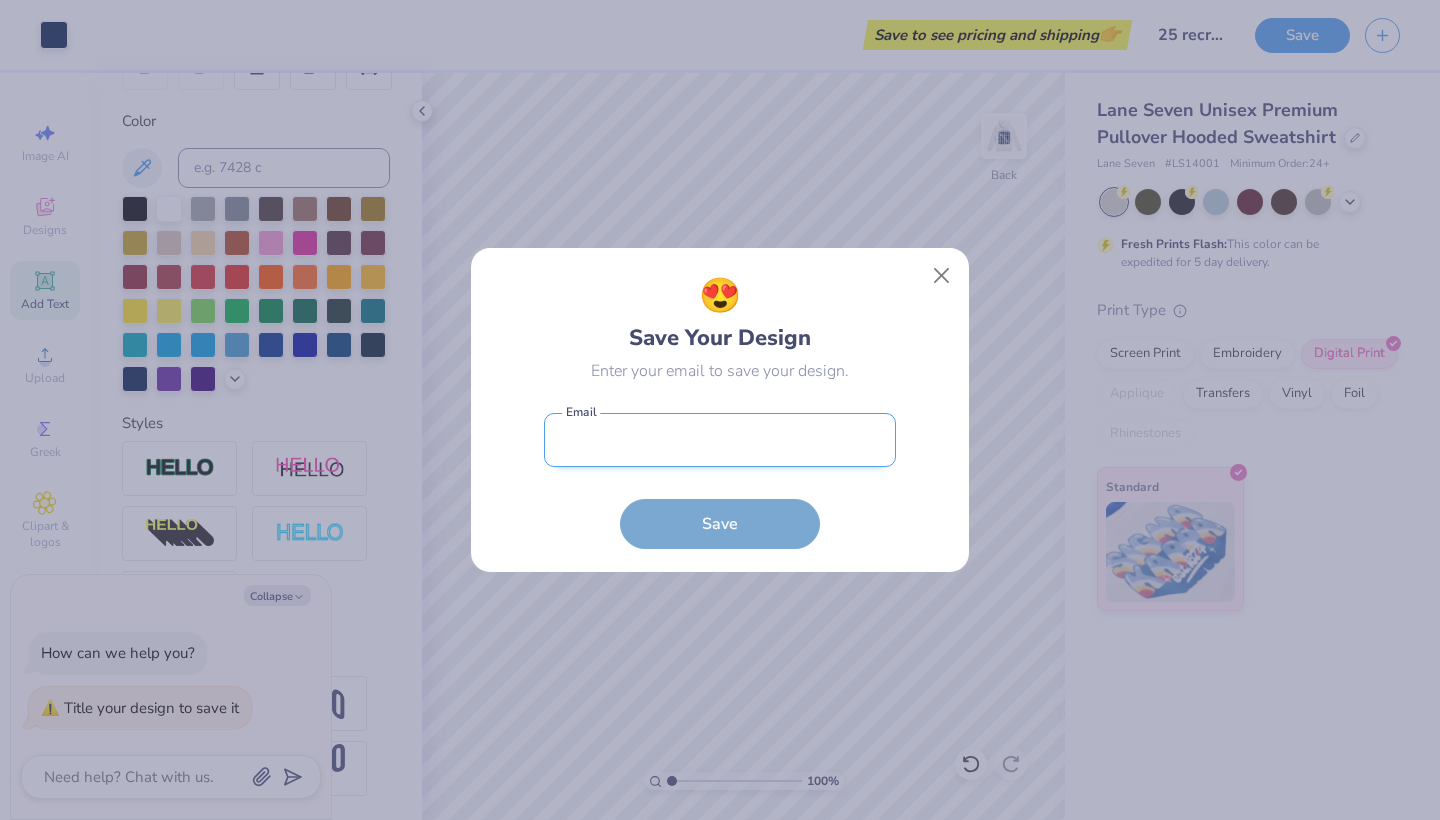 click at bounding box center (720, 440) 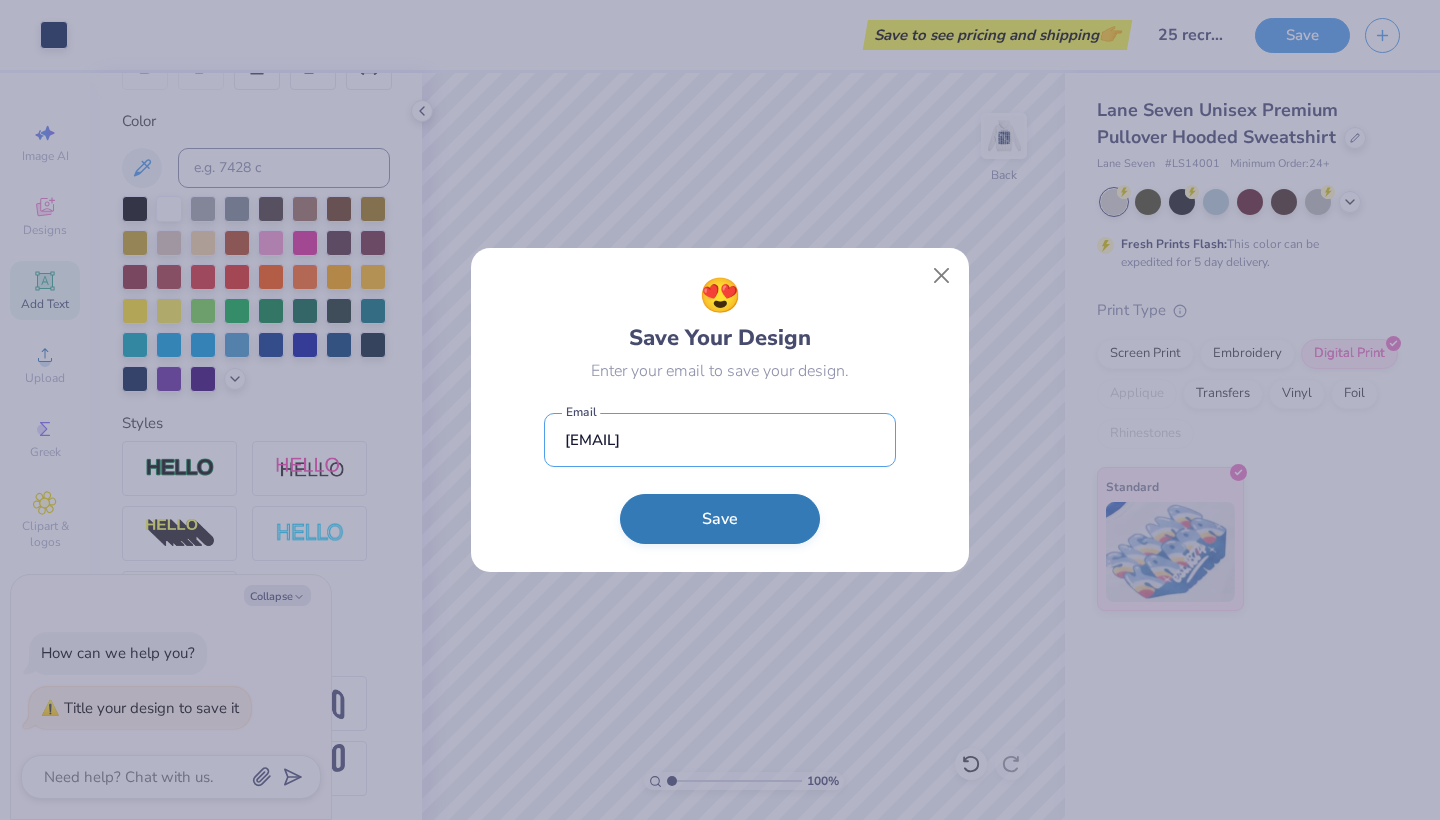 type on "[EMAIL]" 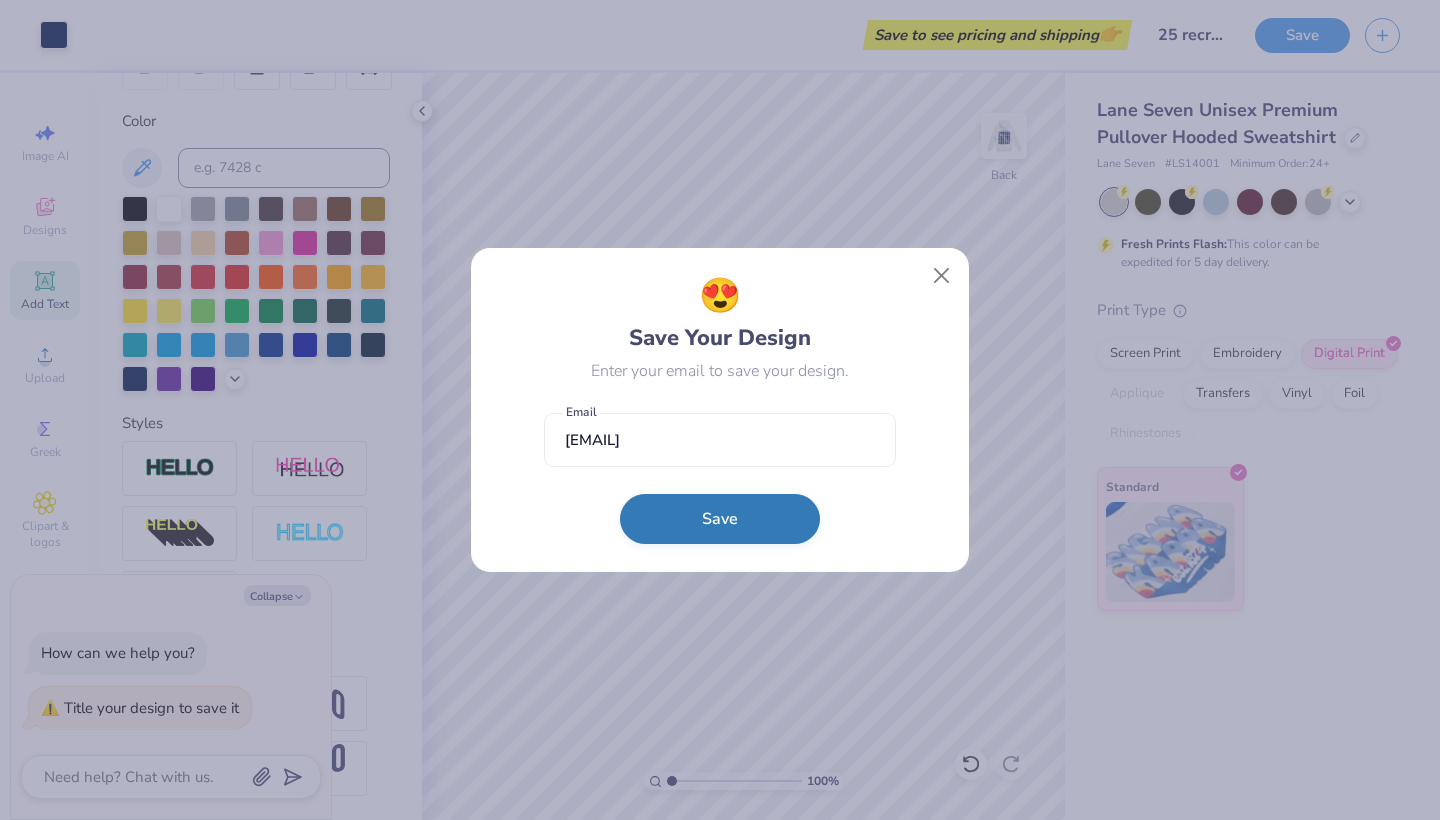 click on "Save" at bounding box center [720, 519] 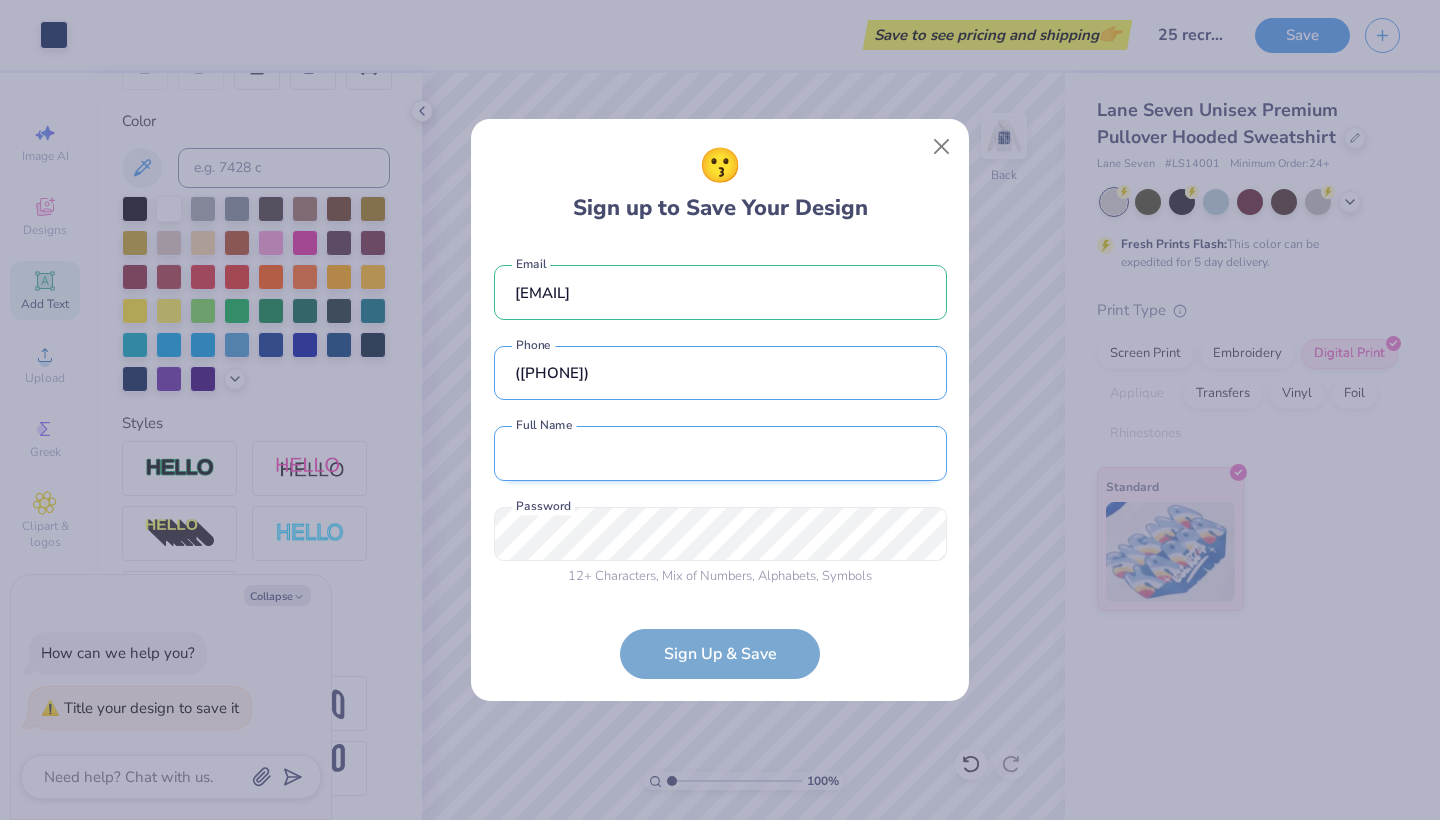 type on "([PHONE])" 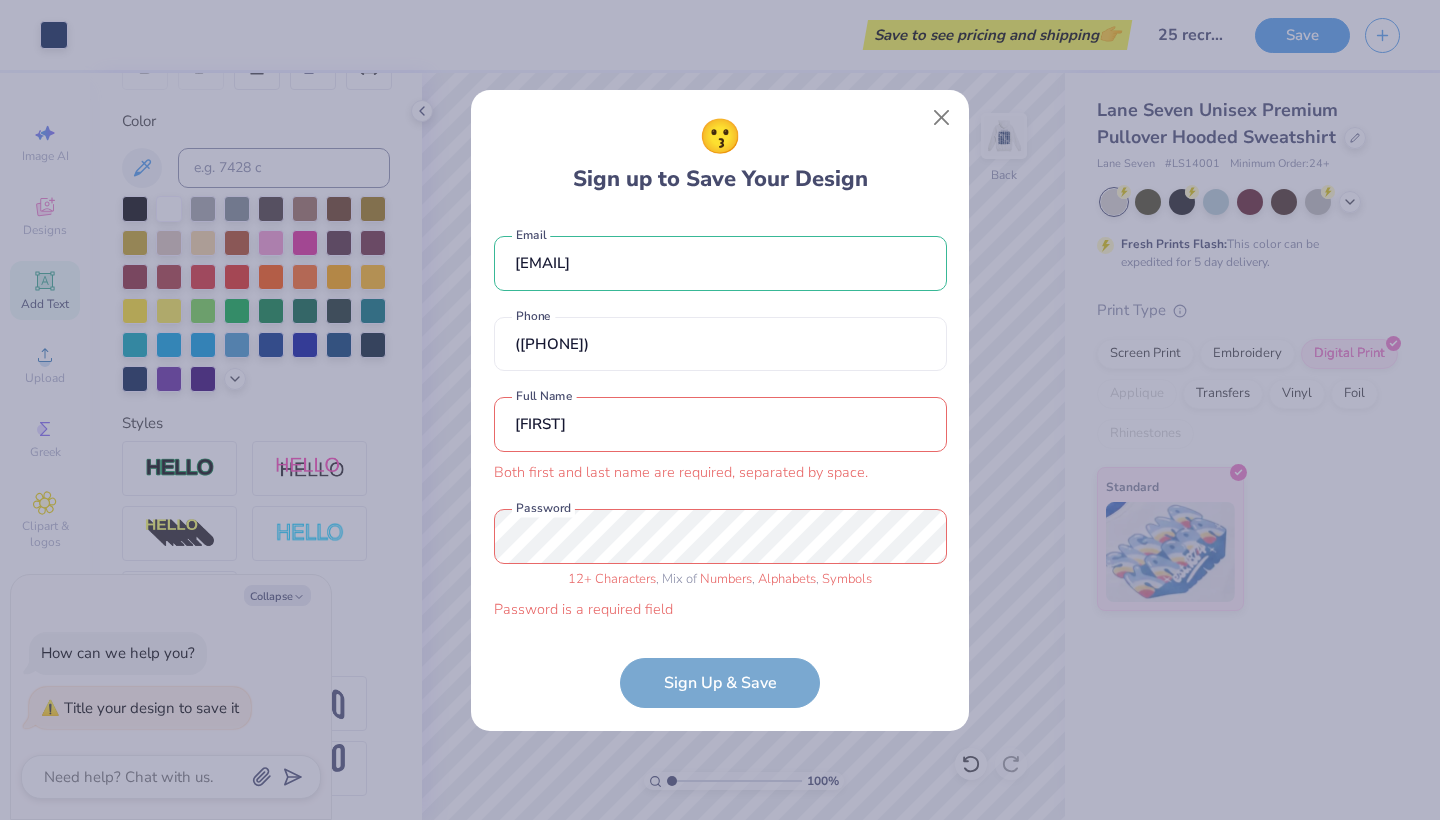 click on "[FIRST]" at bounding box center (720, 424) 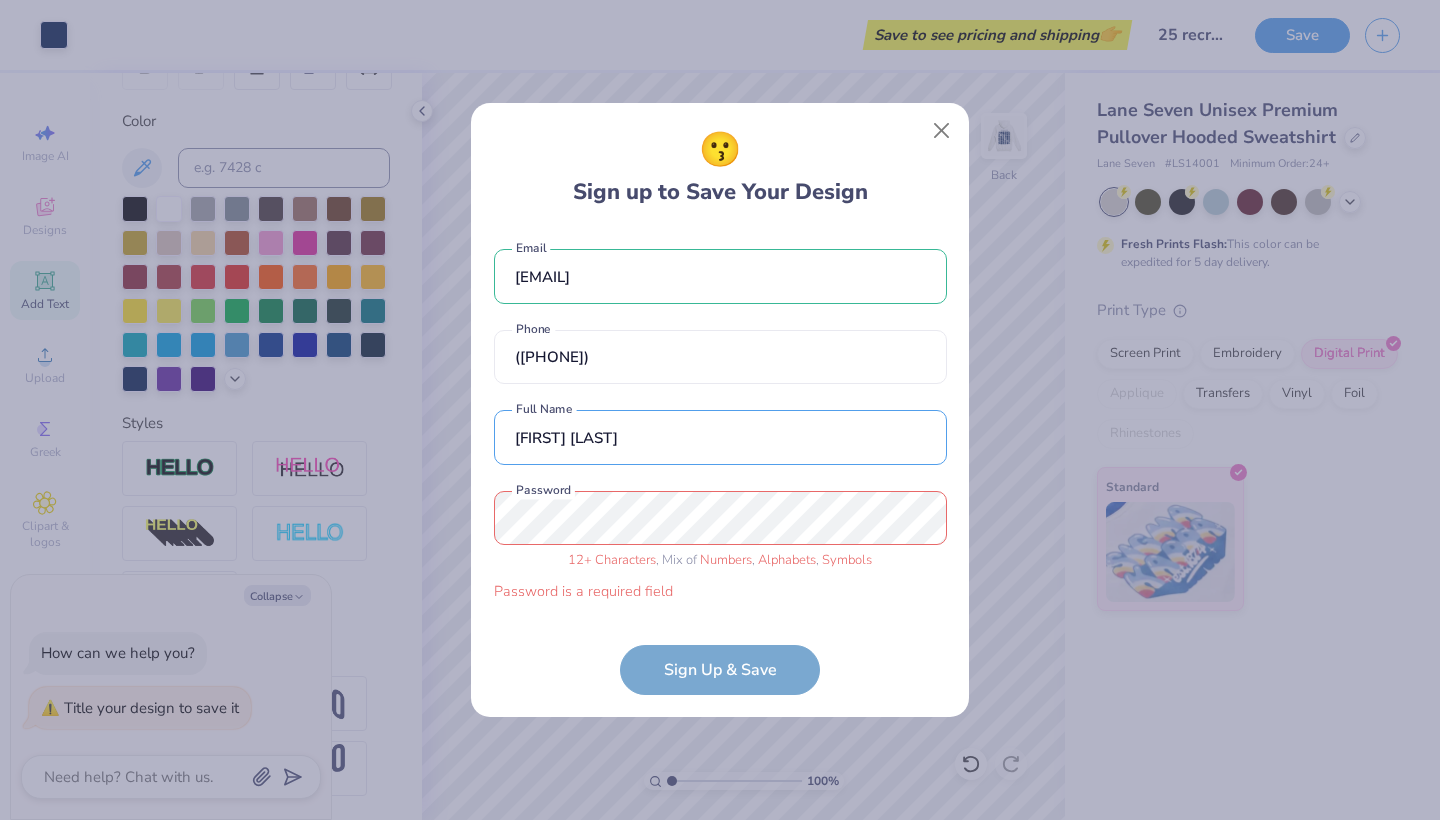 type on "[FIRST] [LAST]" 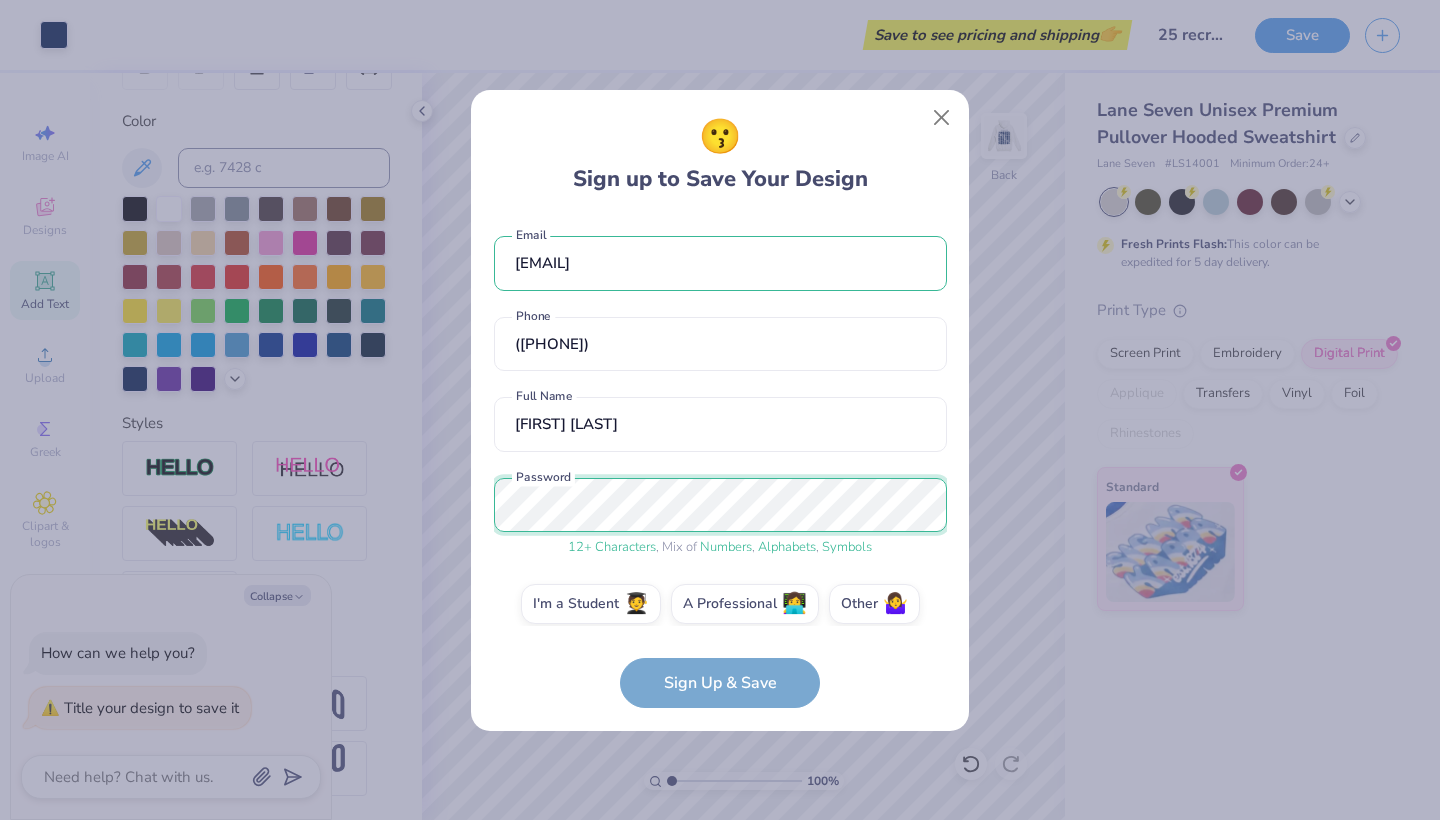 scroll, scrollTop: 17, scrollLeft: 0, axis: vertical 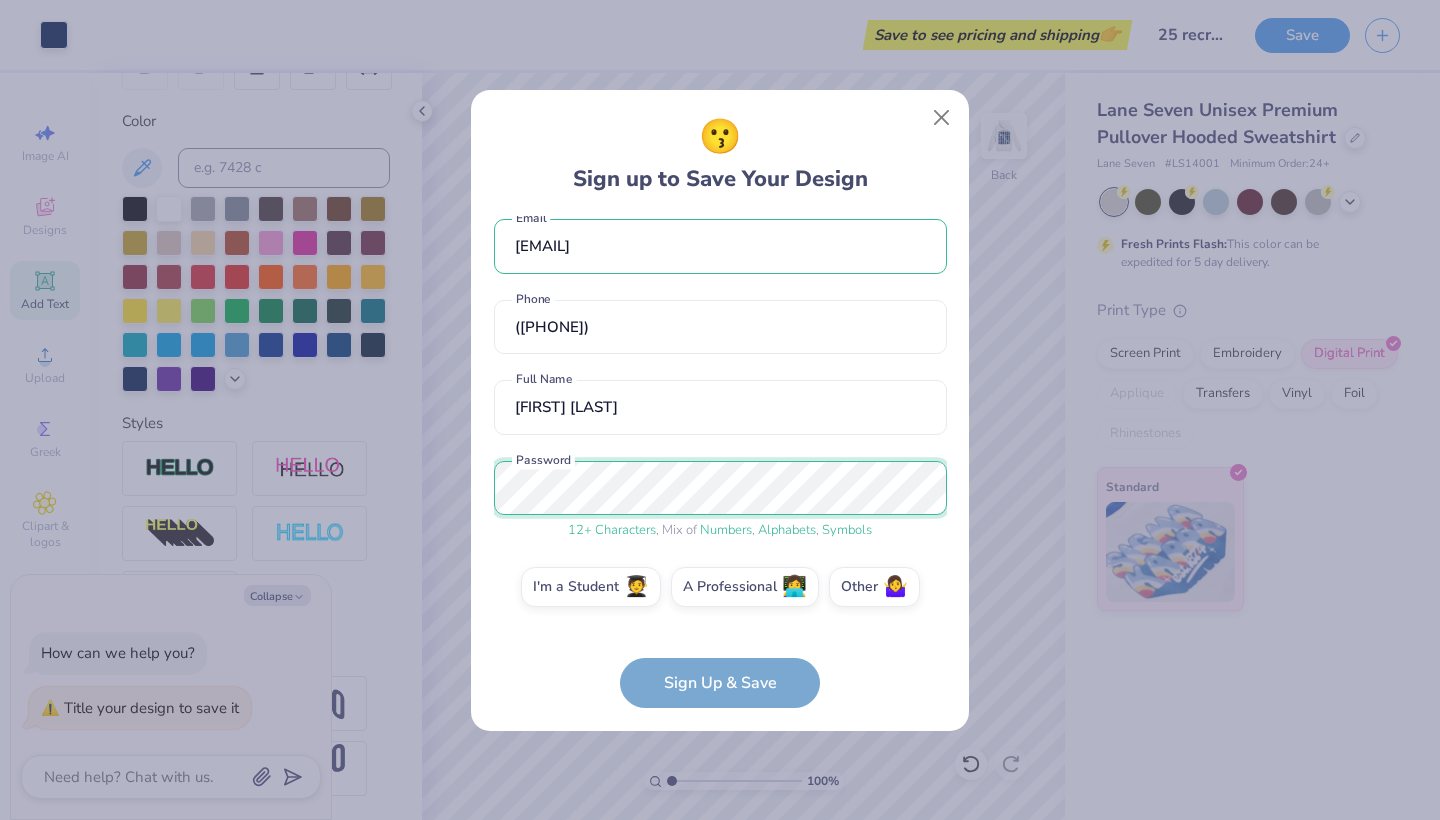 click on "😗 Sign up to Save Your Design [EMAIL] Email ([PHONE]) Phone [FIRST] [LAST] Full Name 12 + Characters , Mix of   Numbers ,   Alphabets ,   Symbols Password I'm a Student 🧑‍🎓 A Professional 👩‍💻 Other 🤷‍♀️ Sign Up & Save" at bounding box center [720, 410] 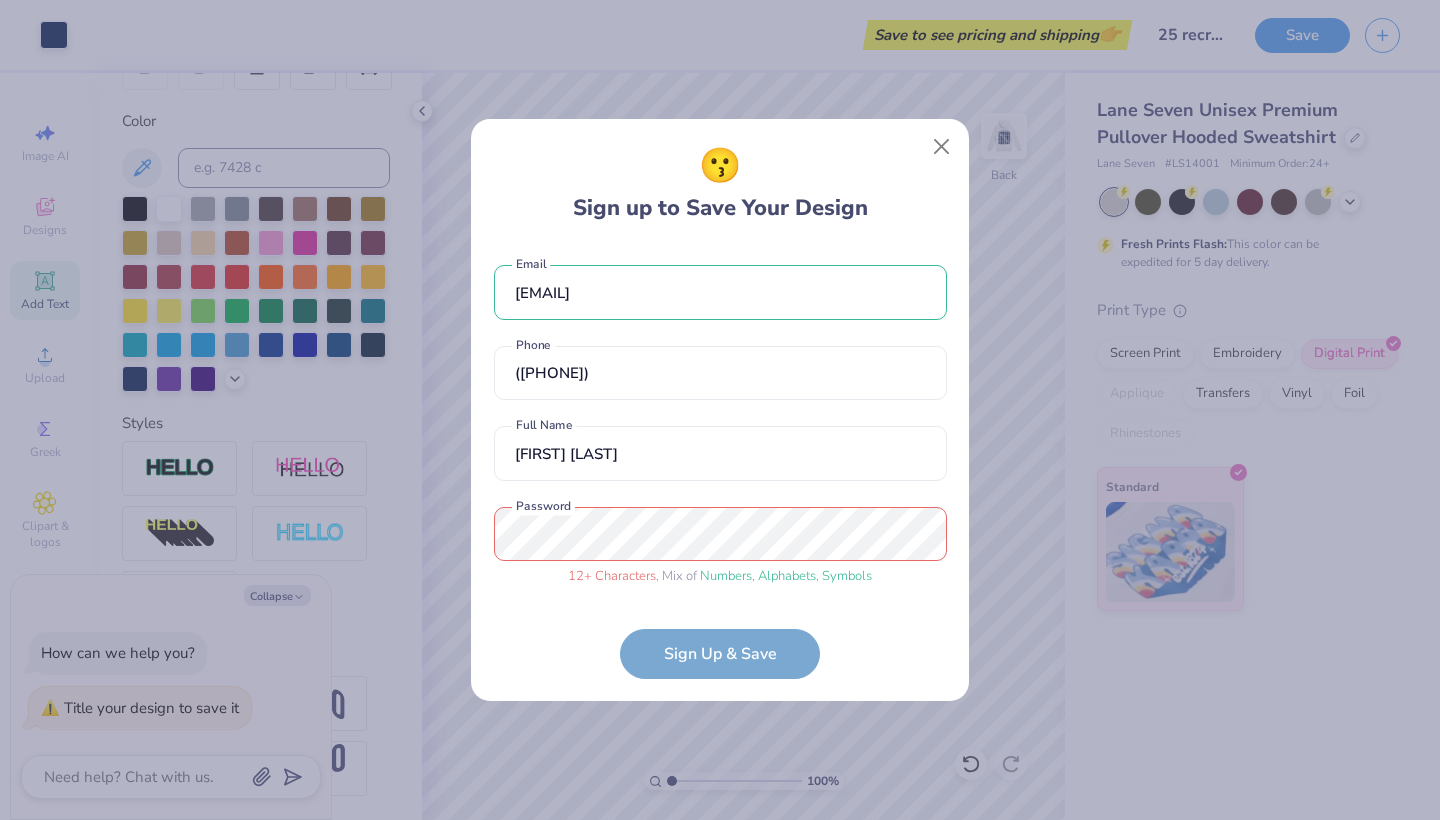 scroll, scrollTop: 17, scrollLeft: 0, axis: vertical 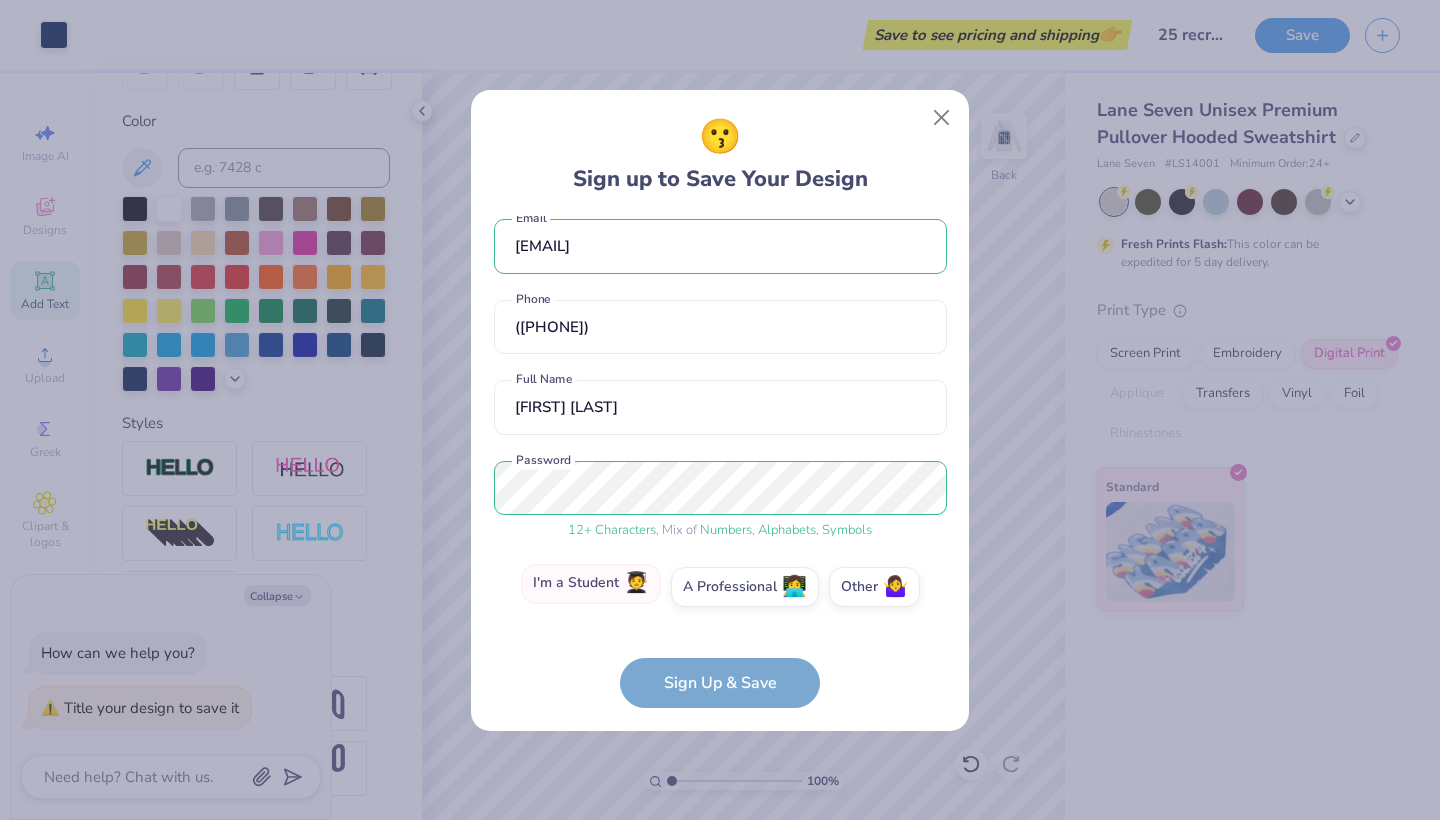 click on "I'm a Student 🧑‍🎓" at bounding box center [591, 584] 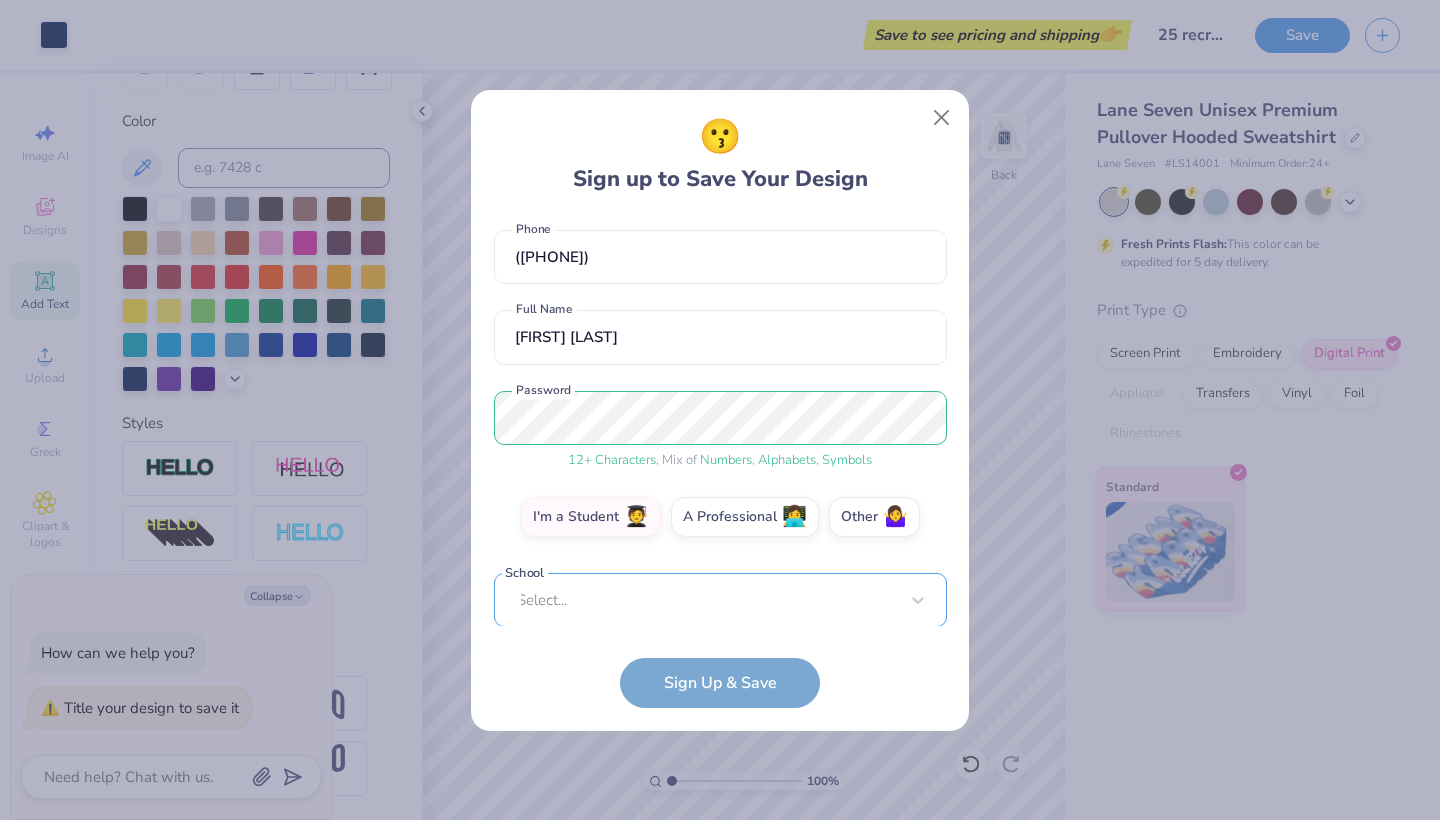 click on "Select..." at bounding box center [720, 600] 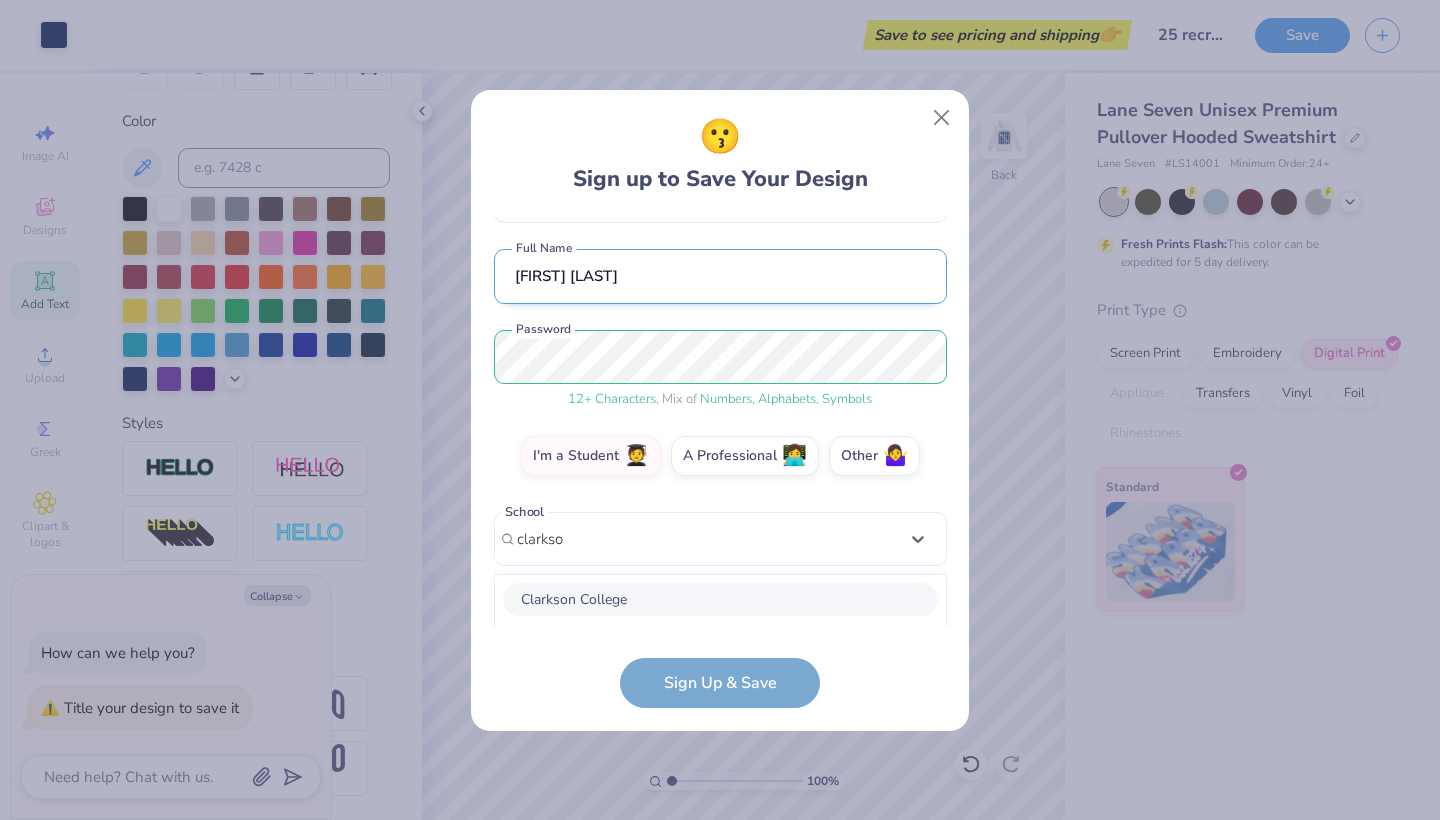 scroll, scrollTop: 398, scrollLeft: 0, axis: vertical 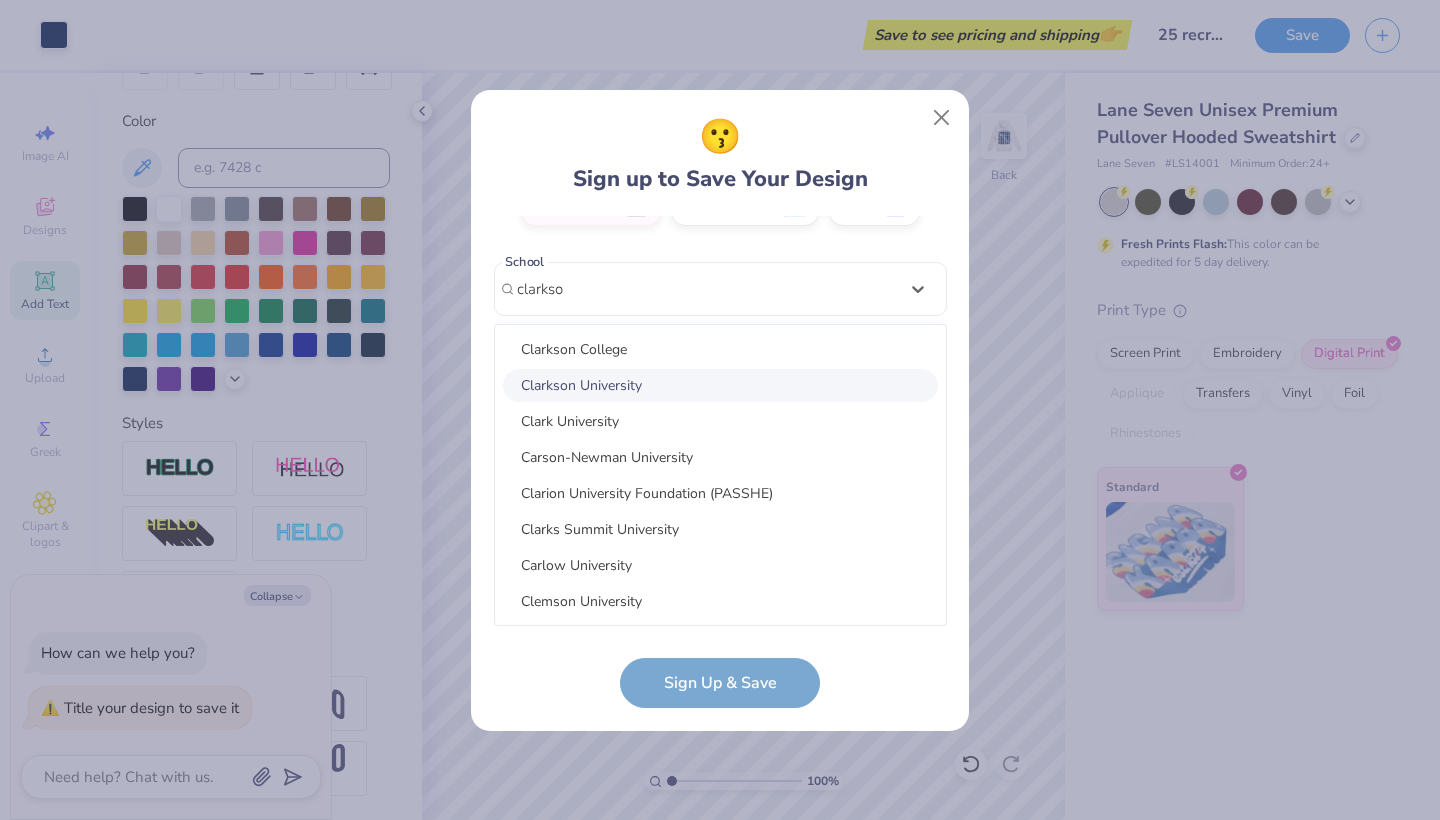 click on "Clarkson University" at bounding box center (720, 385) 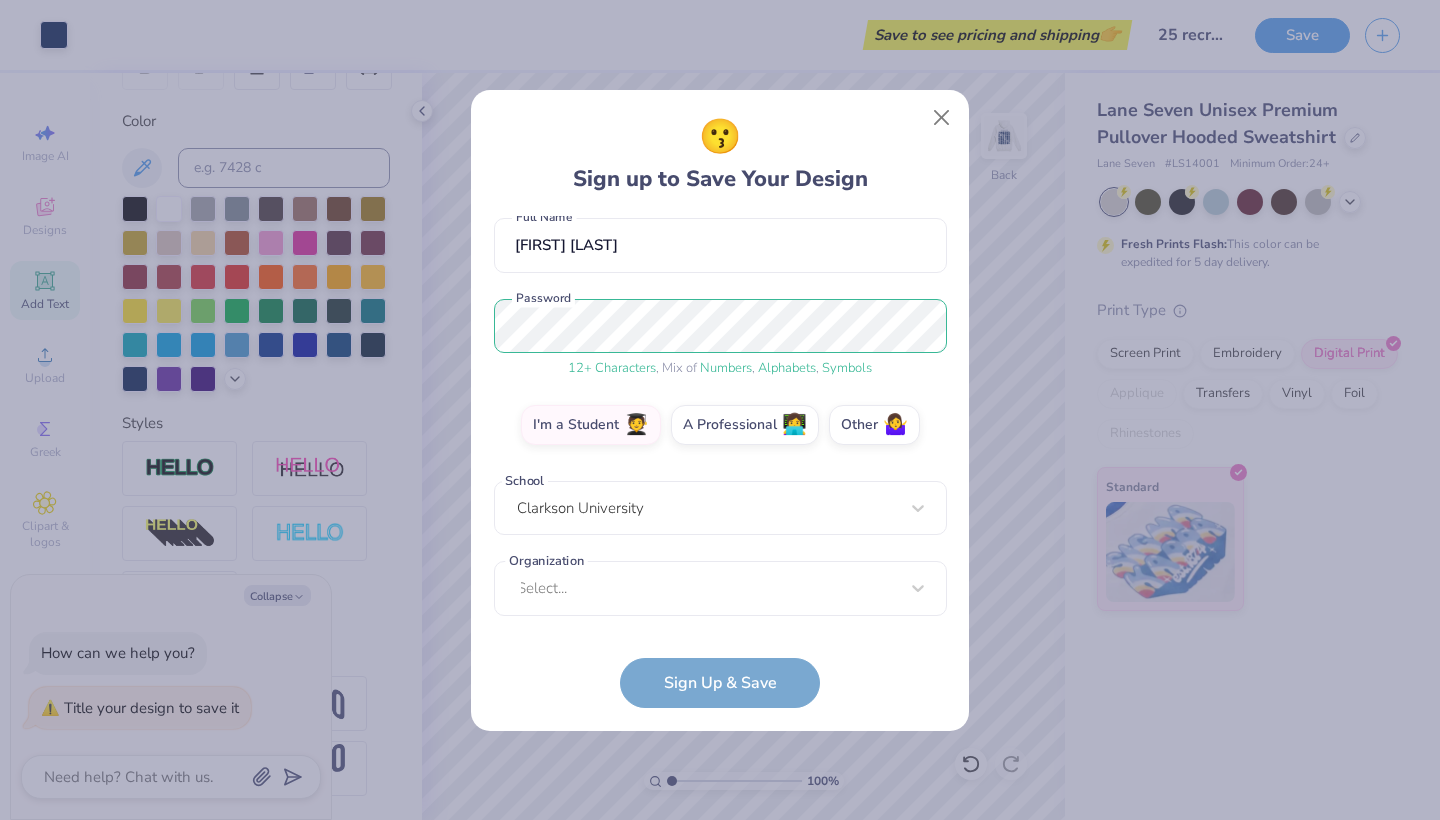type 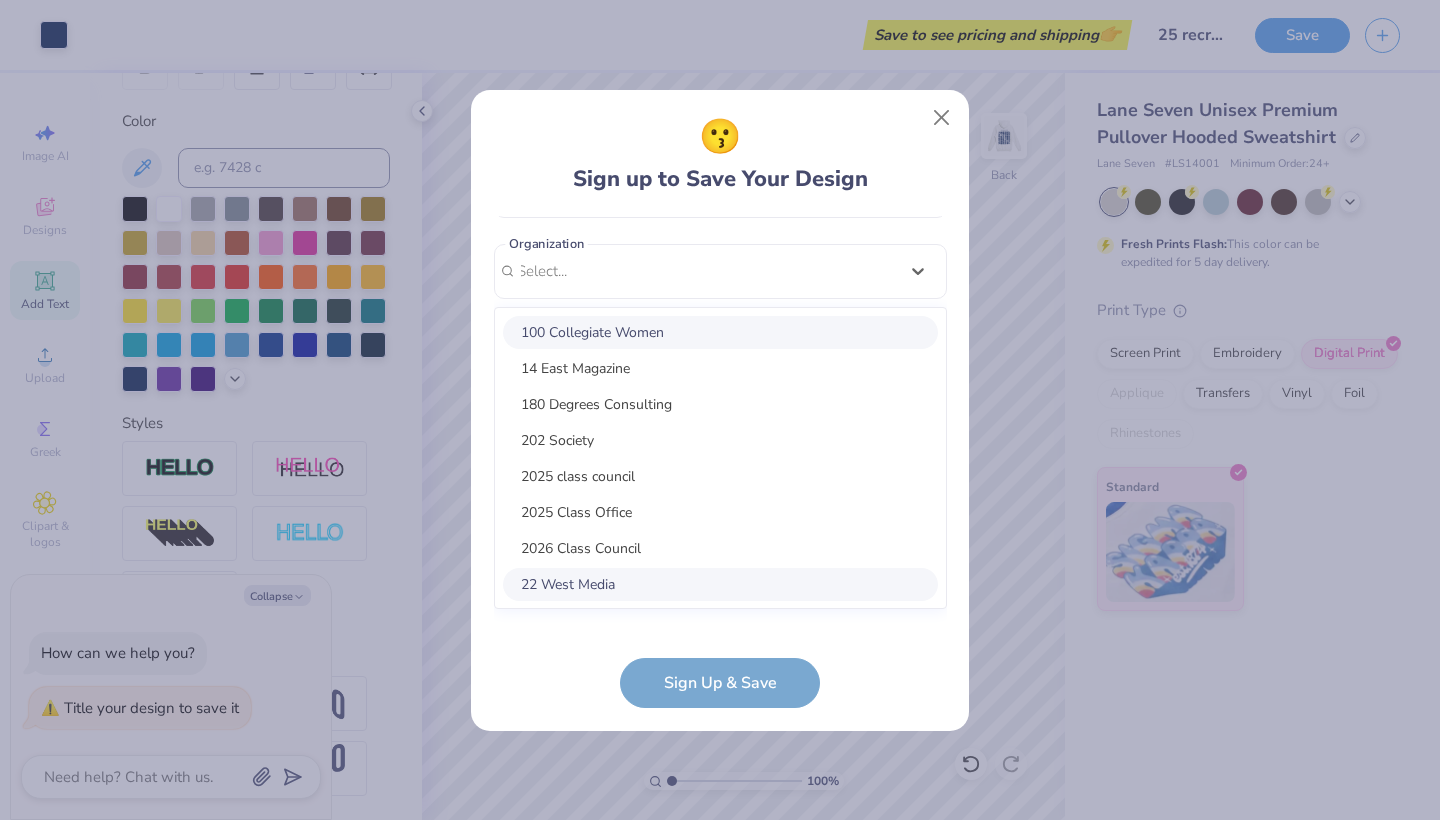 click on "option  focused, 1 of 15. 15 results available. Use Up and Down to choose options, press Enter to select the currently focused option, press Escape to exit the menu, press Tab to select the option and exit the menu. Select... 100 Collegiate Women 14 East Magazine 180 Degrees Consulting 202 Society 2025 class council 2025 Class Office 2026 Class Council 22 West Media 27 Heartbeats 314 Action 3D4E 4 Paws for Ability 4-H 45 Kings 49er Racing Club" at bounding box center (720, 426) 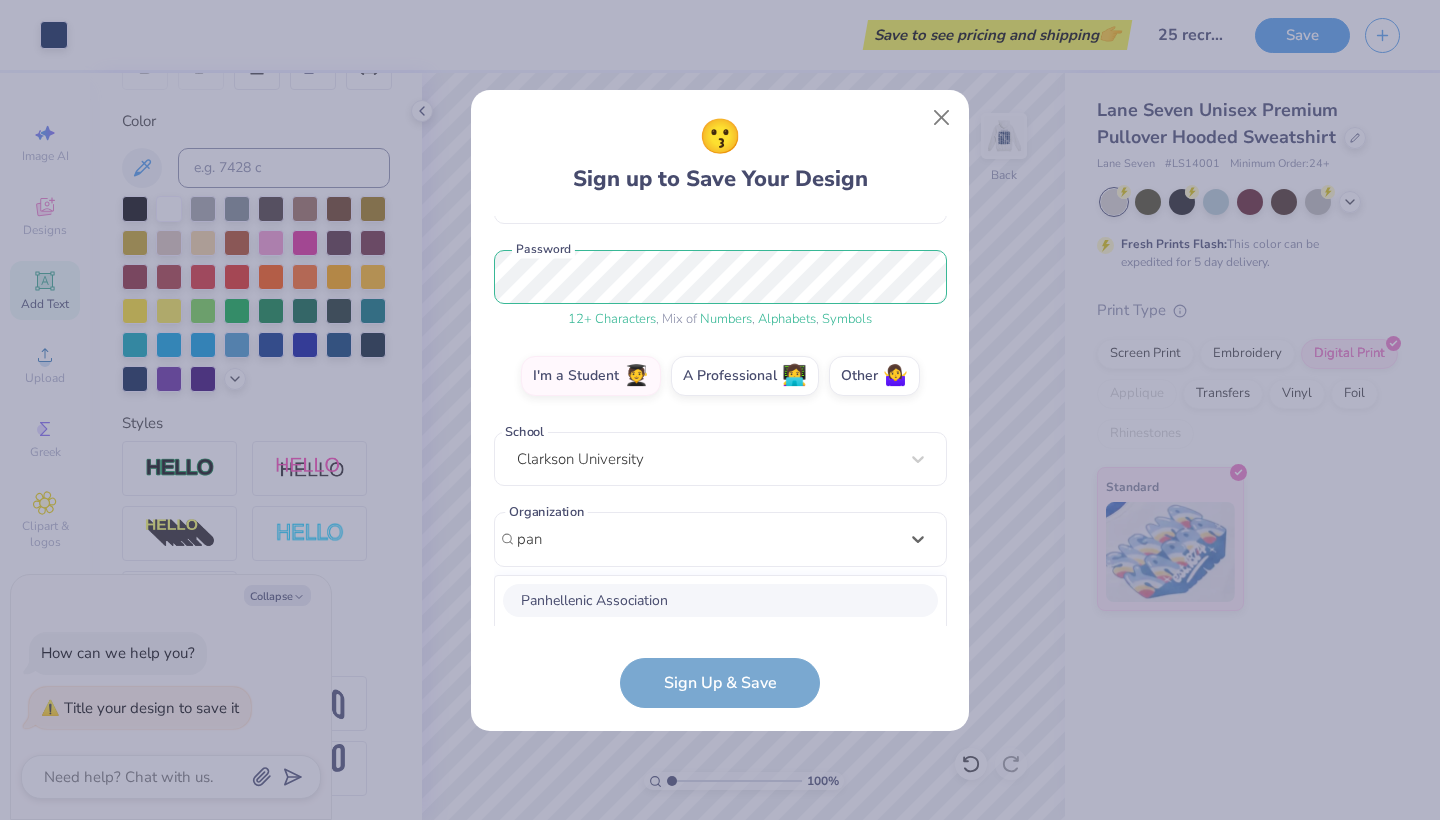 scroll, scrollTop: 478, scrollLeft: 0, axis: vertical 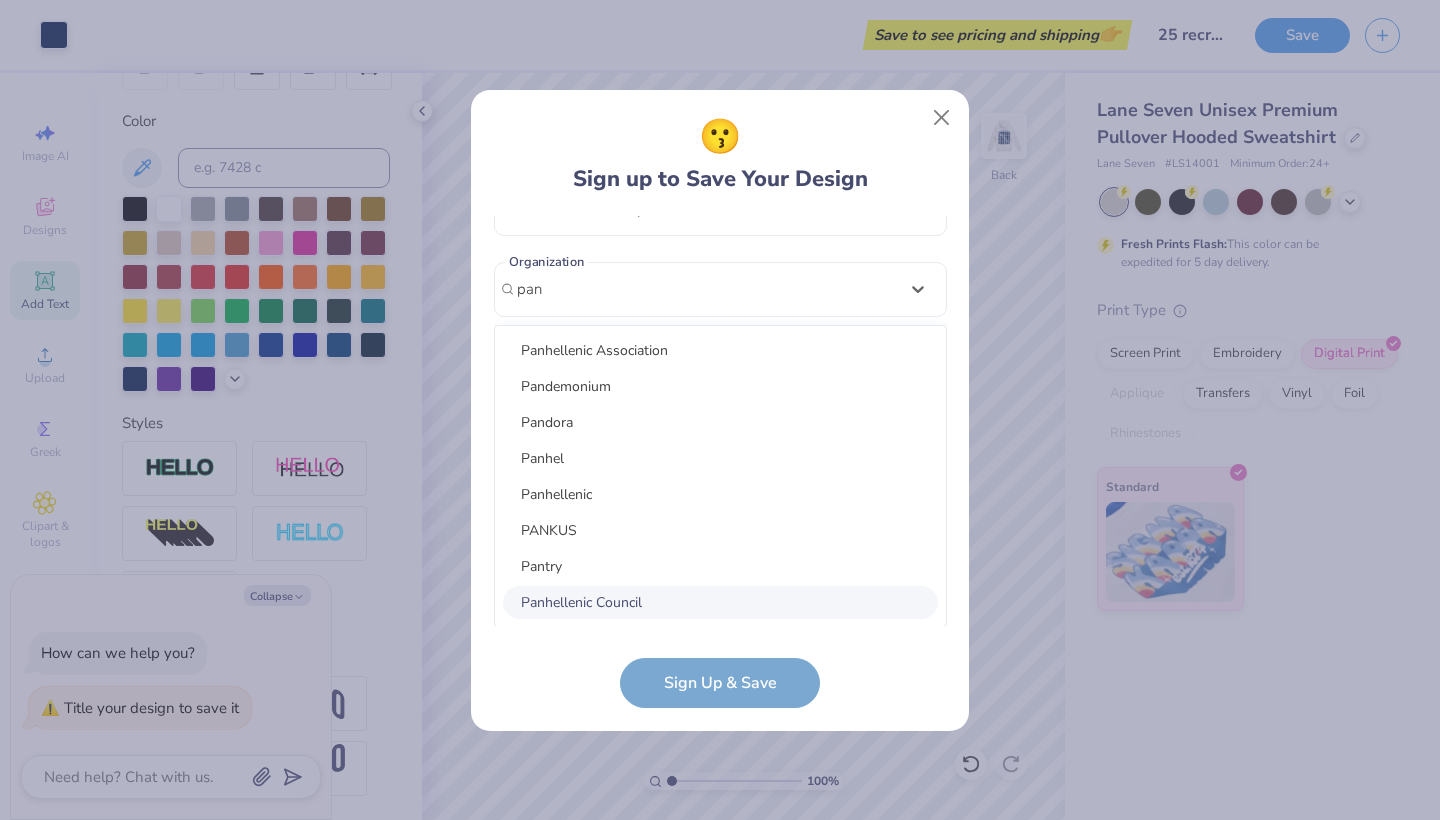 click on "Panhellenic Council" at bounding box center (720, 602) 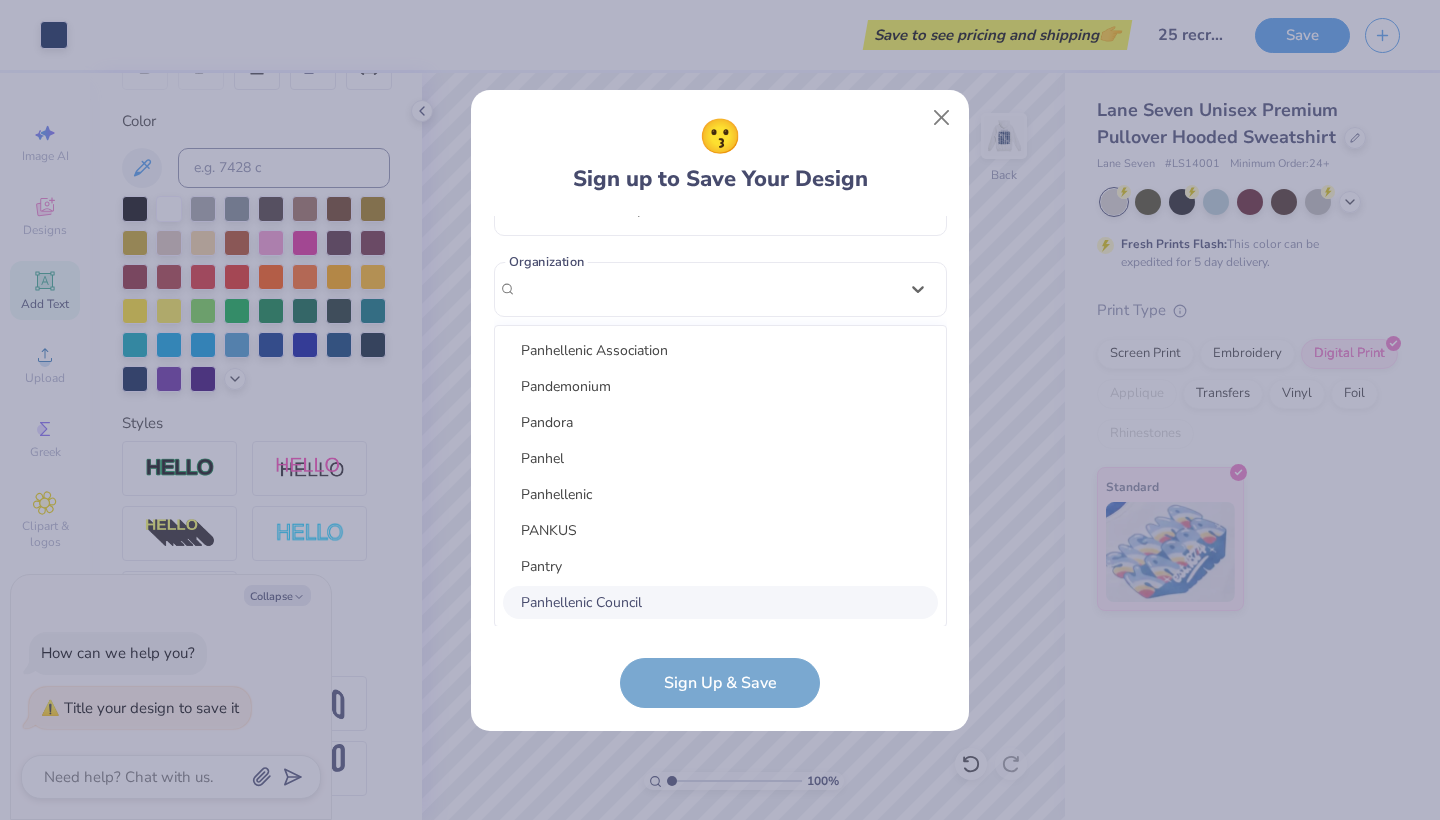 scroll, scrollTop: 260, scrollLeft: 0, axis: vertical 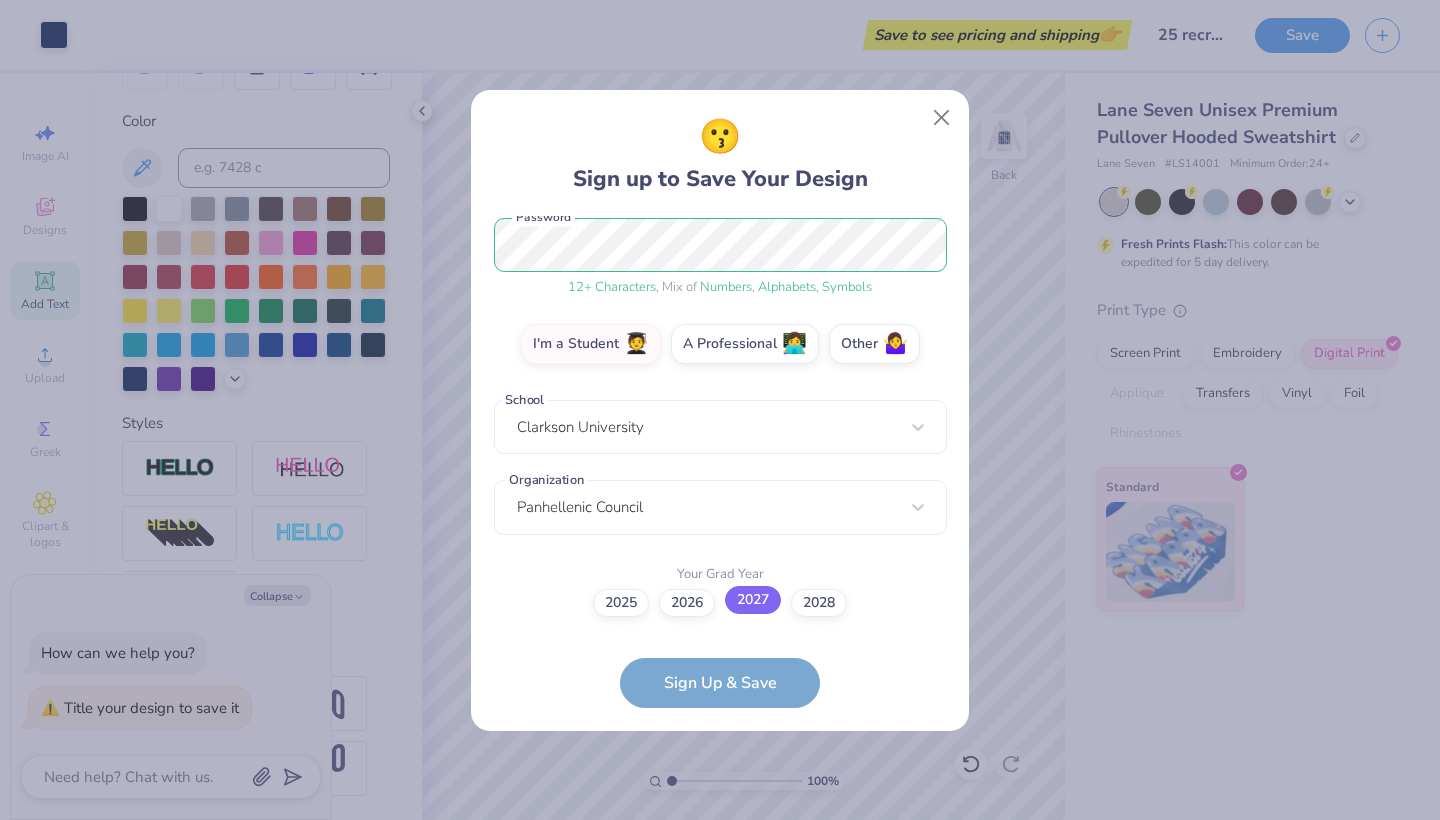 click on "2027" at bounding box center (753, 600) 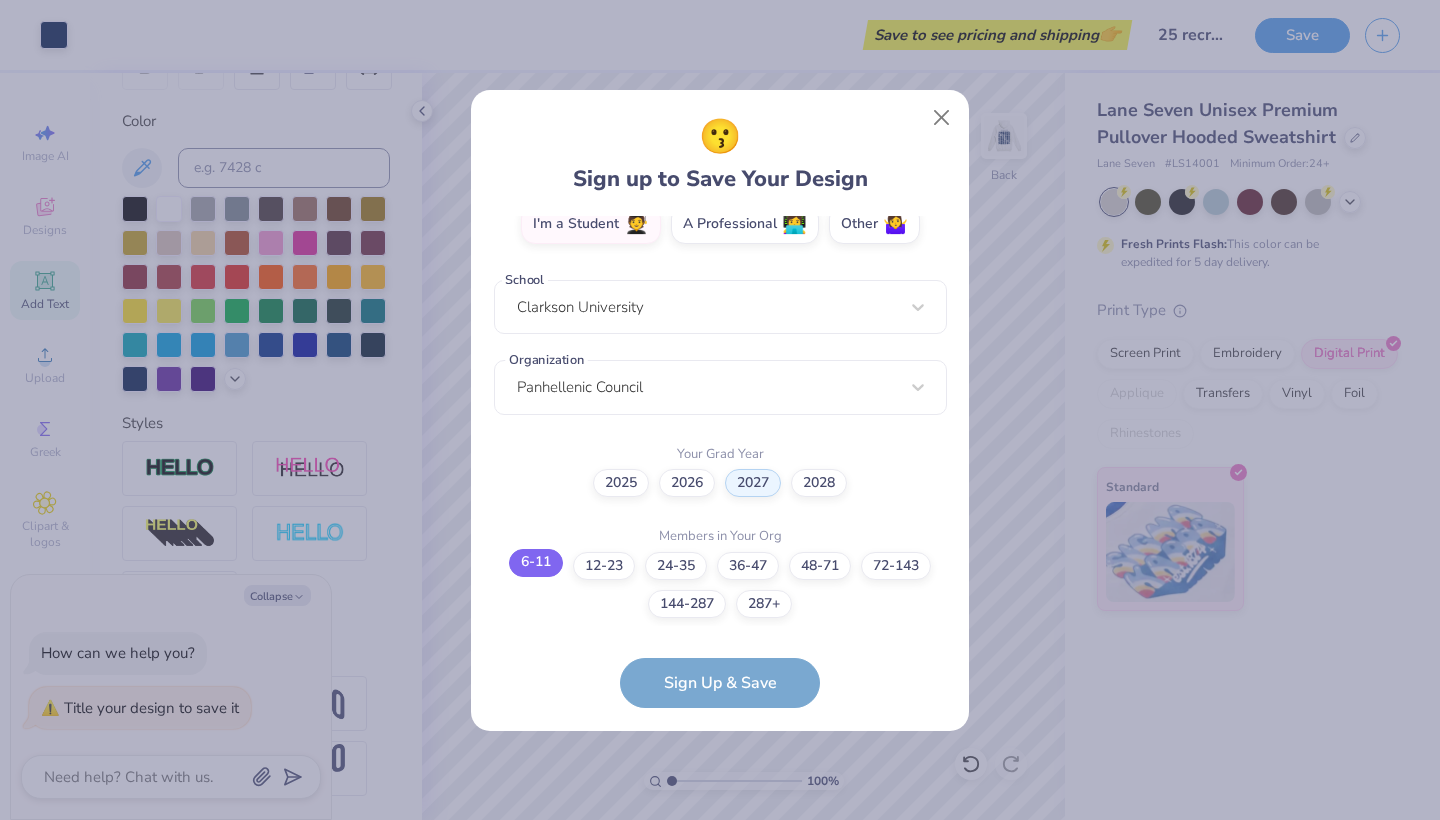 click on "6-11" at bounding box center (536, 563) 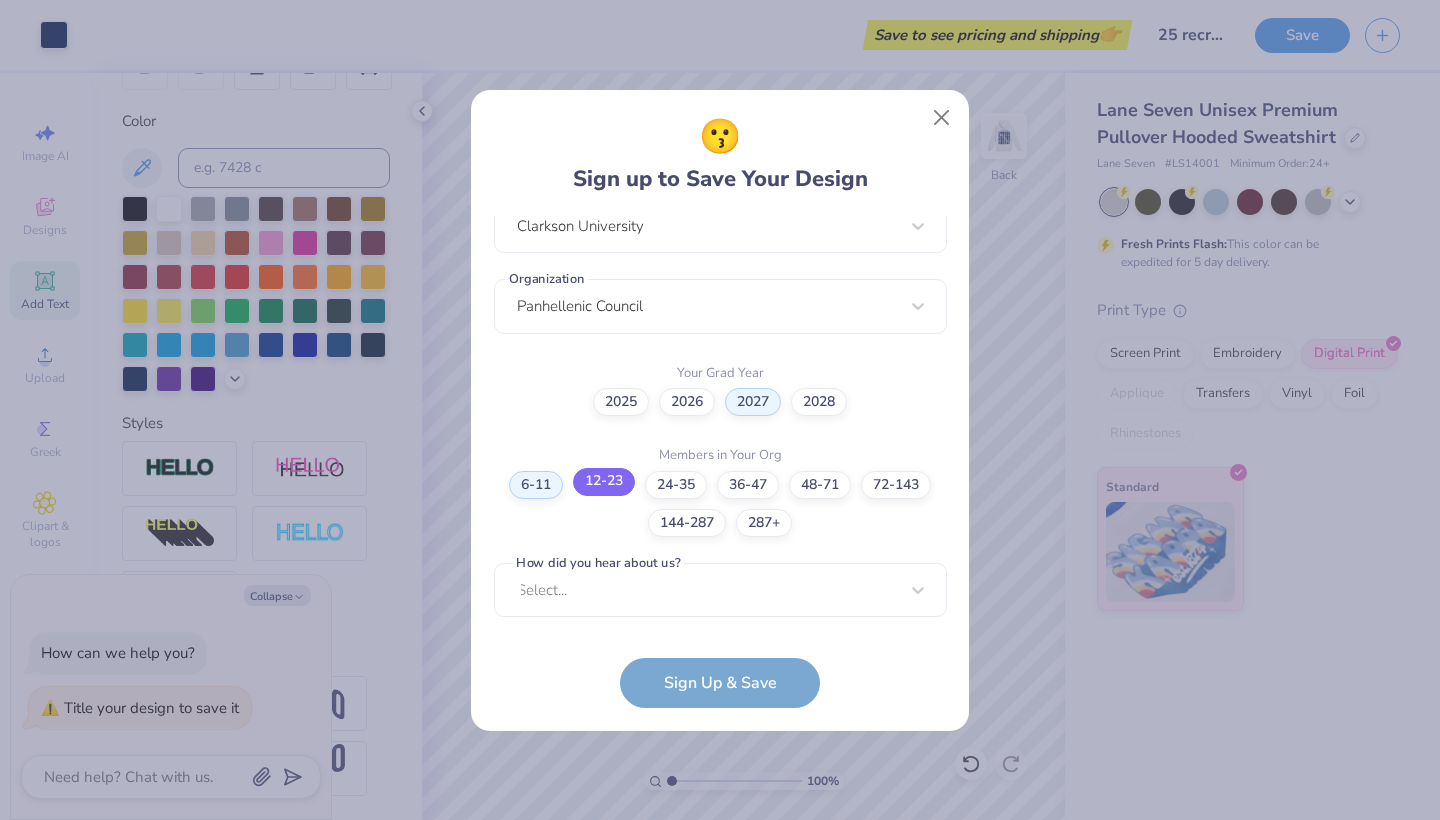 click on "12-23" at bounding box center (604, 482) 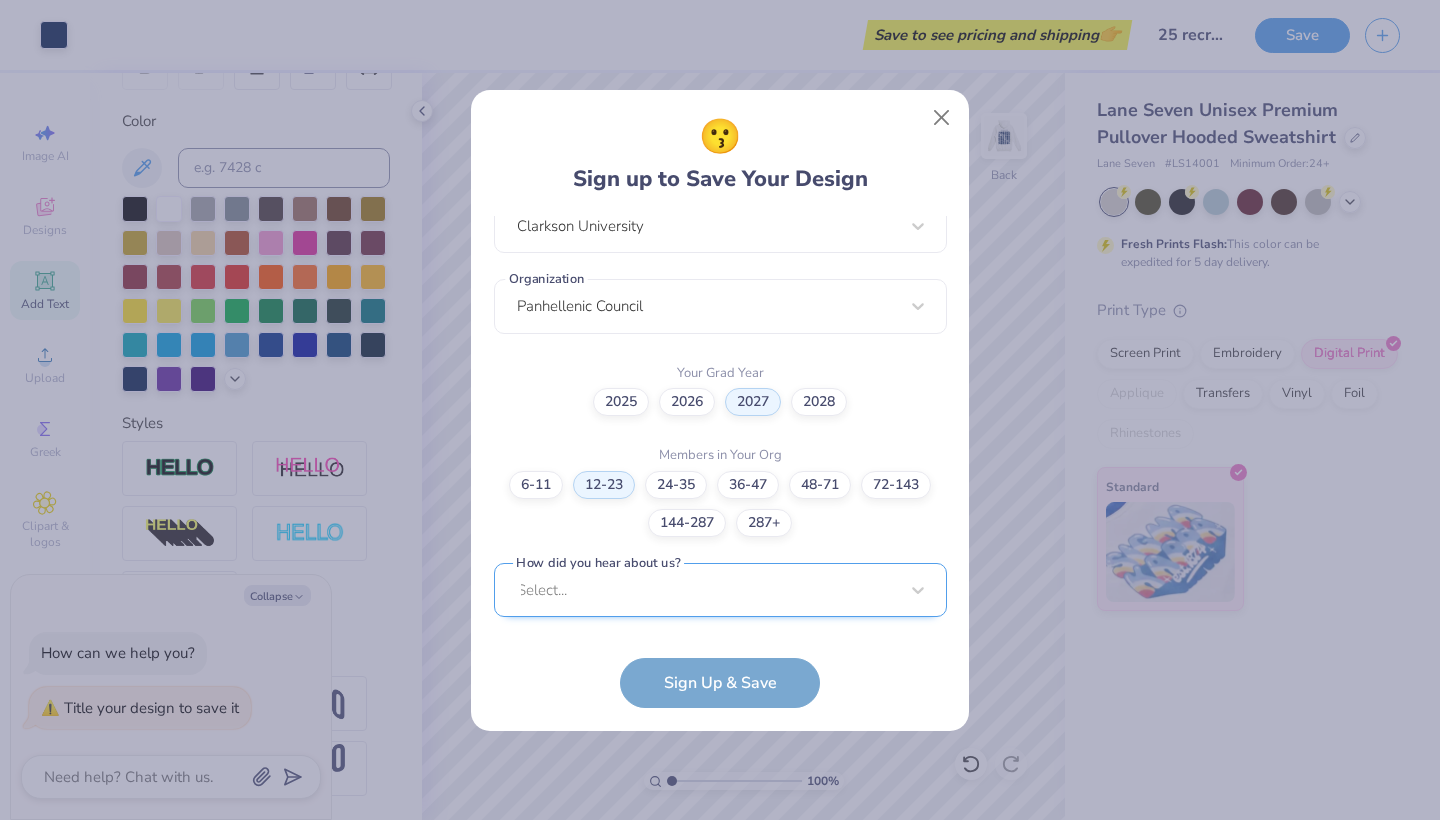 click on "Select..." at bounding box center (720, 590) 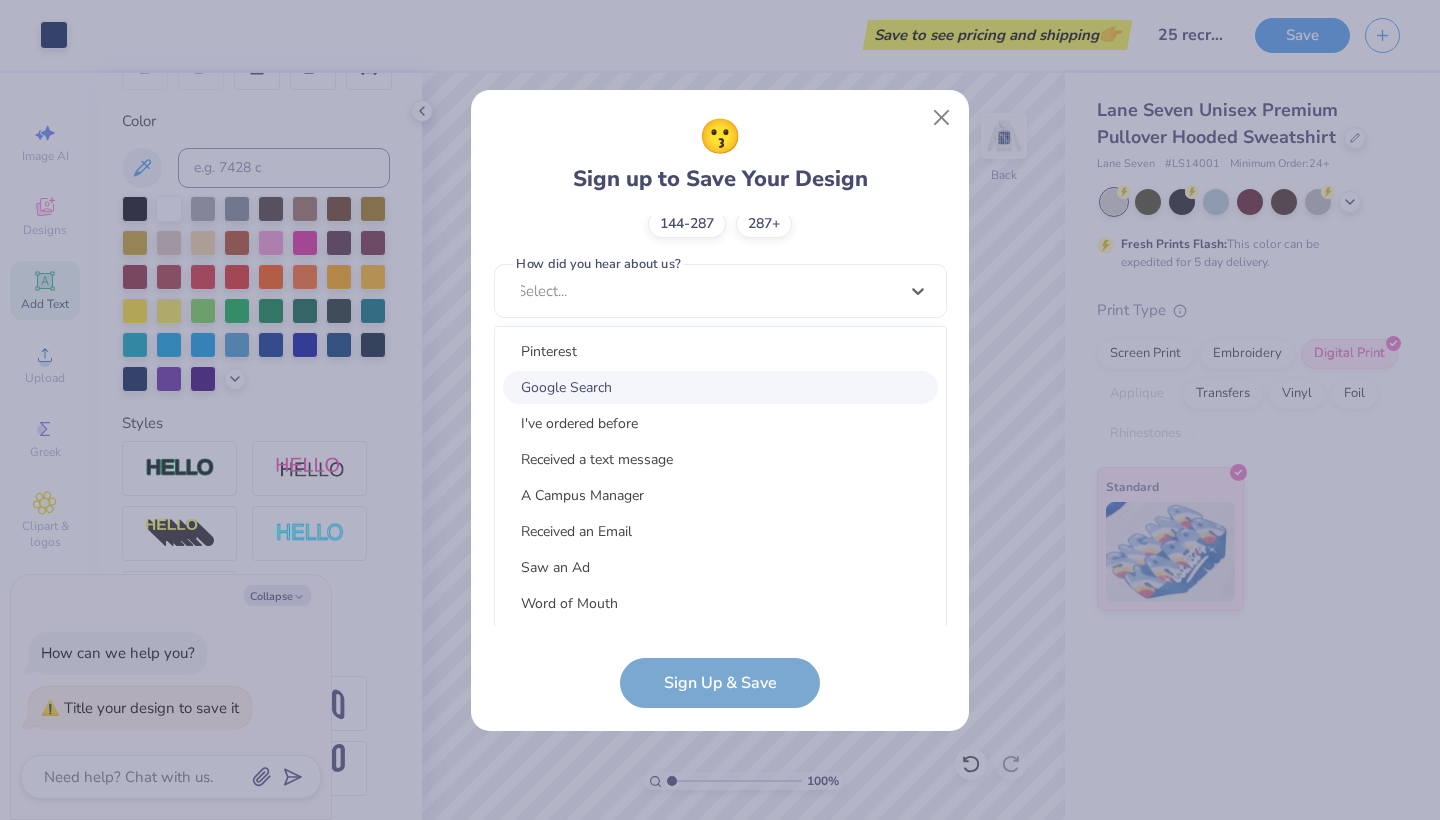 click on "Google Search" at bounding box center [720, 387] 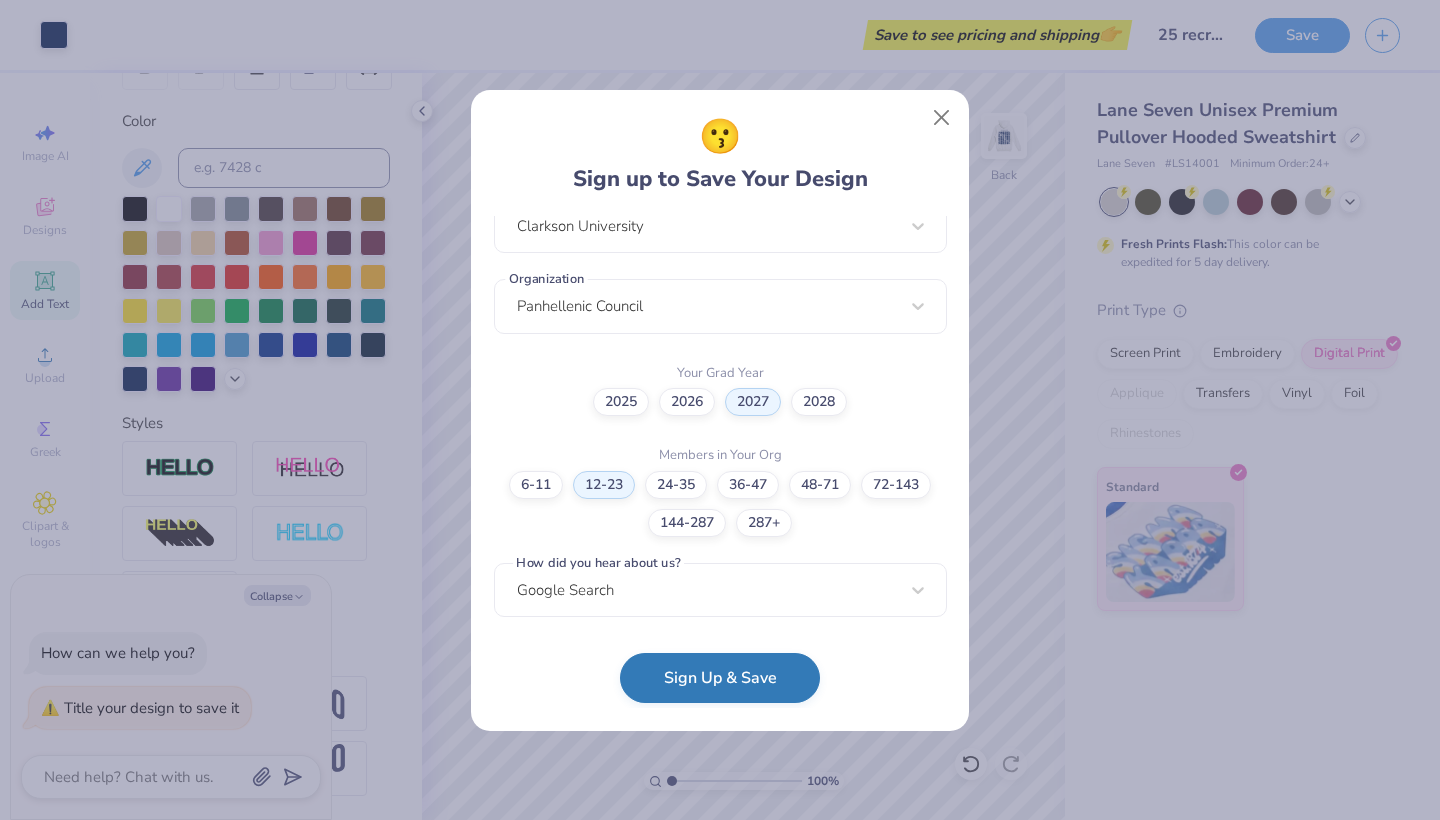click on "Sign Up & Save" at bounding box center (720, 678) 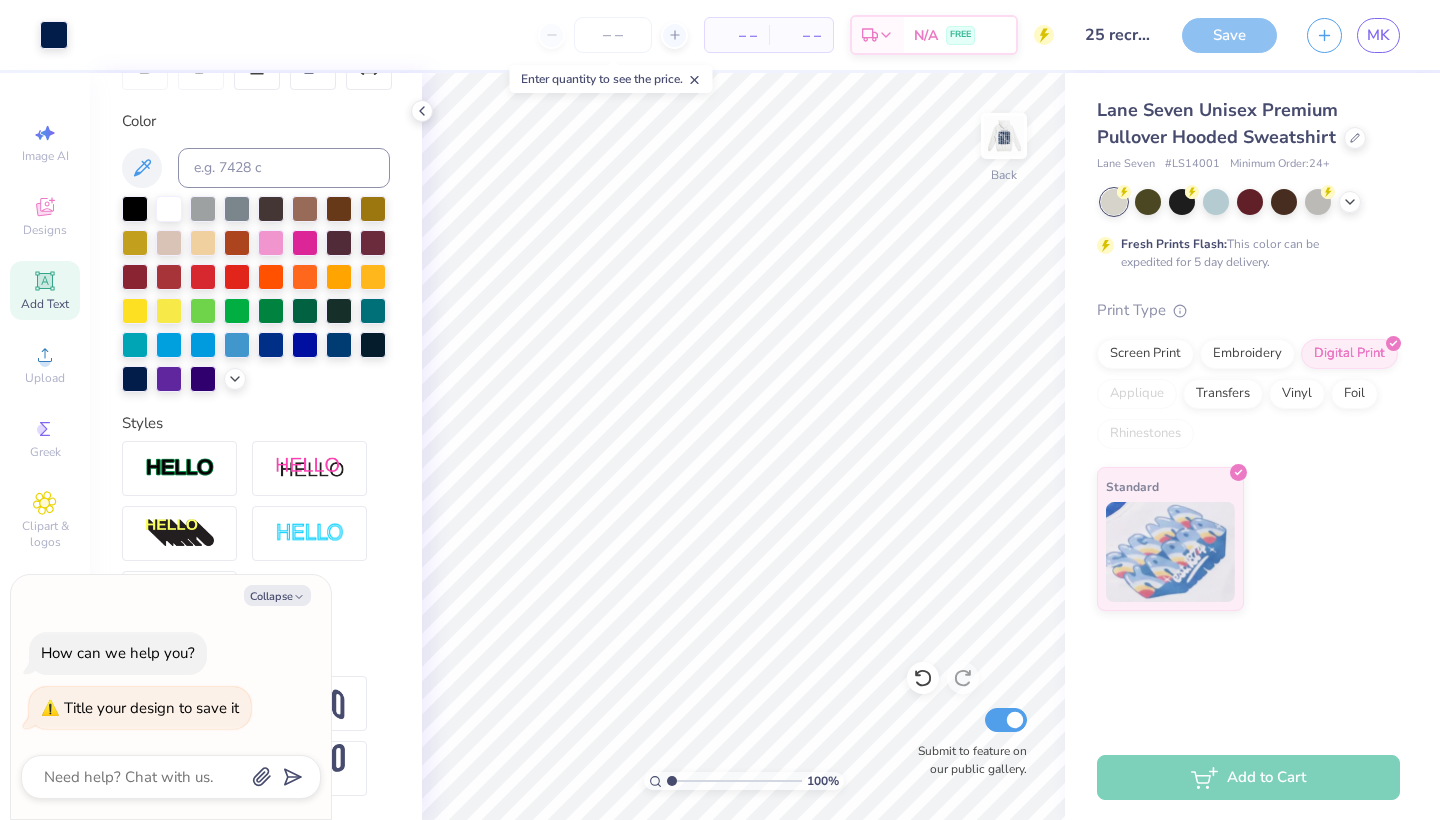 scroll, scrollTop: 0, scrollLeft: 0, axis: both 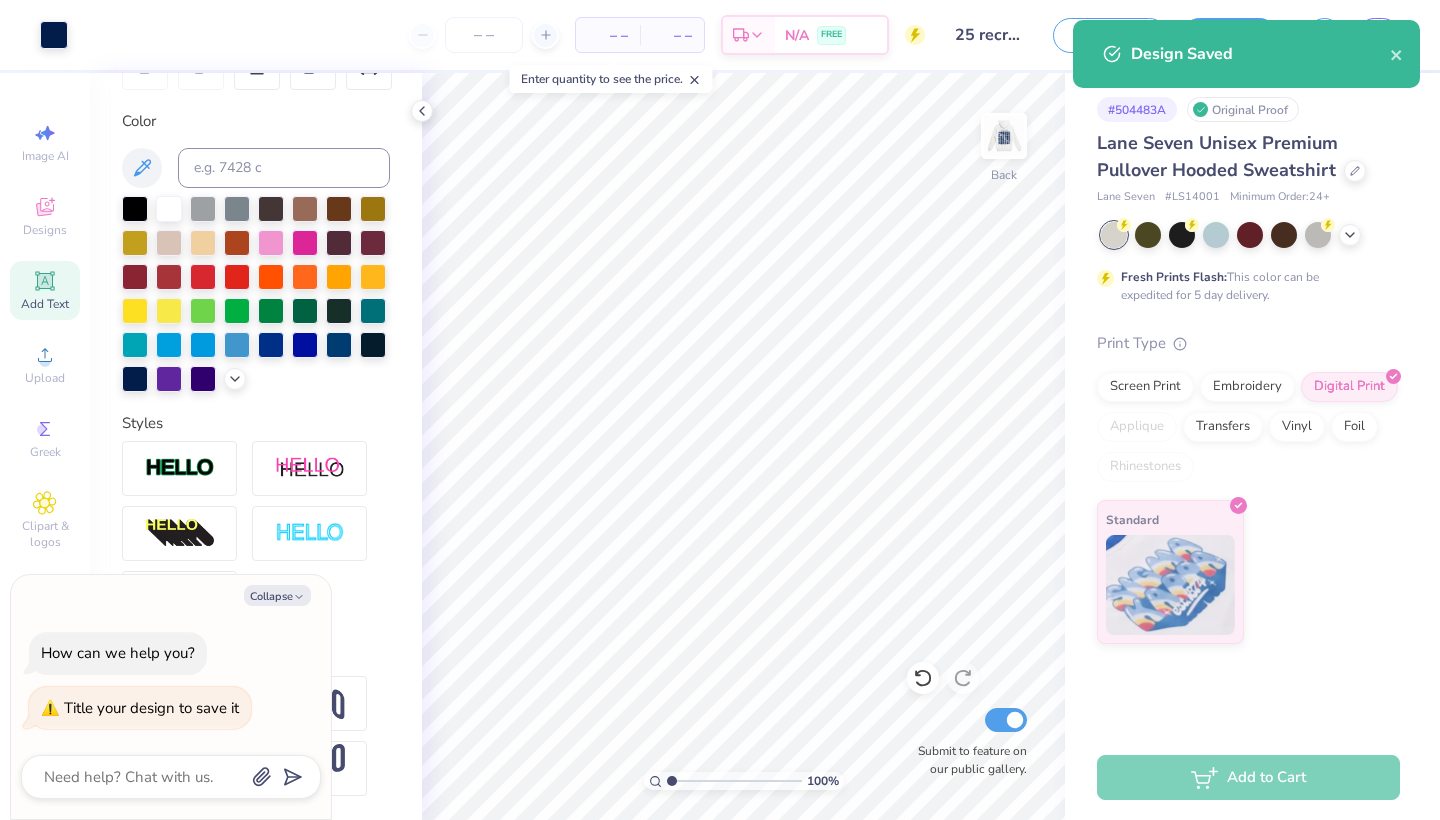 type on "x" 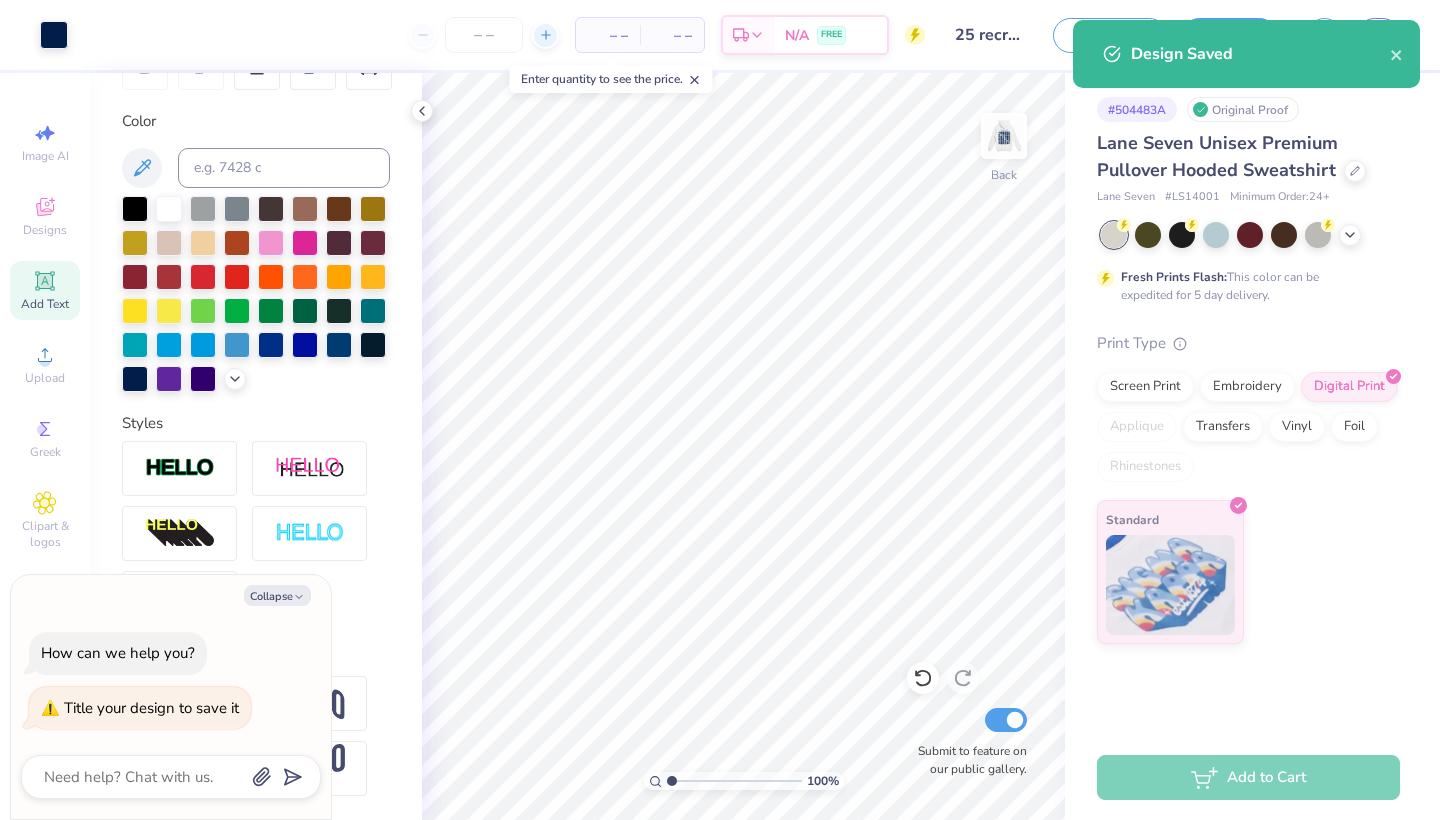 click 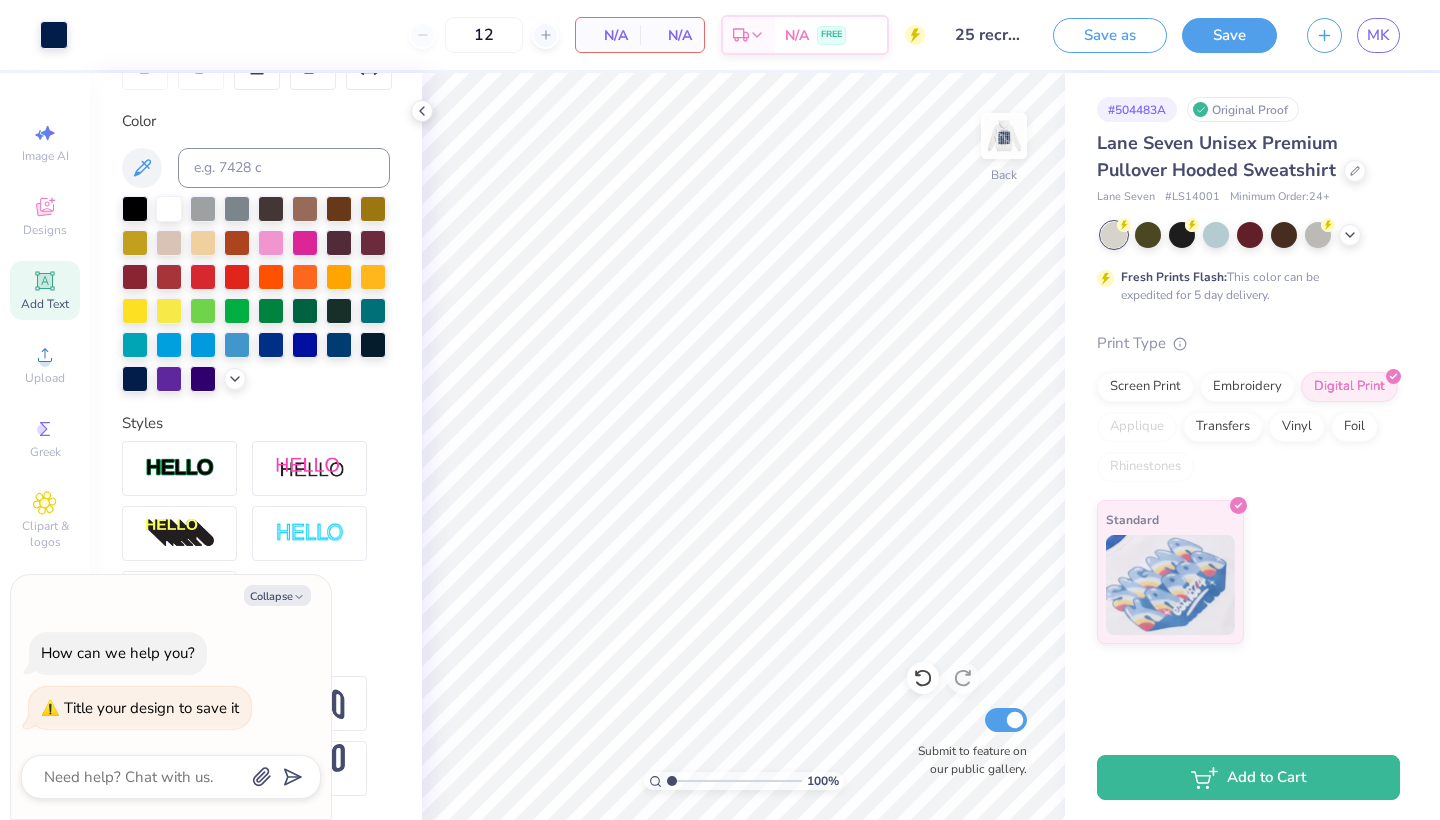 click on "12" at bounding box center (484, 35) 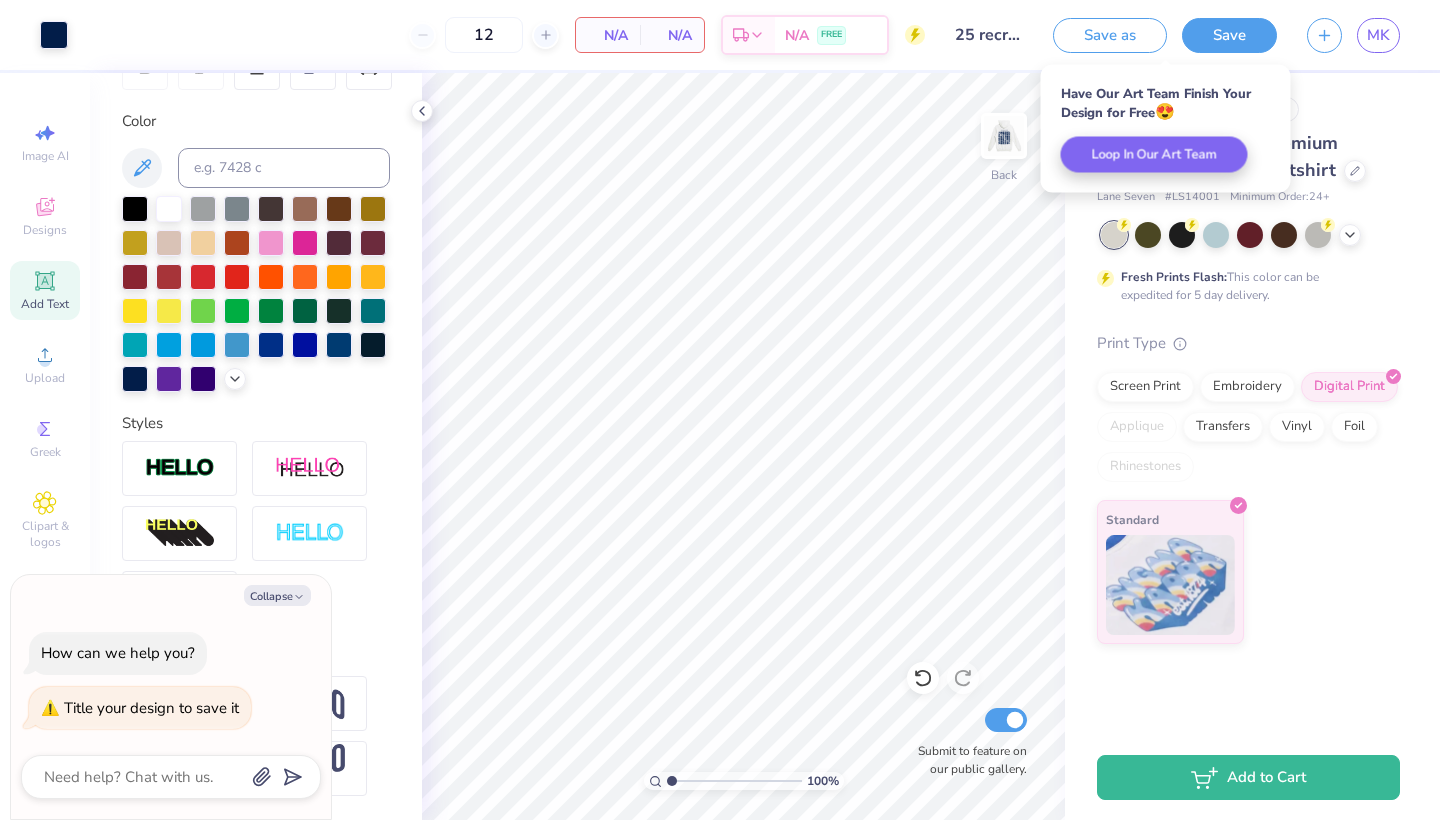 click on "12" at bounding box center [484, 35] 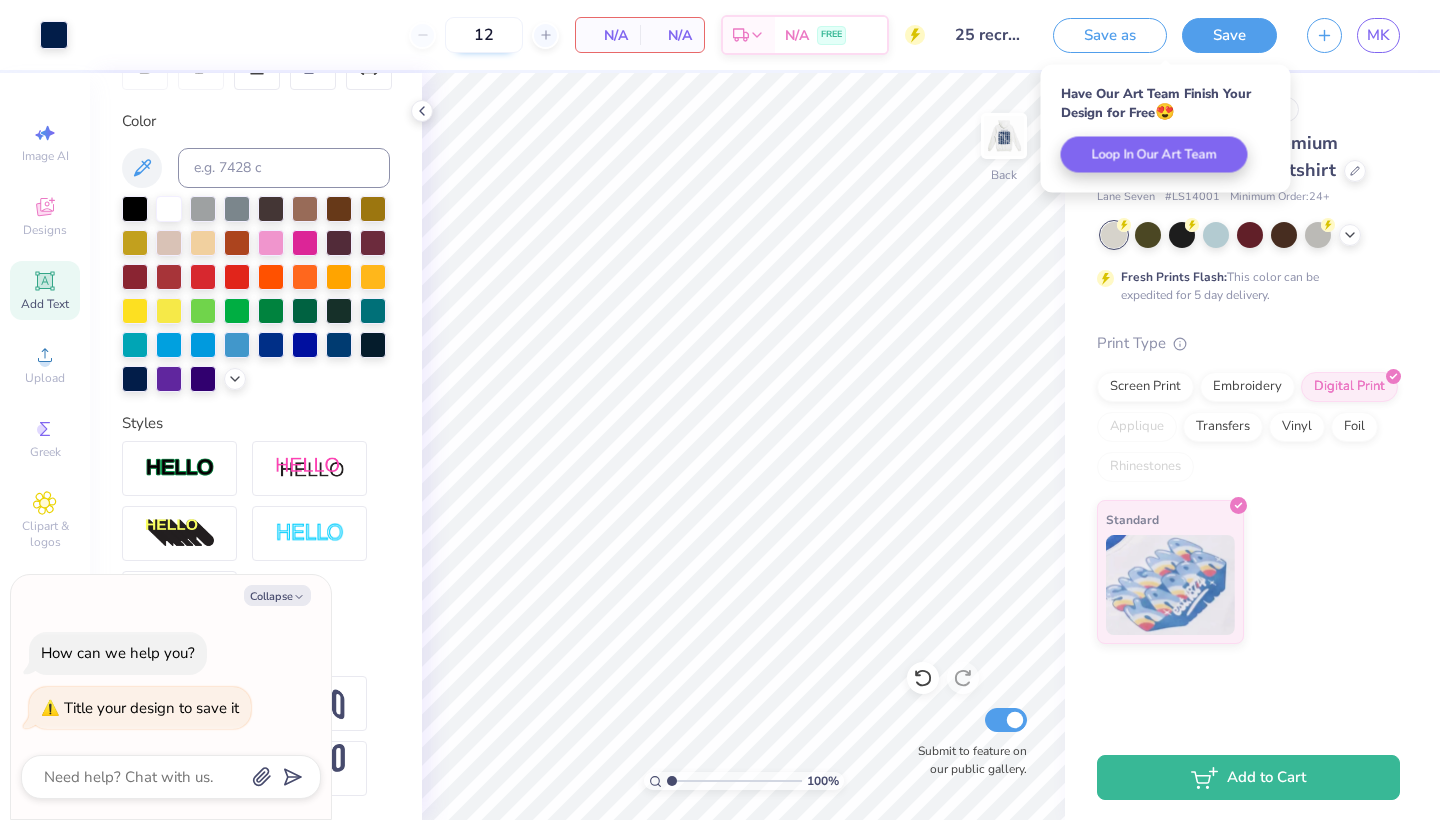 click on "12" at bounding box center [484, 35] 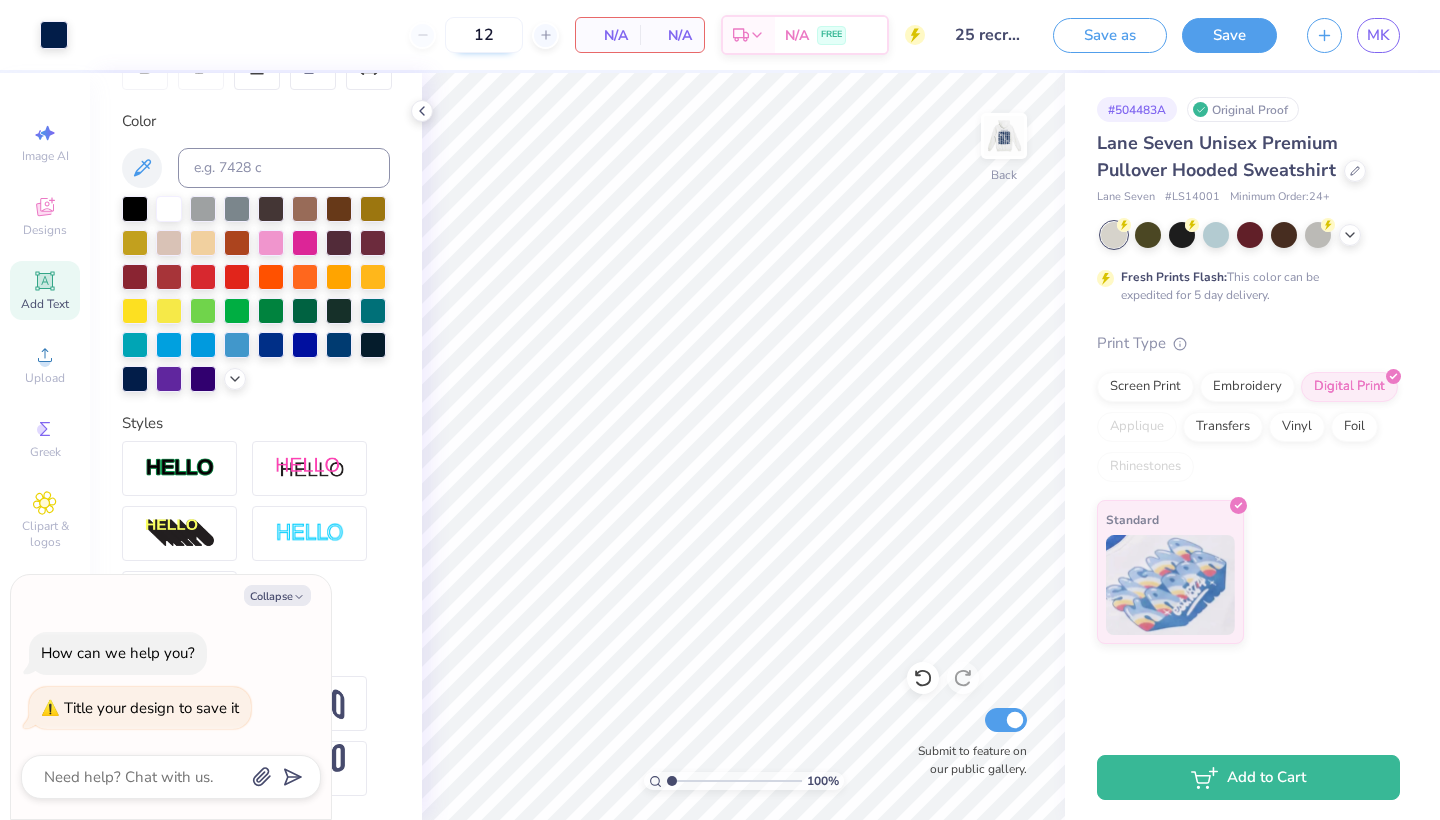type on "1" 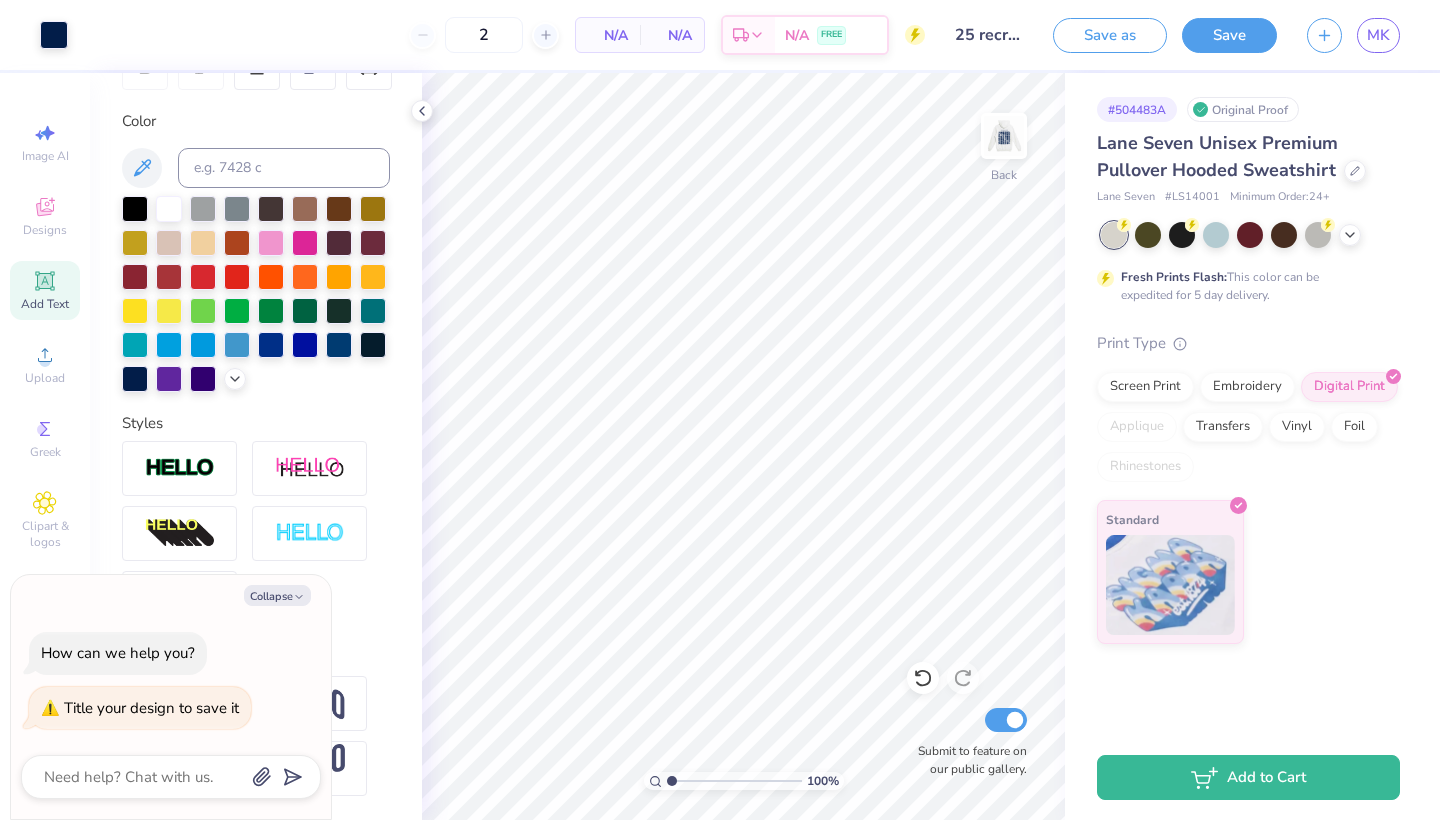 type on "12" 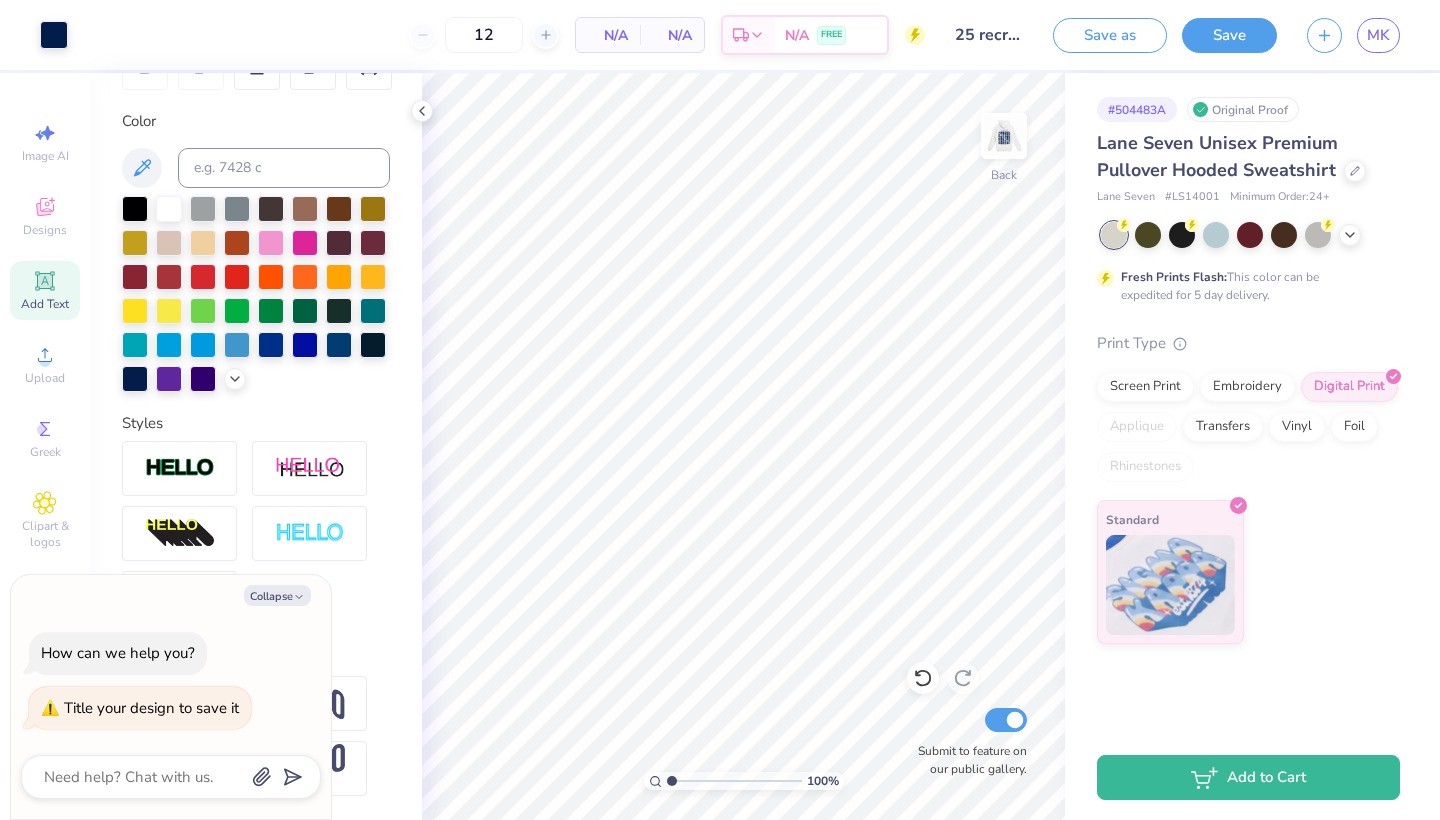 click on "N/A" at bounding box center (608, 35) 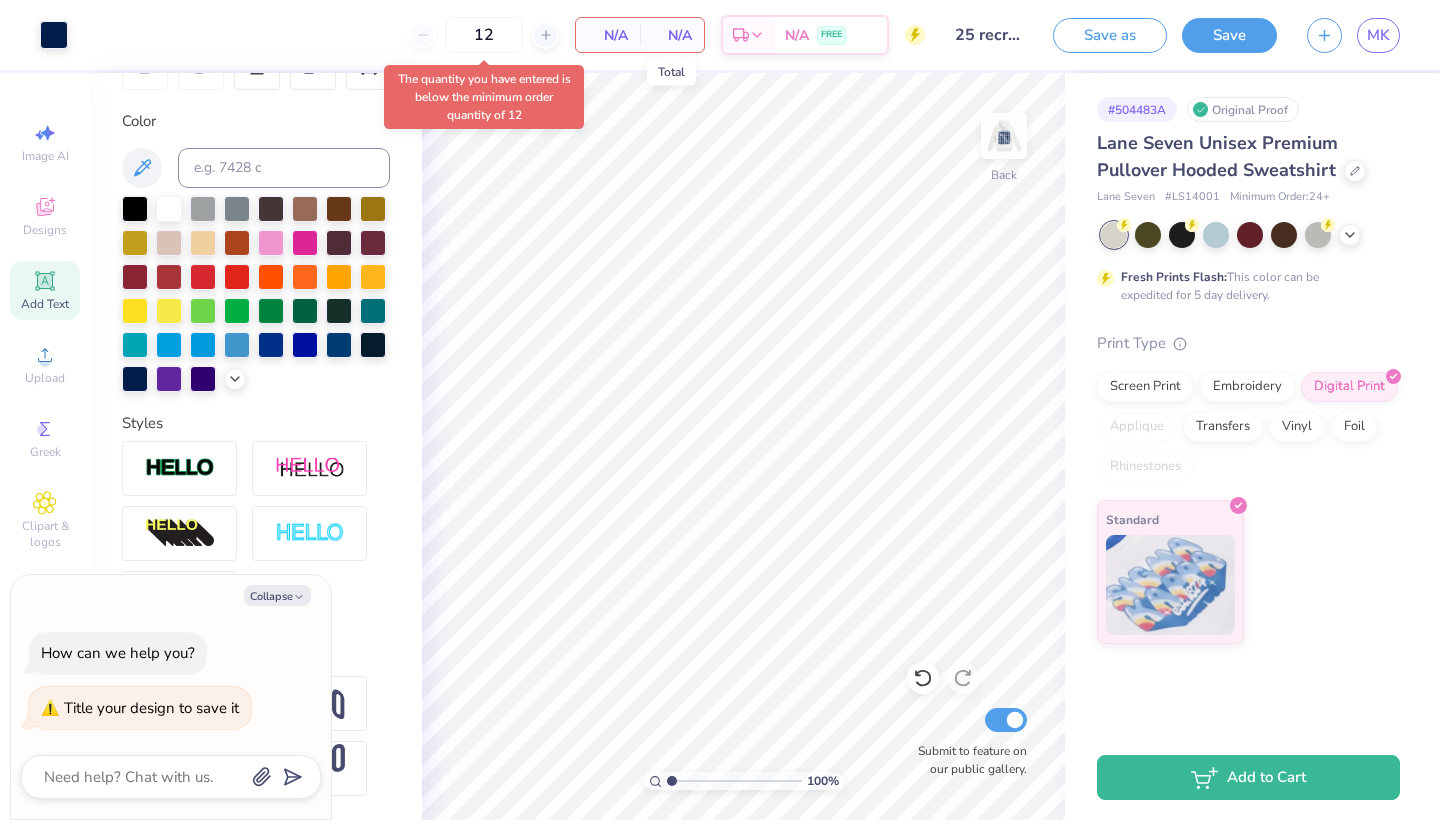 click on "N/A" at bounding box center (672, 35) 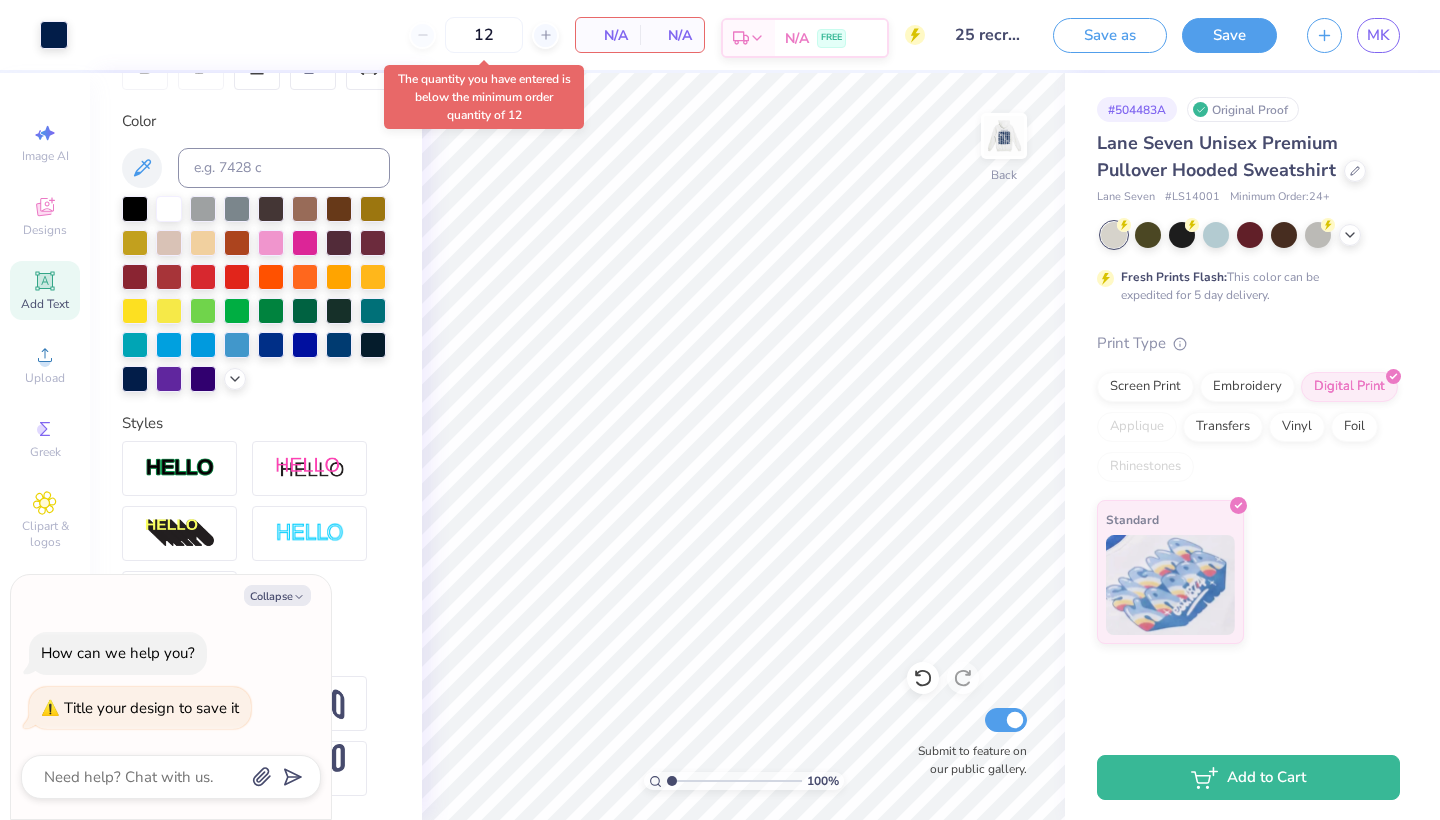 click on "N/A FREE" at bounding box center (831, 38) 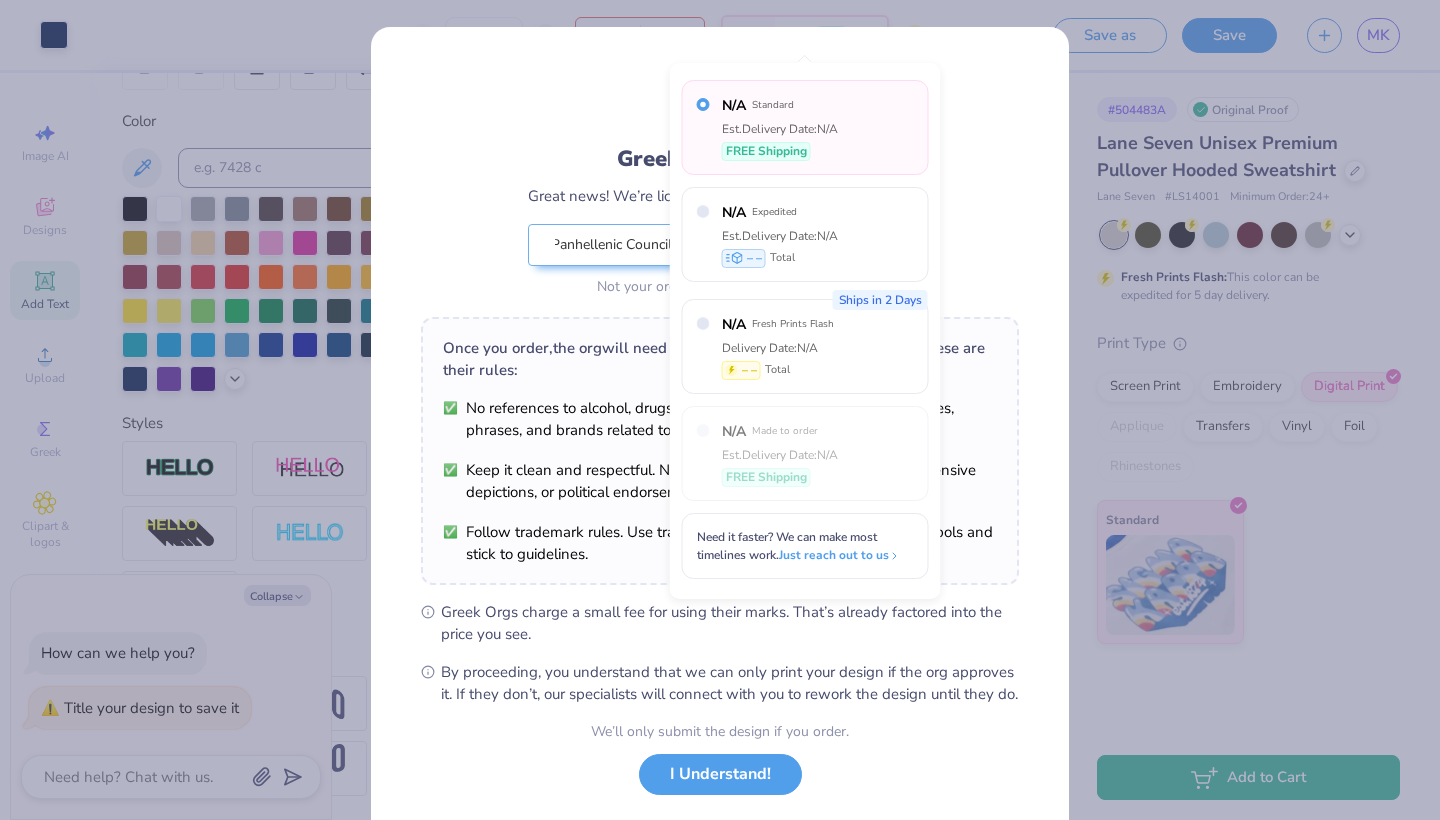click on "Greek Marks Found Great news! We’re licensed with  over 140 Greek Orgs. 🥳 Panhellenic Council Not your org? Please pick the right one. Once you order,  the org  will need to review and approve your design. These are their rules: No references to alcohol, drugs, or smoking. This includes related images, phrases, and brands related to them. Keep it clean and respectful. No violence, profanity, sexual content, offensive depictions, or political endorsements. Follow trademark rules. Use trademarks as they are, add required symbols and stick to guidelines. Greek Orgs charge a small fee for using their marks. That’s already factored into the price you see. By proceeding, you understand that we can only print your design if the org approves it. If they don’t, our specialists will connect with you to rework the design until they do. We’ll only submit the design if you order. I Understand! No  Greek  marks in your design?" at bounding box center (720, 410) 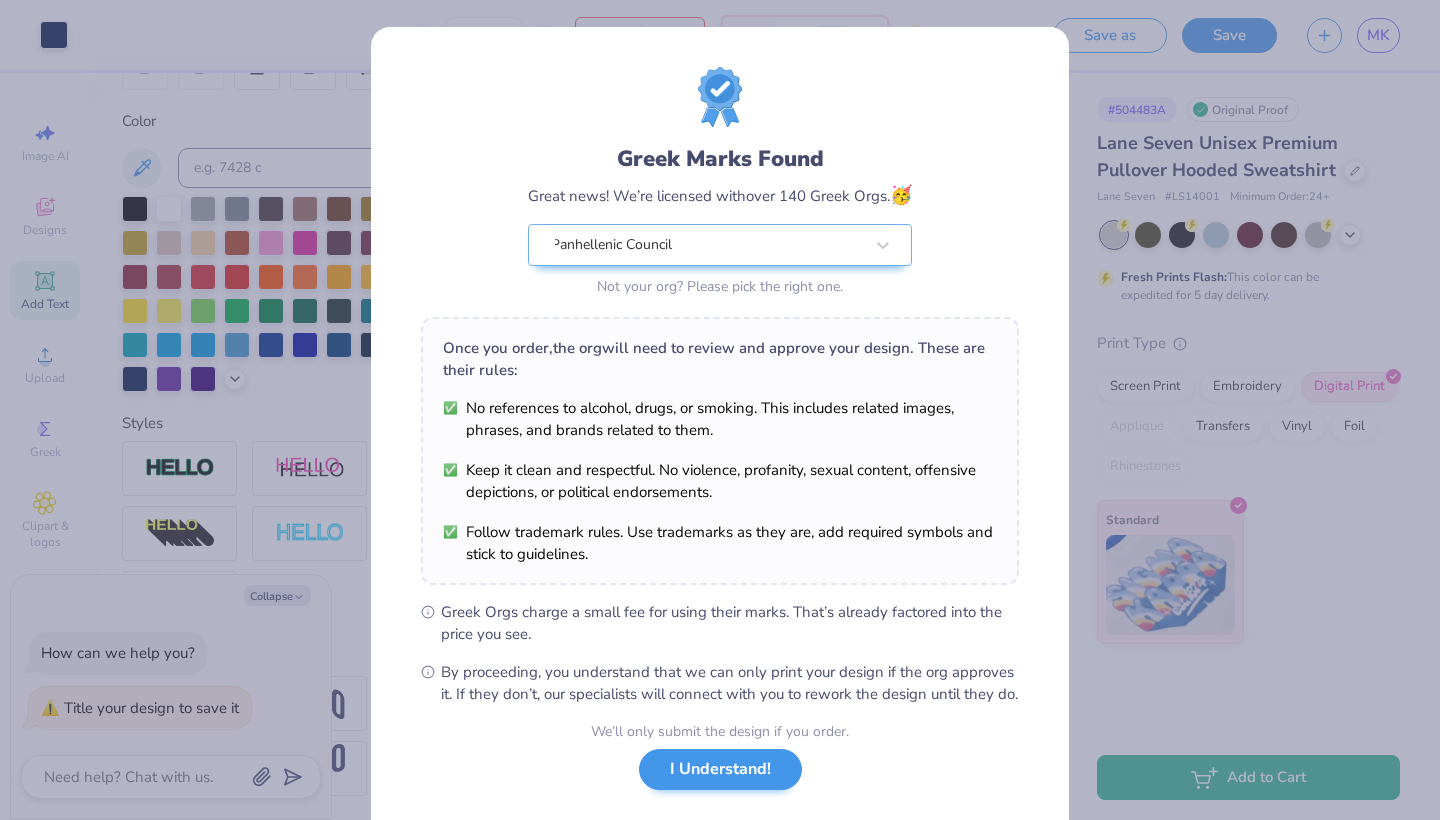 click on "I Understand!" at bounding box center (720, 769) 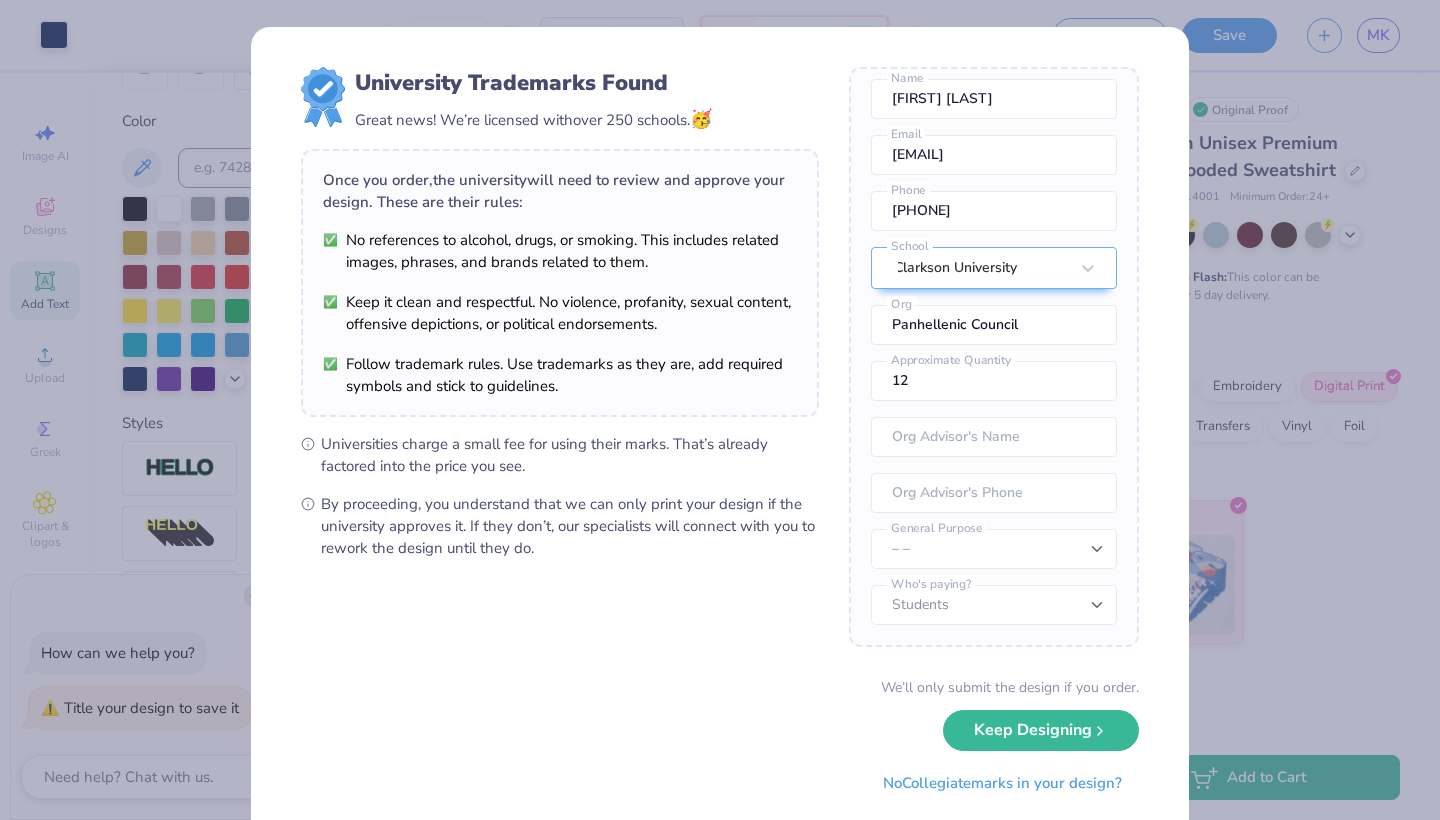 scroll, scrollTop: 74, scrollLeft: 0, axis: vertical 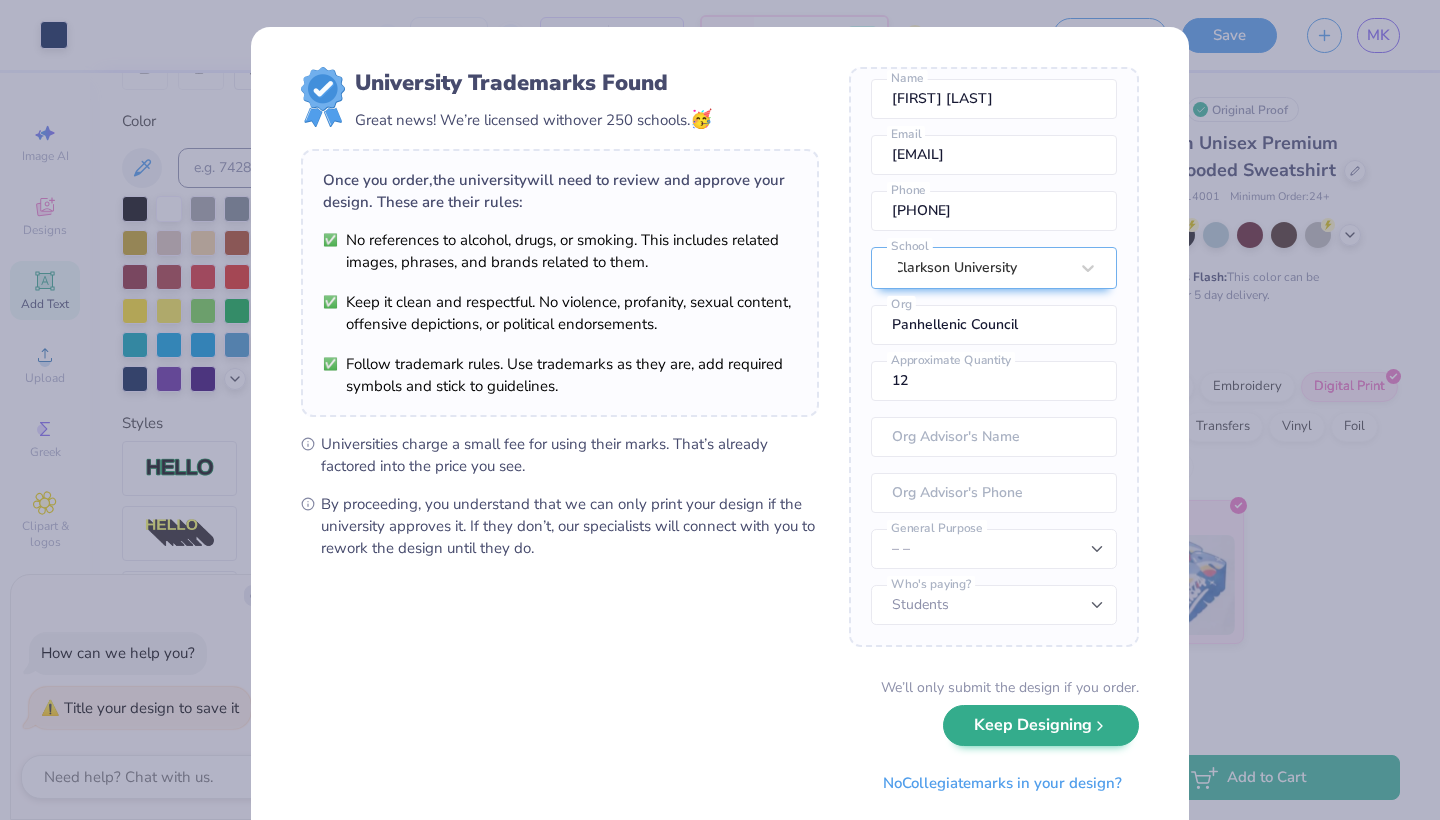 click on "Keep Designing" at bounding box center [1041, 725] 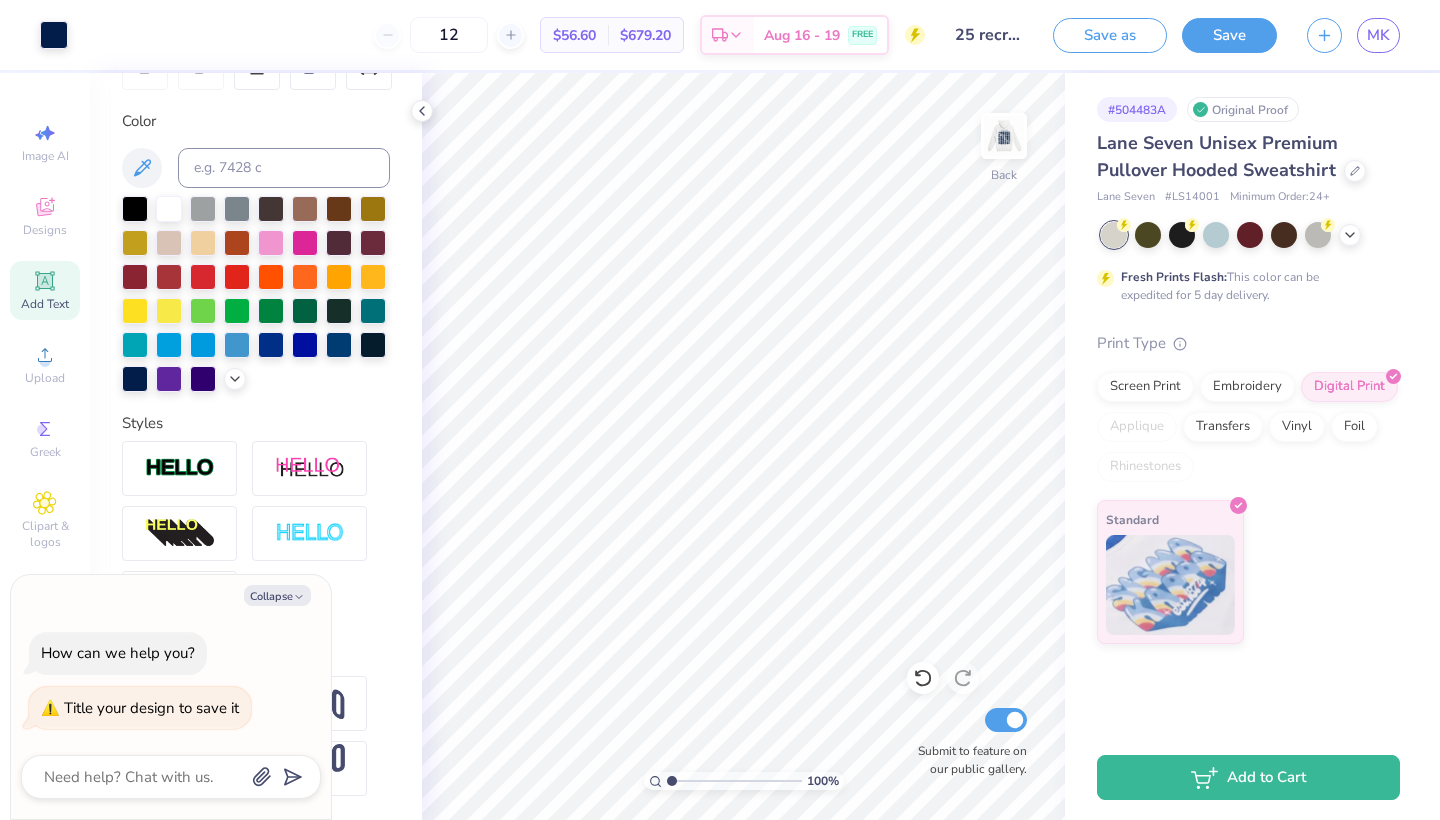 type on "x" 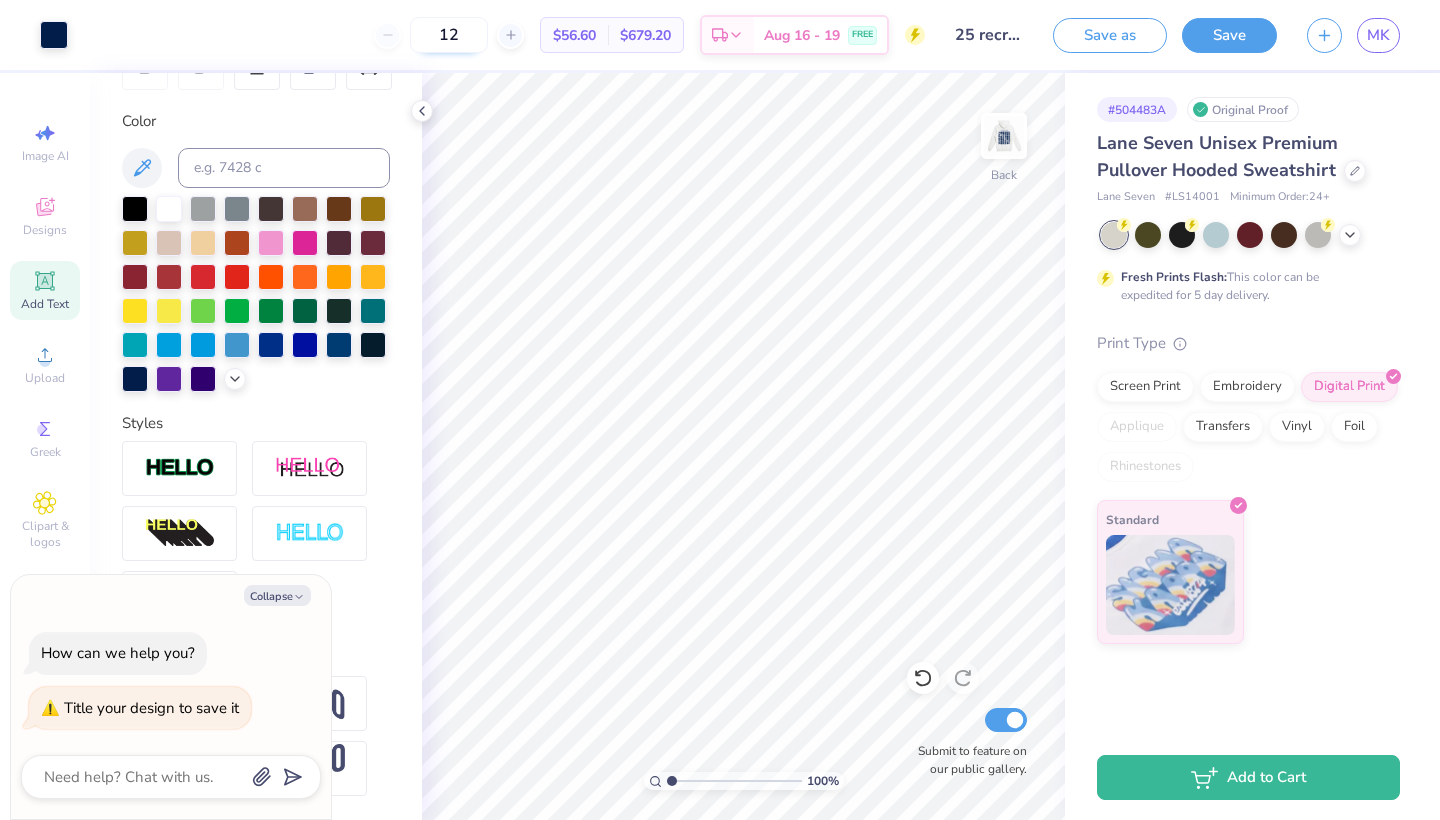 drag, startPoint x: 456, startPoint y: 38, endPoint x: 423, endPoint y: 42, distance: 33.24154 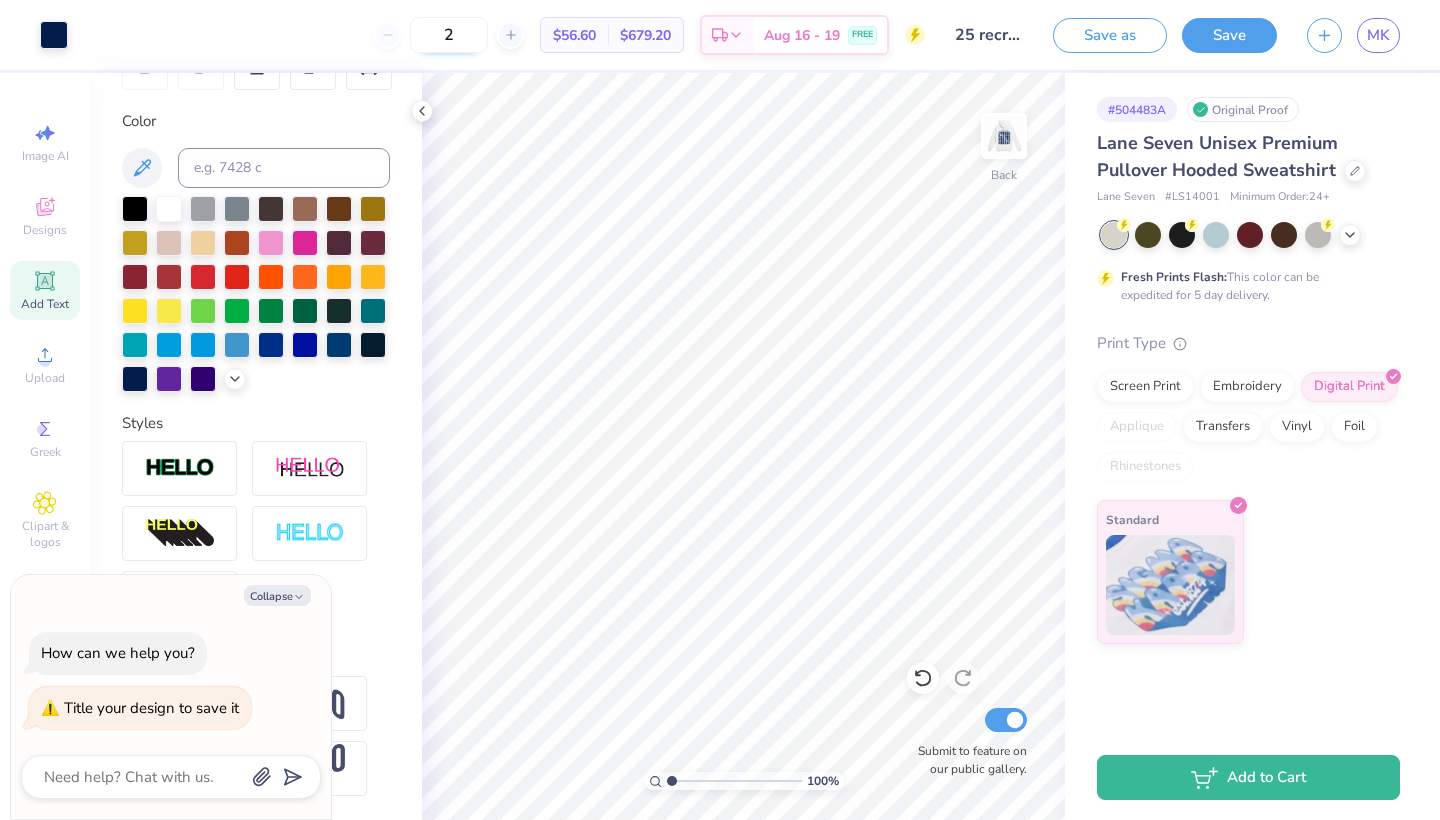 type on "12" 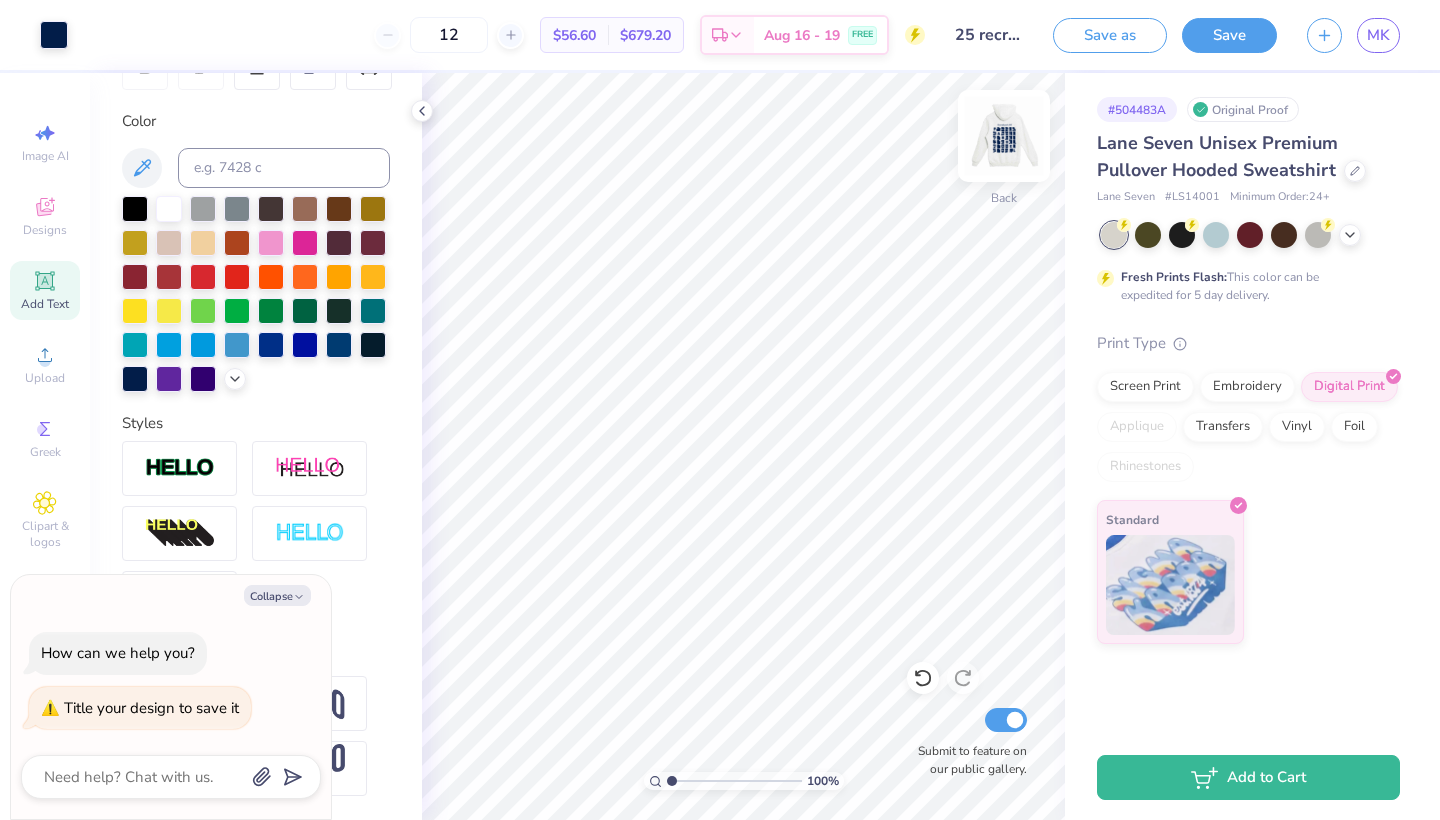 click at bounding box center [1004, 136] 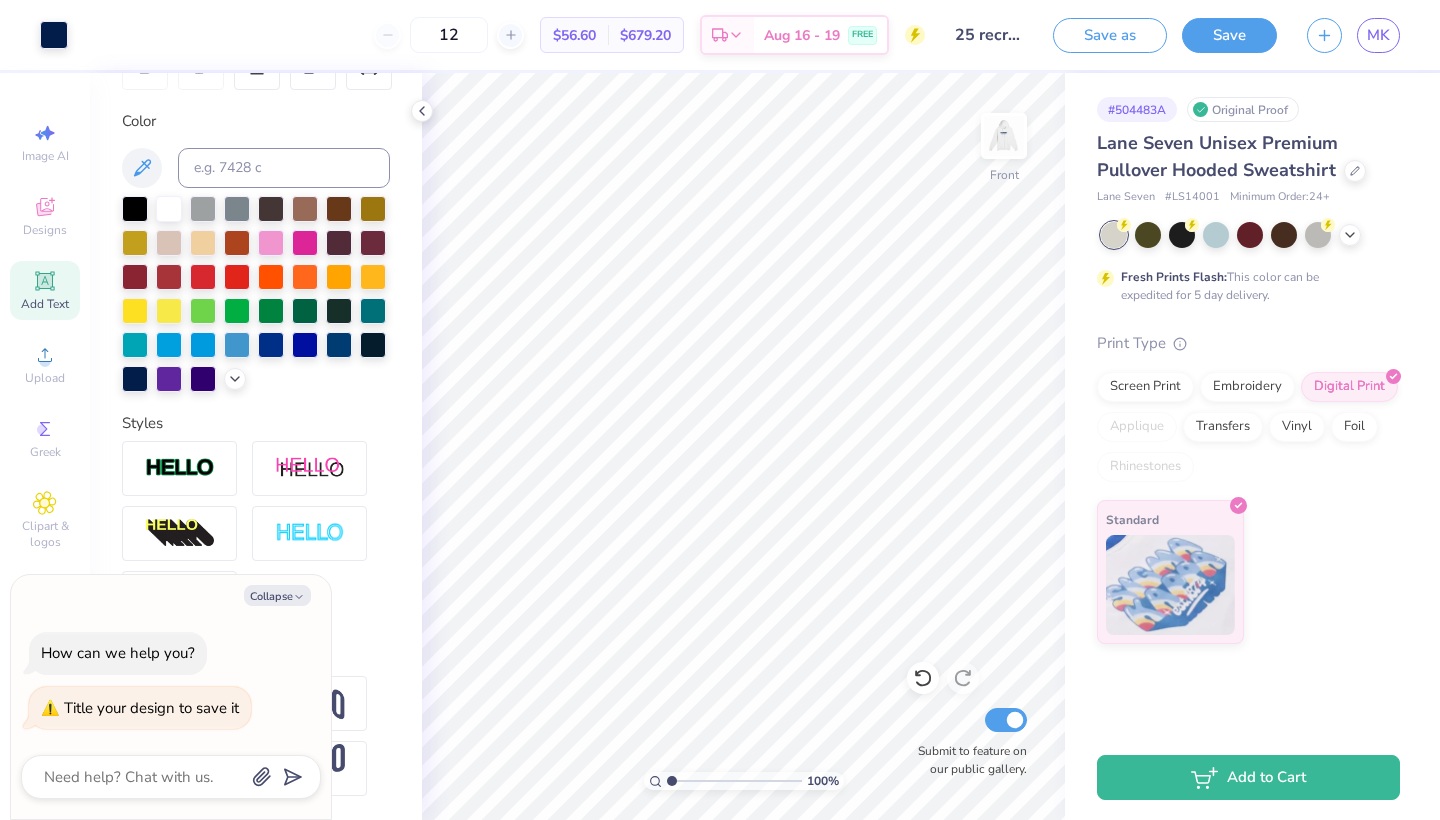 type on "x" 